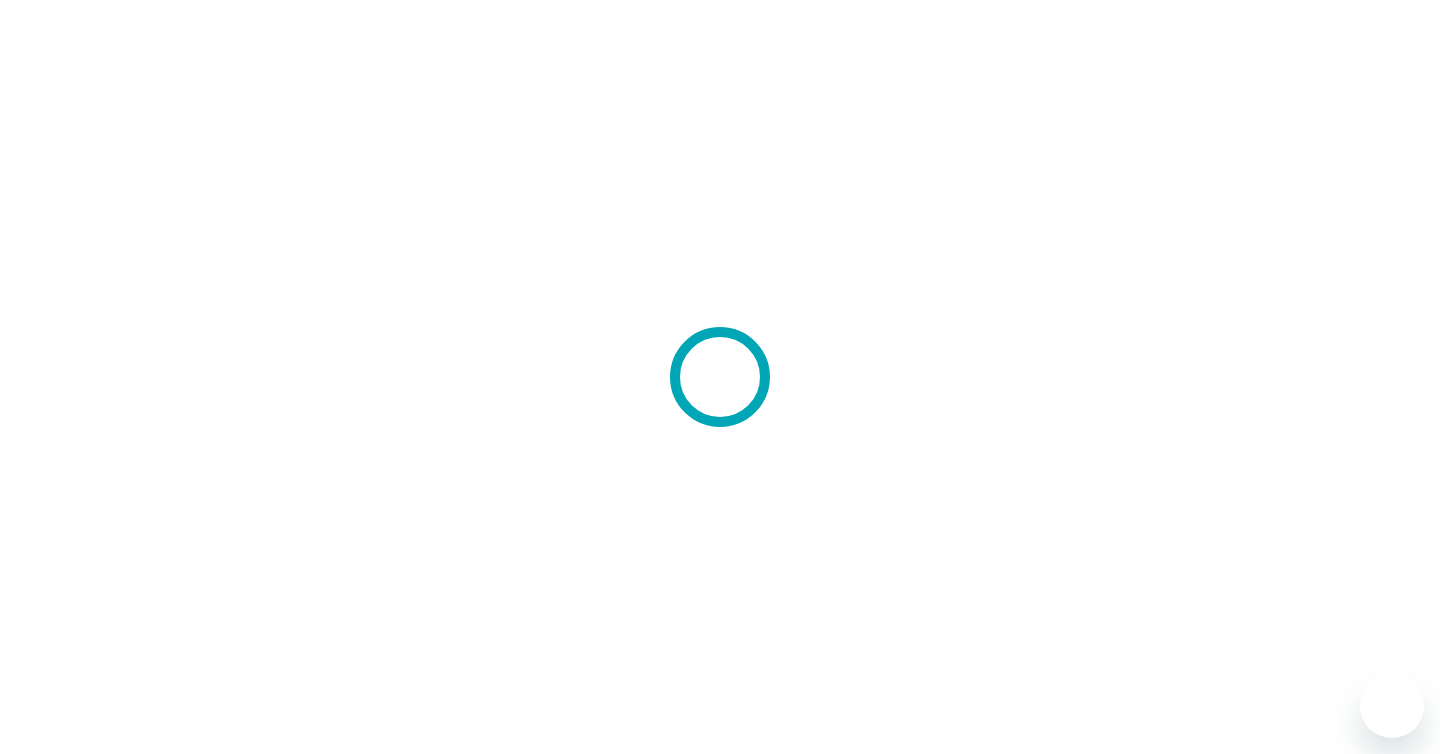 scroll, scrollTop: 0, scrollLeft: 0, axis: both 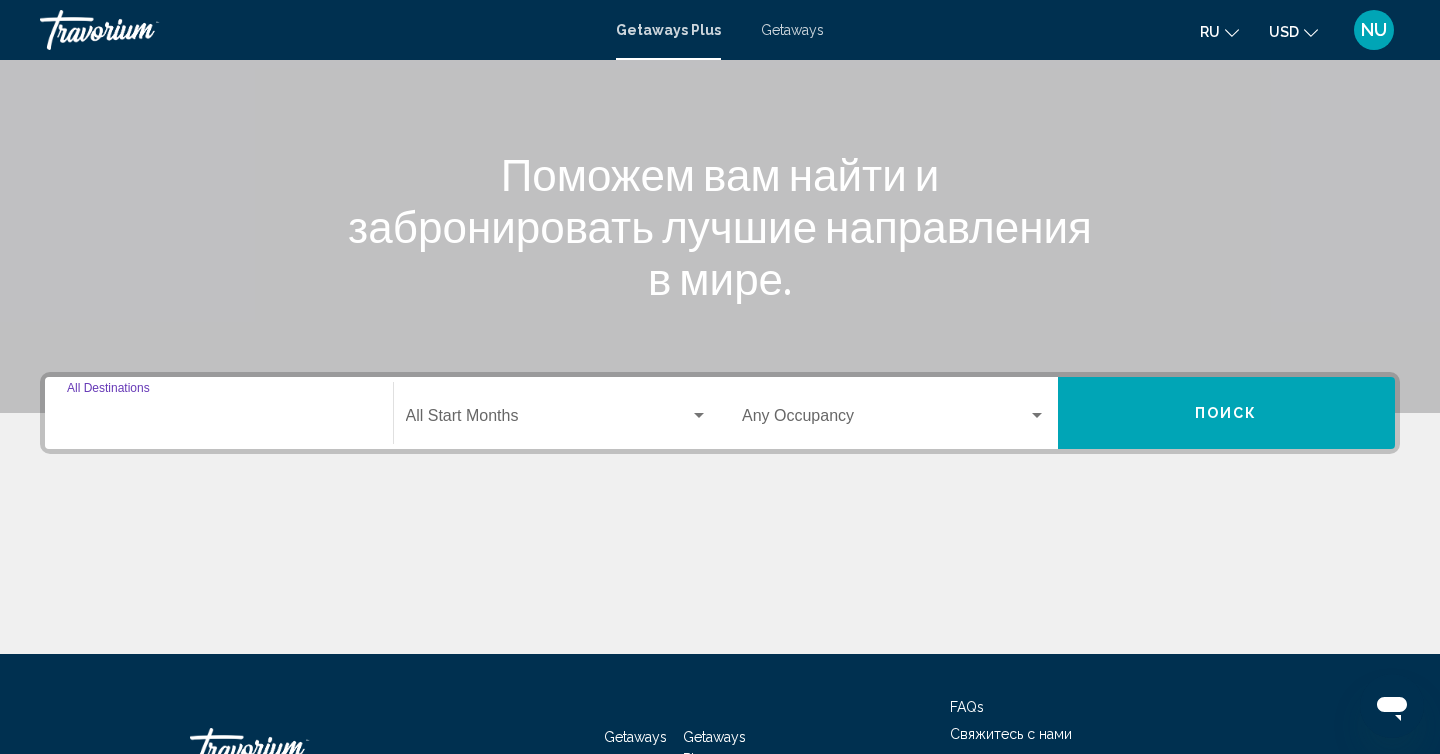 click on "Destination All Destinations" at bounding box center (219, 420) 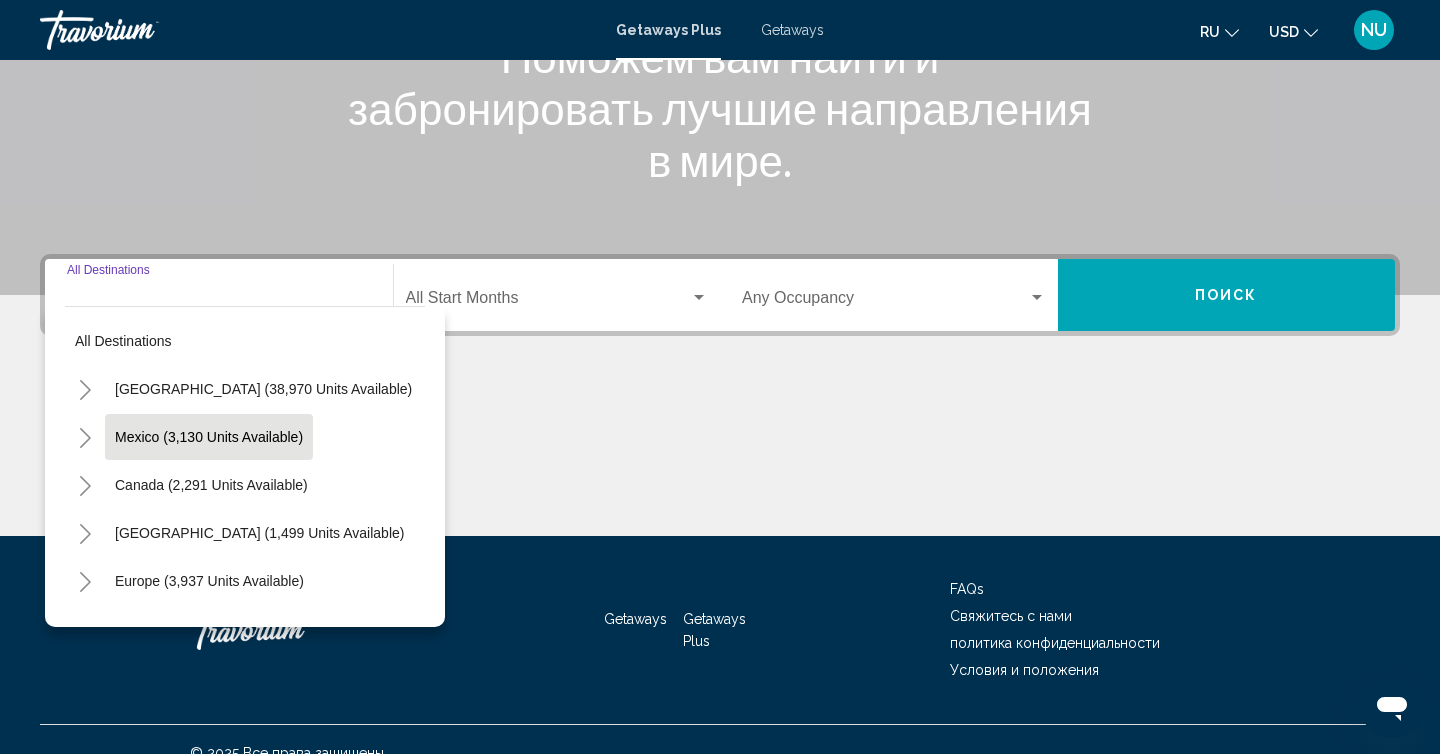 scroll, scrollTop: 332, scrollLeft: 0, axis: vertical 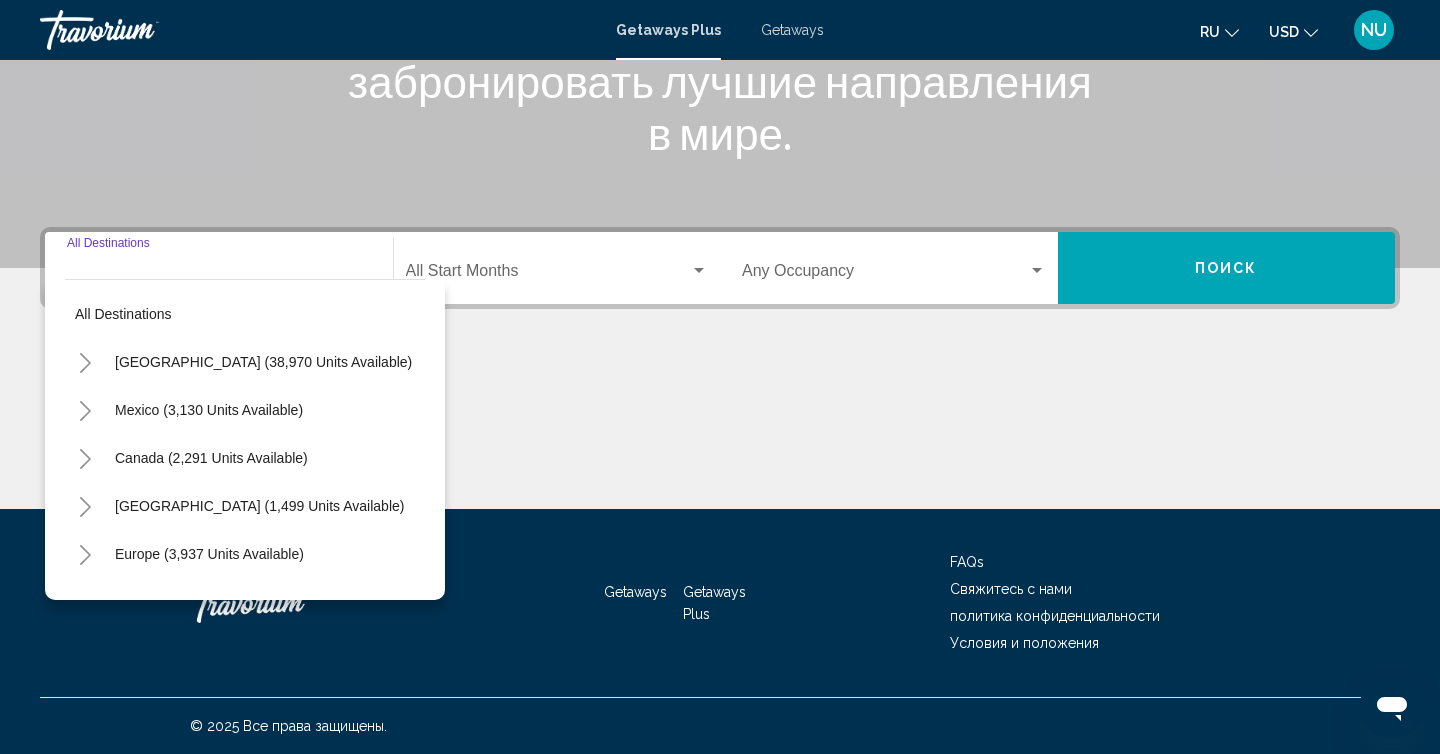 click on "Europe (3,937 units available)" at bounding box center [208, 602] 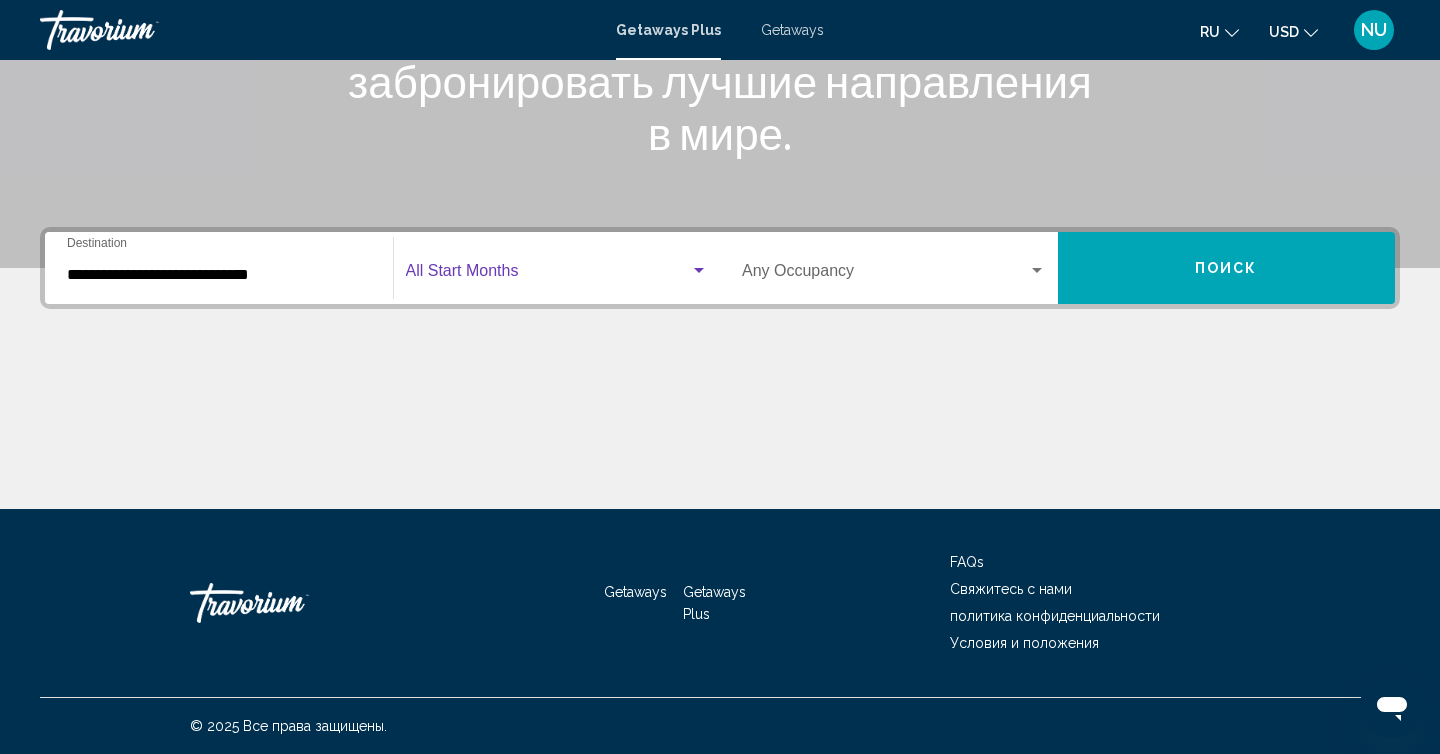 click at bounding box center [548, 275] 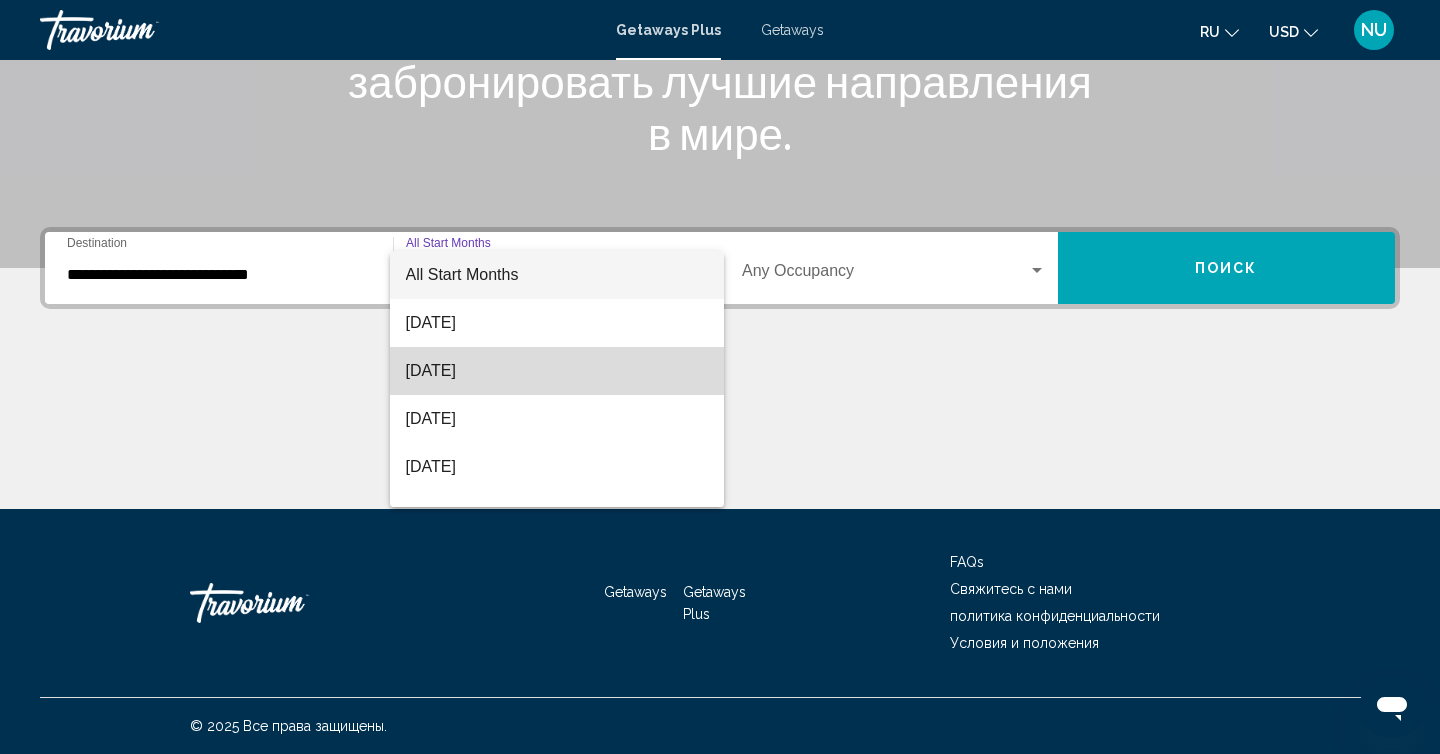 click on "[DATE]" at bounding box center [557, 371] 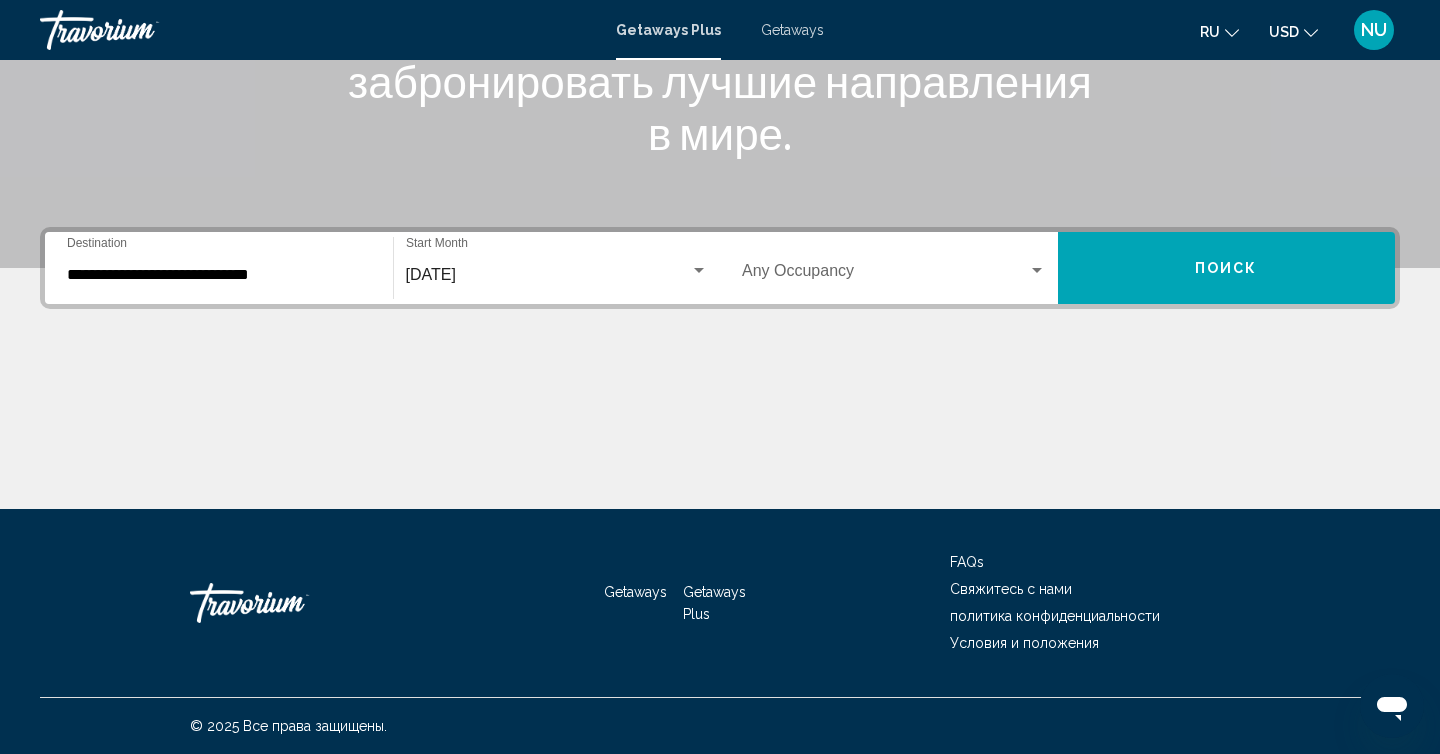 click on "Occupancy Any Occupancy" at bounding box center (894, 268) 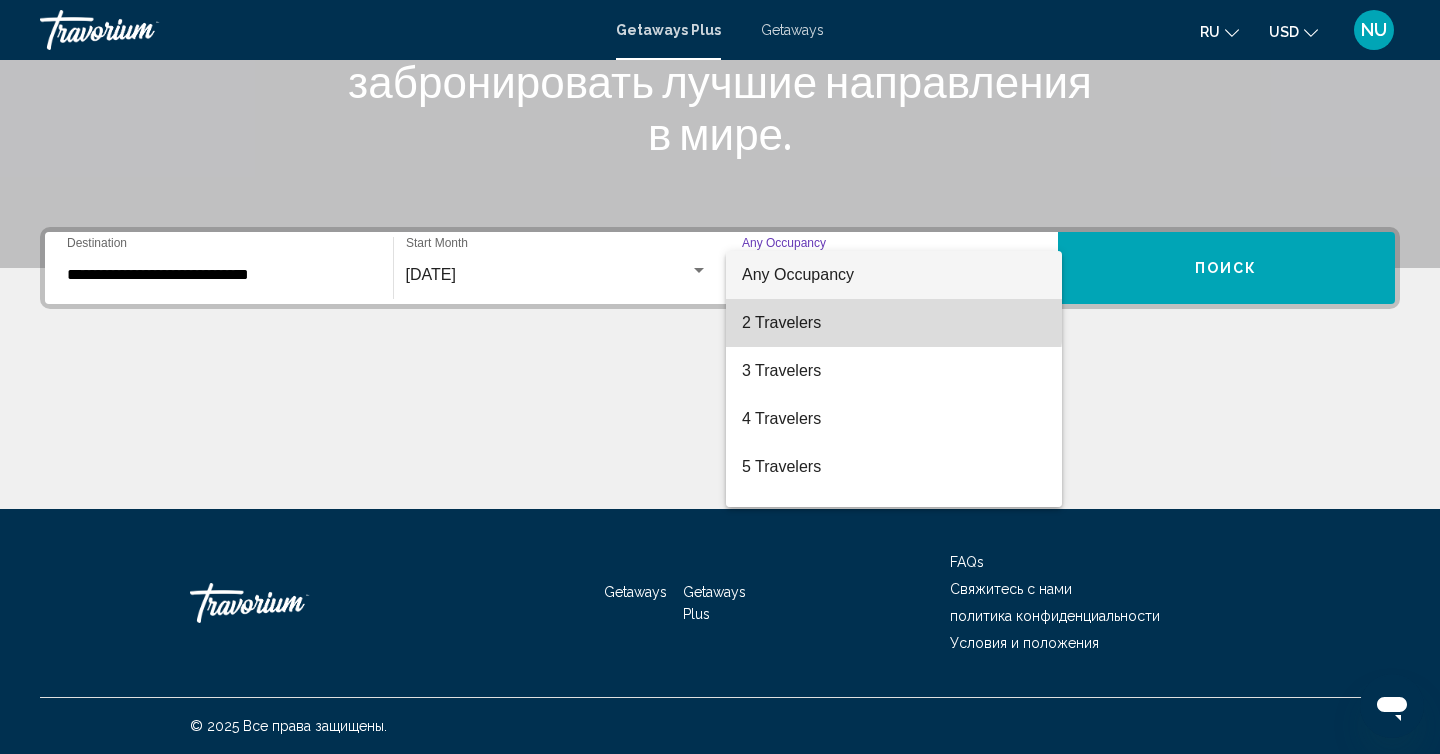 click on "2 Travelers" at bounding box center [894, 323] 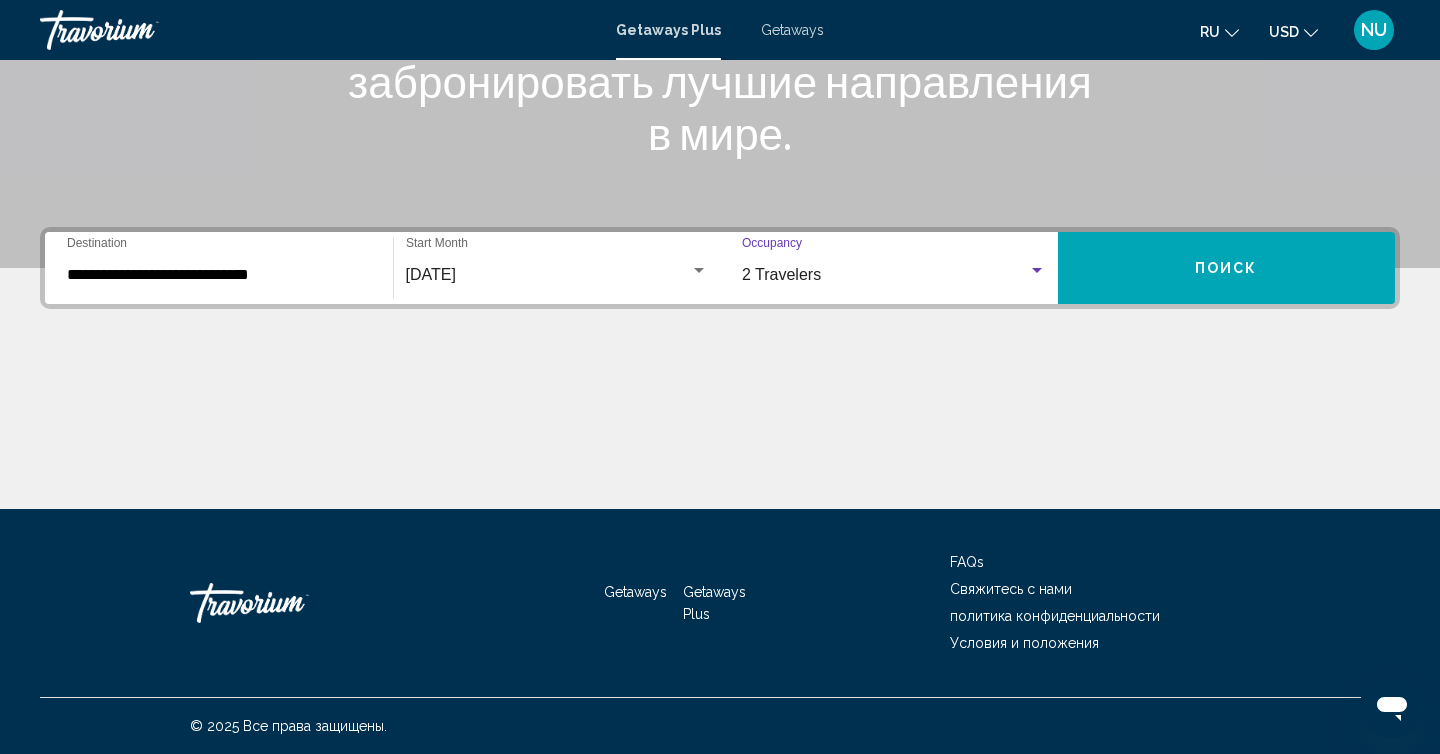 click on "Поиск" at bounding box center (1227, 268) 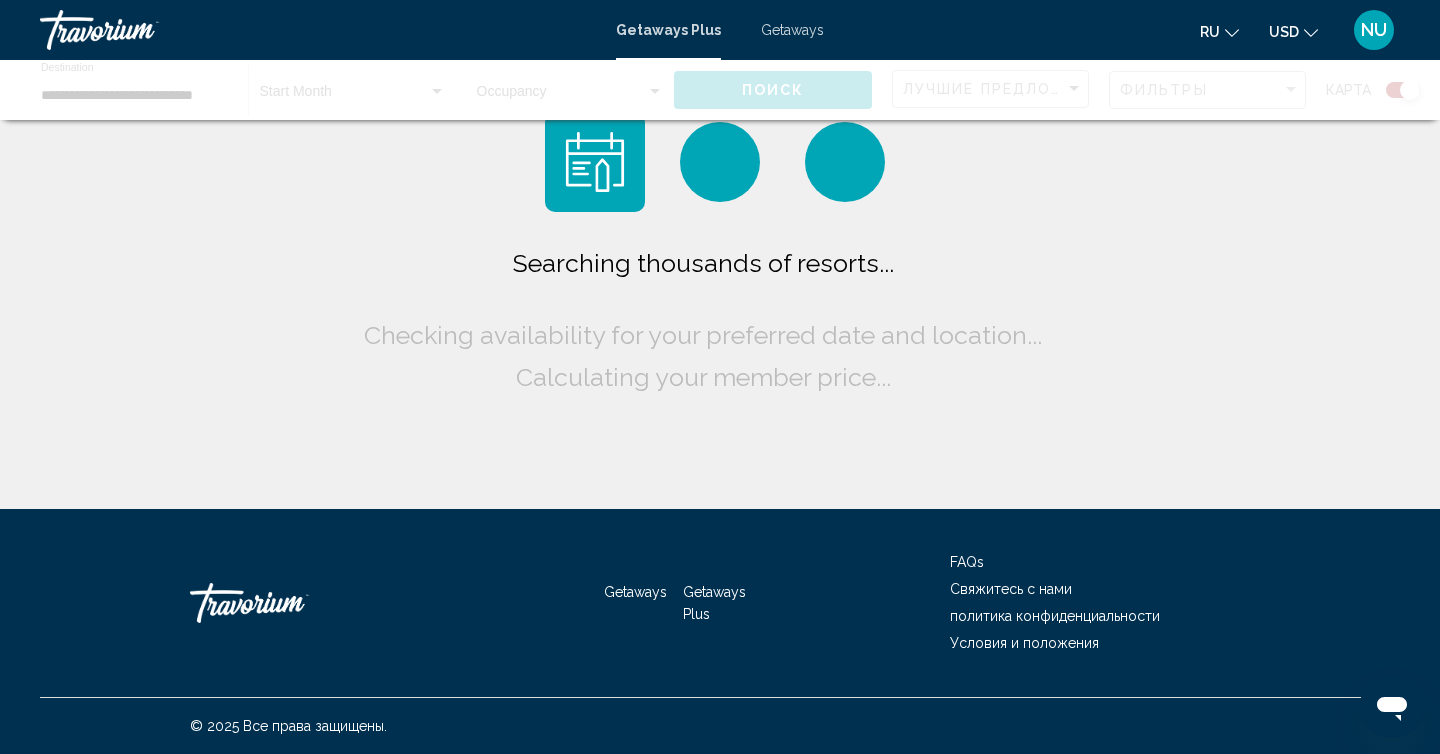 scroll, scrollTop: 0, scrollLeft: 0, axis: both 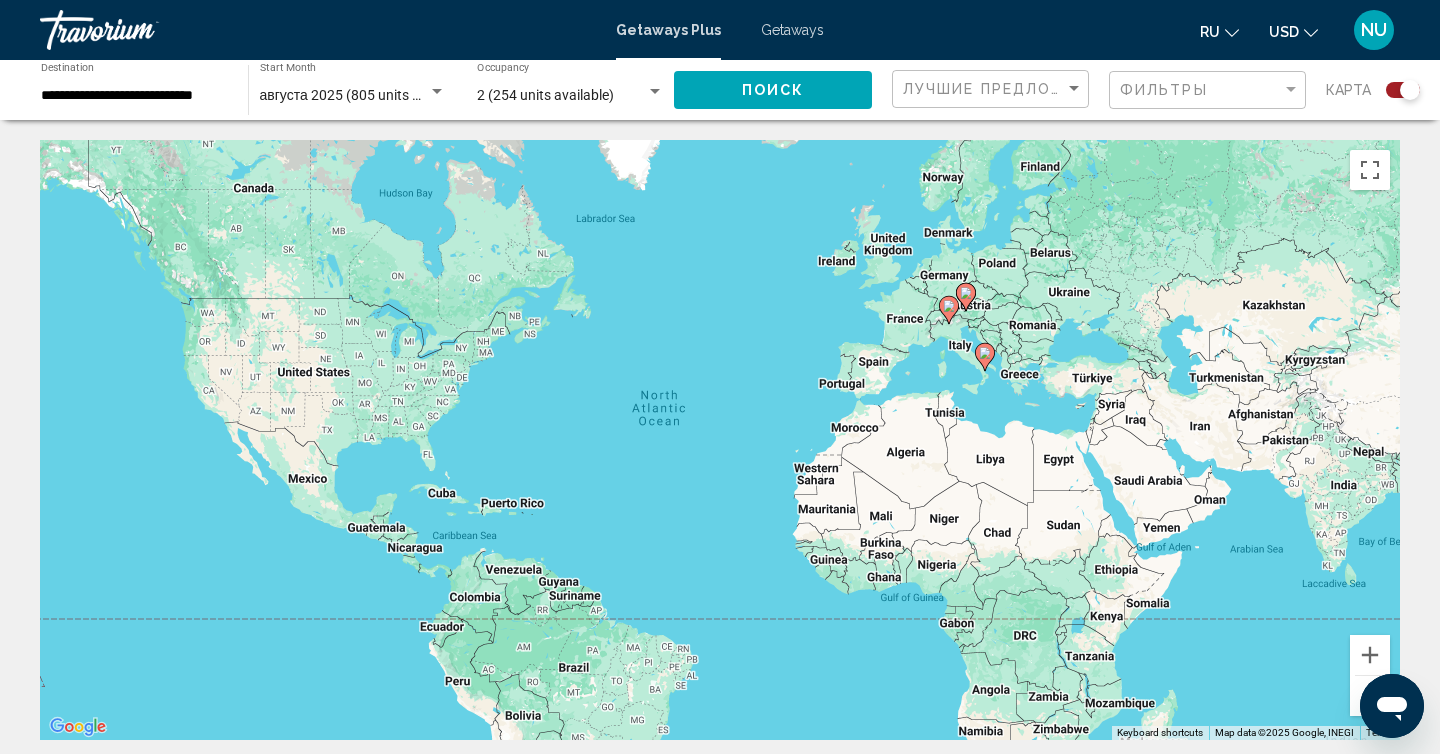 click 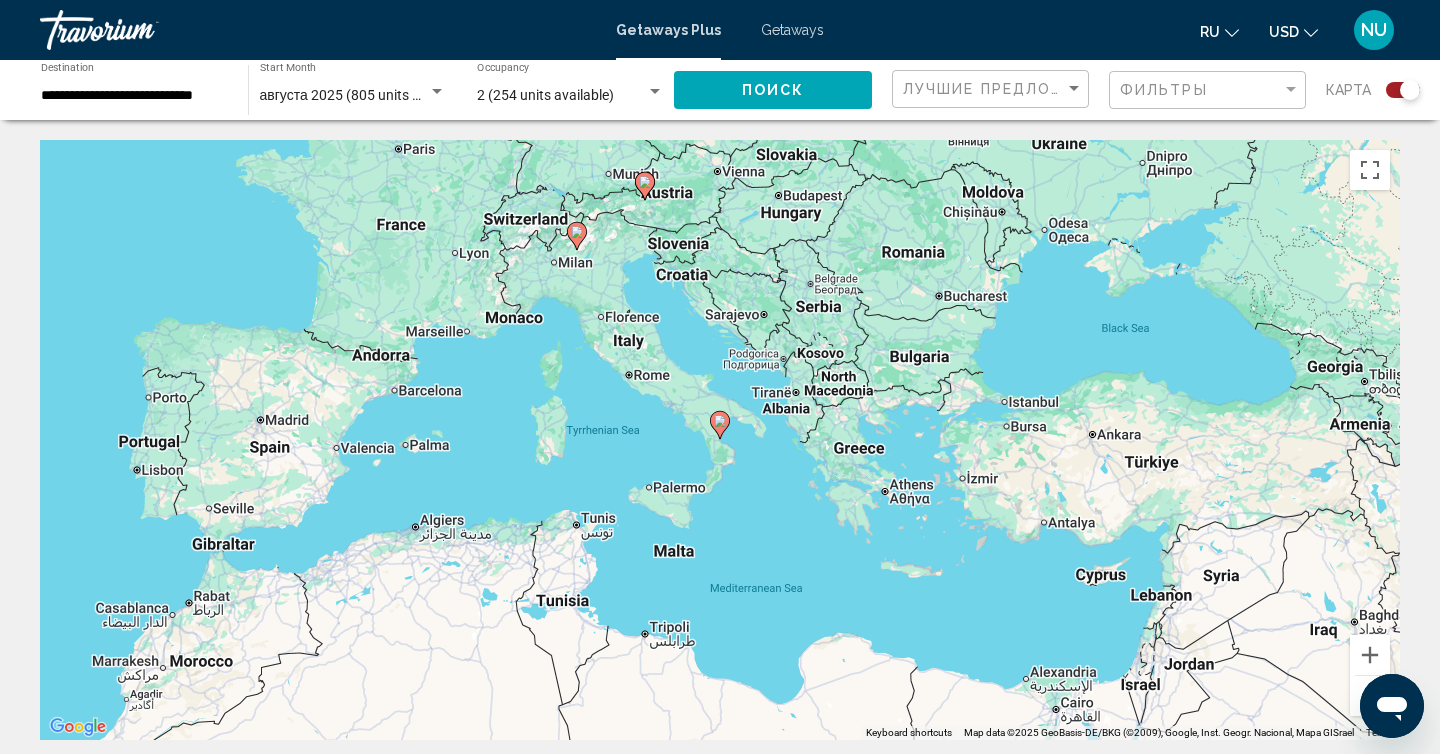click 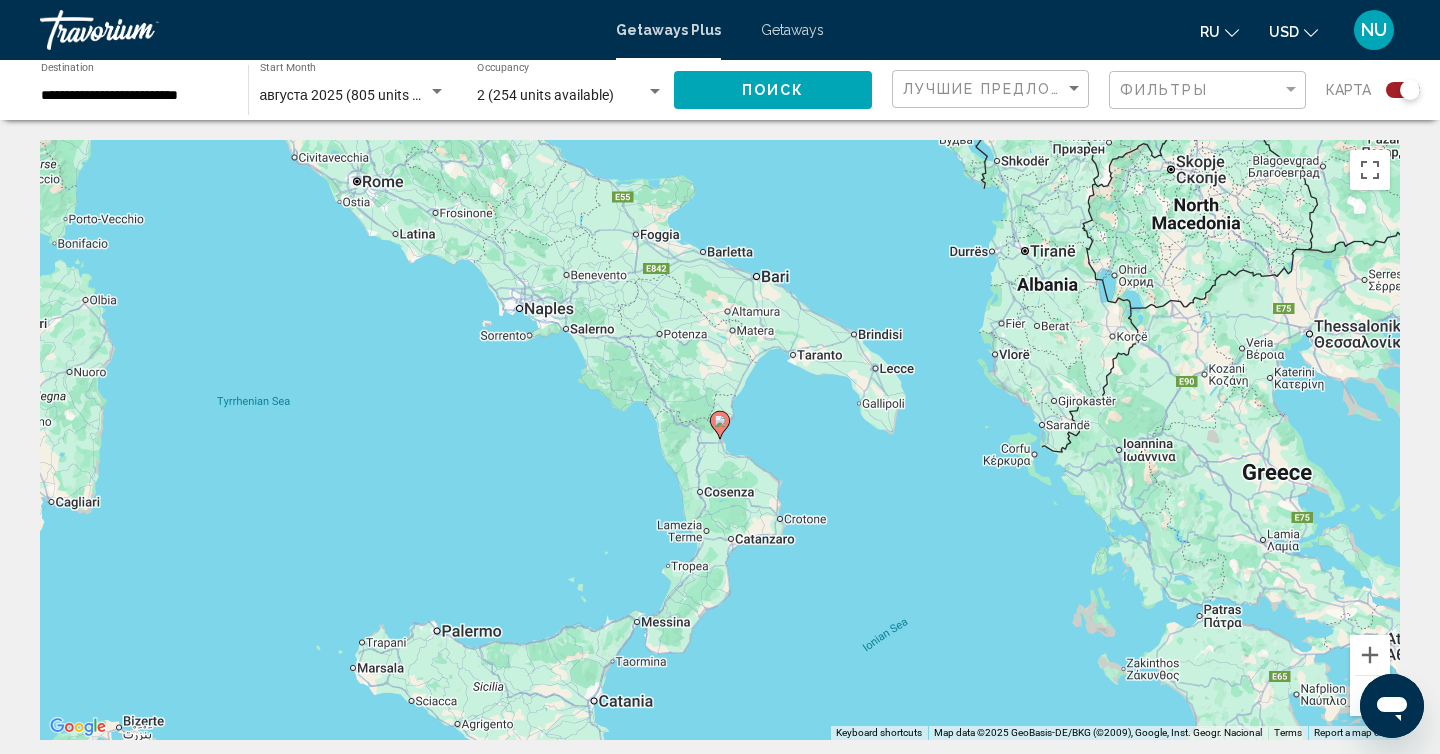 click 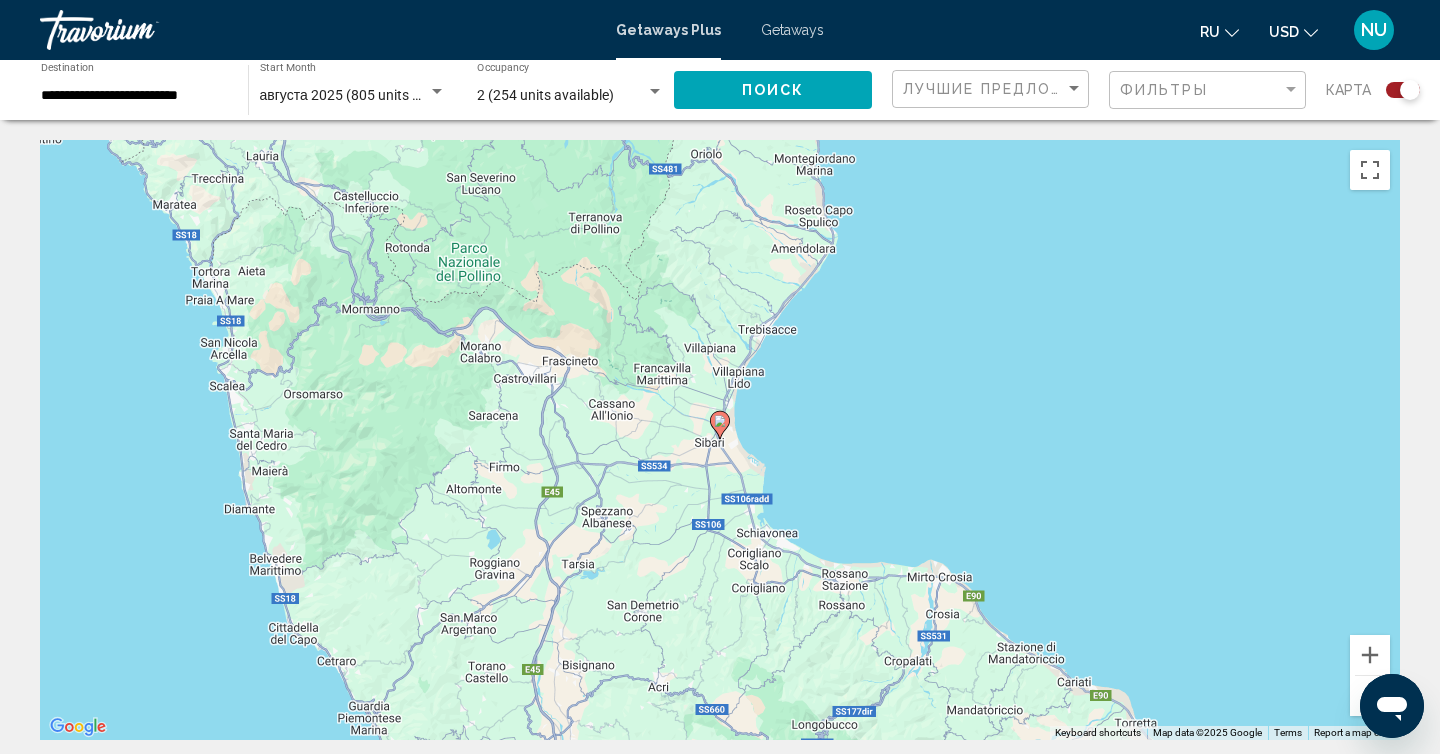 click on "Поиск" 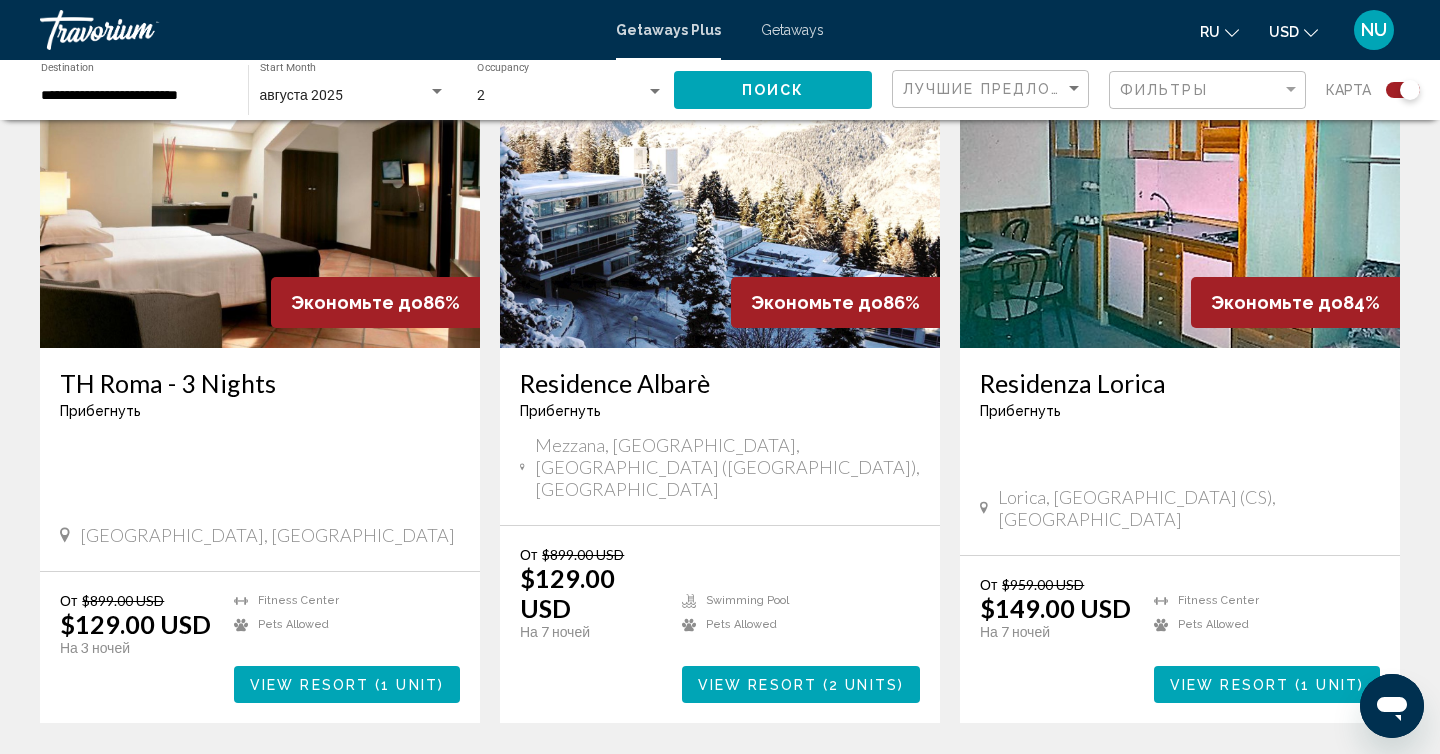 scroll, scrollTop: 797, scrollLeft: 0, axis: vertical 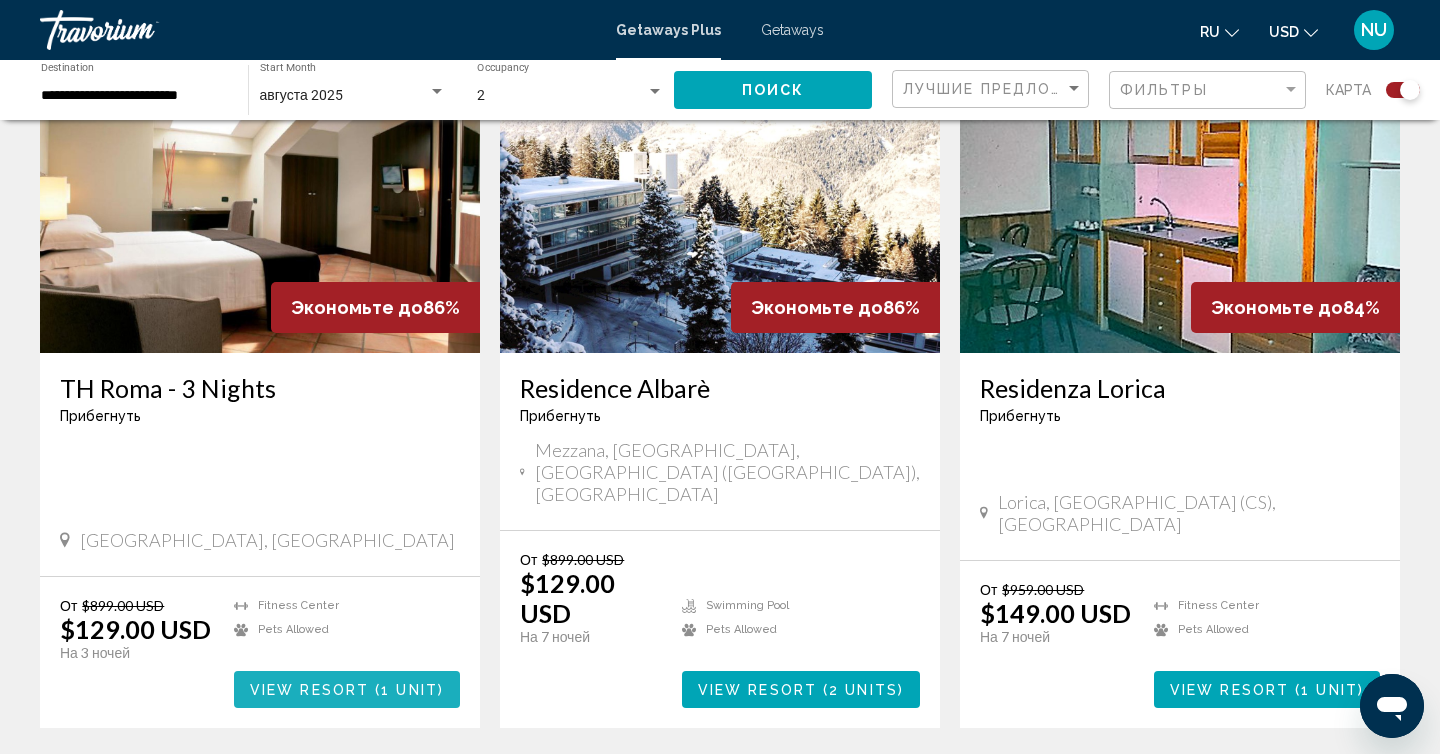 click on "1 unit" at bounding box center [409, 690] 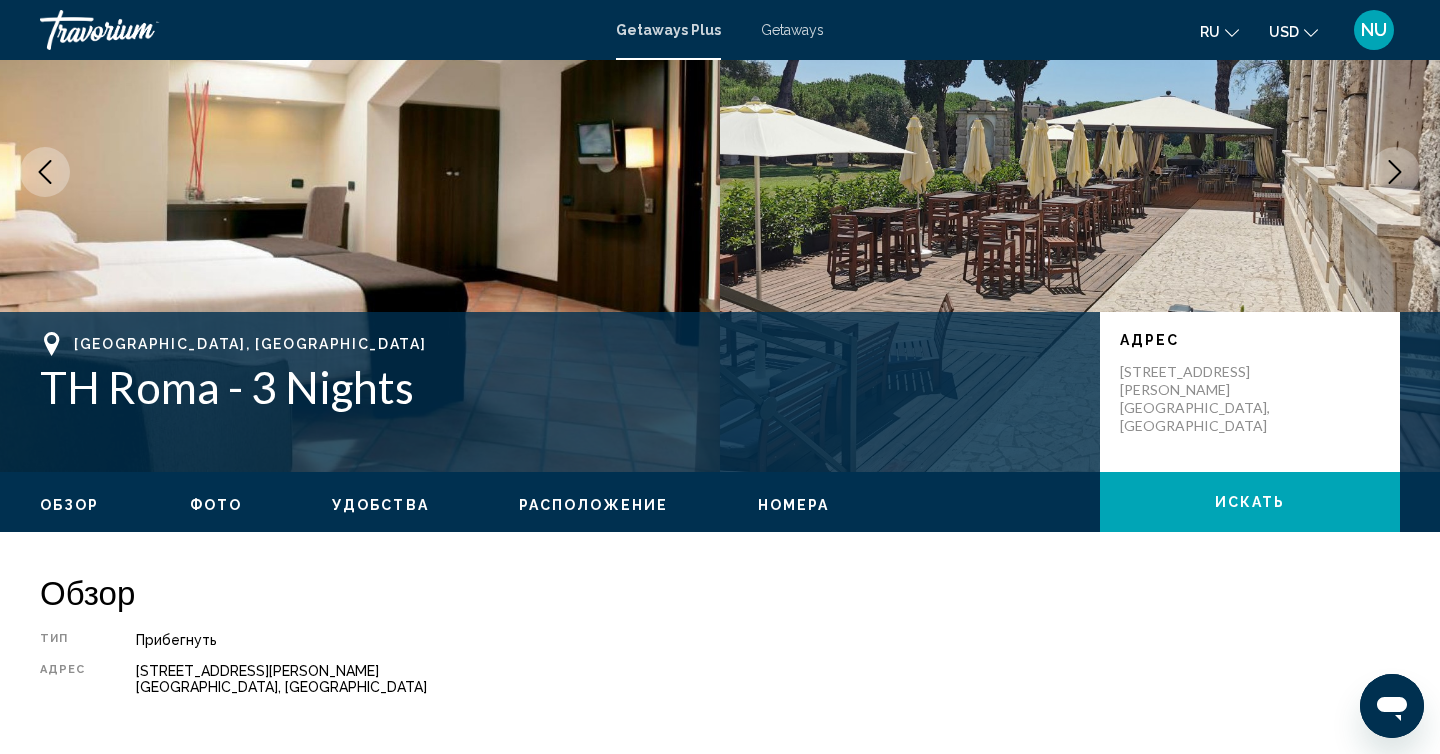scroll, scrollTop: 279, scrollLeft: 0, axis: vertical 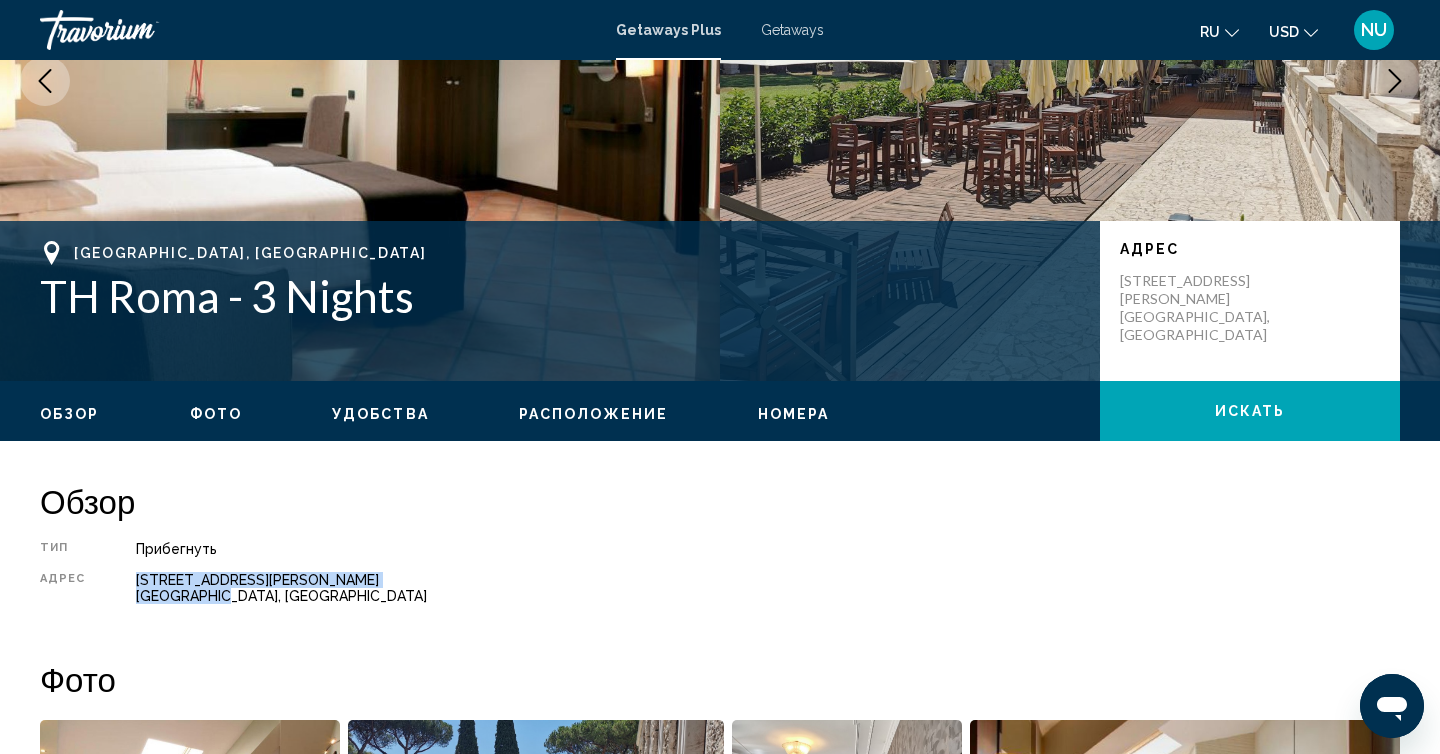 drag, startPoint x: 207, startPoint y: 593, endPoint x: 120, endPoint y: 582, distance: 87.69264 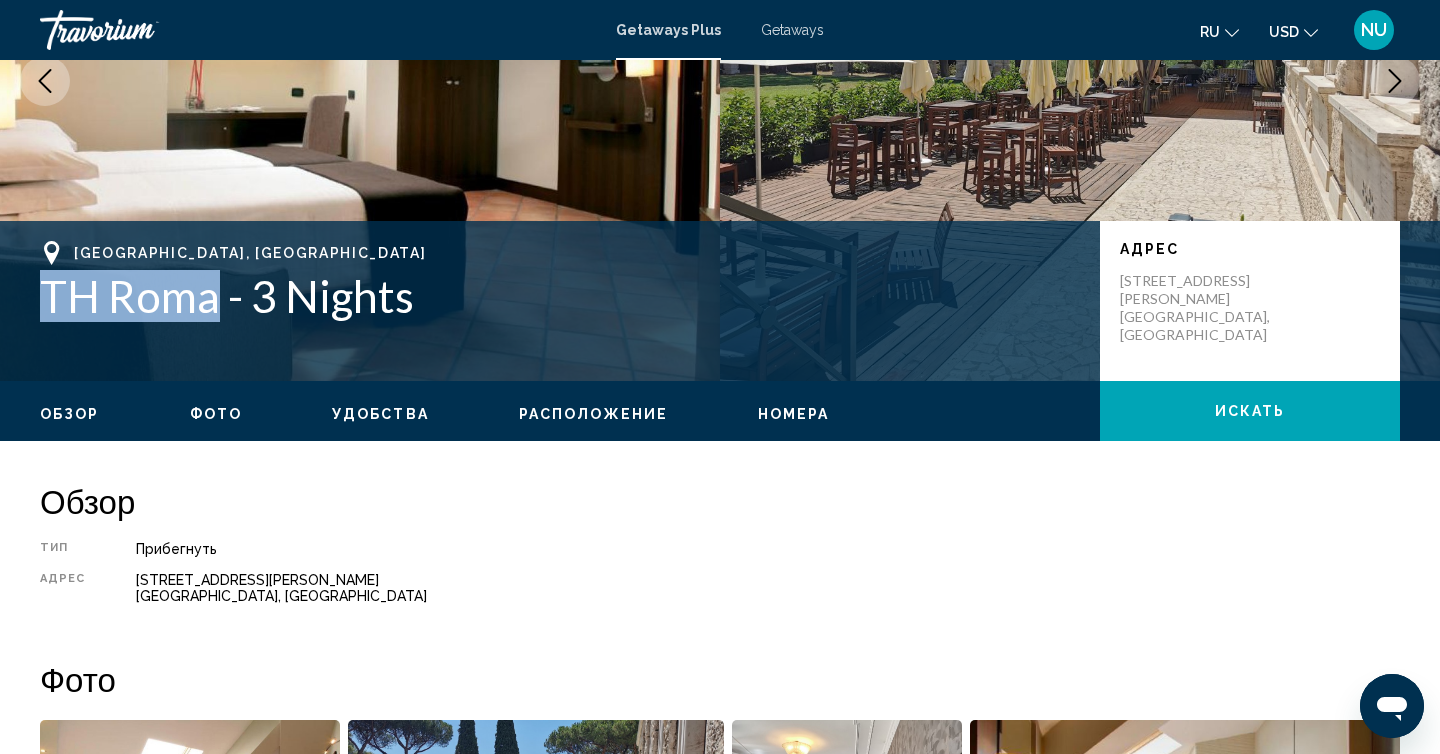 drag, startPoint x: 215, startPoint y: 304, endPoint x: 58, endPoint y: 300, distance: 157.05095 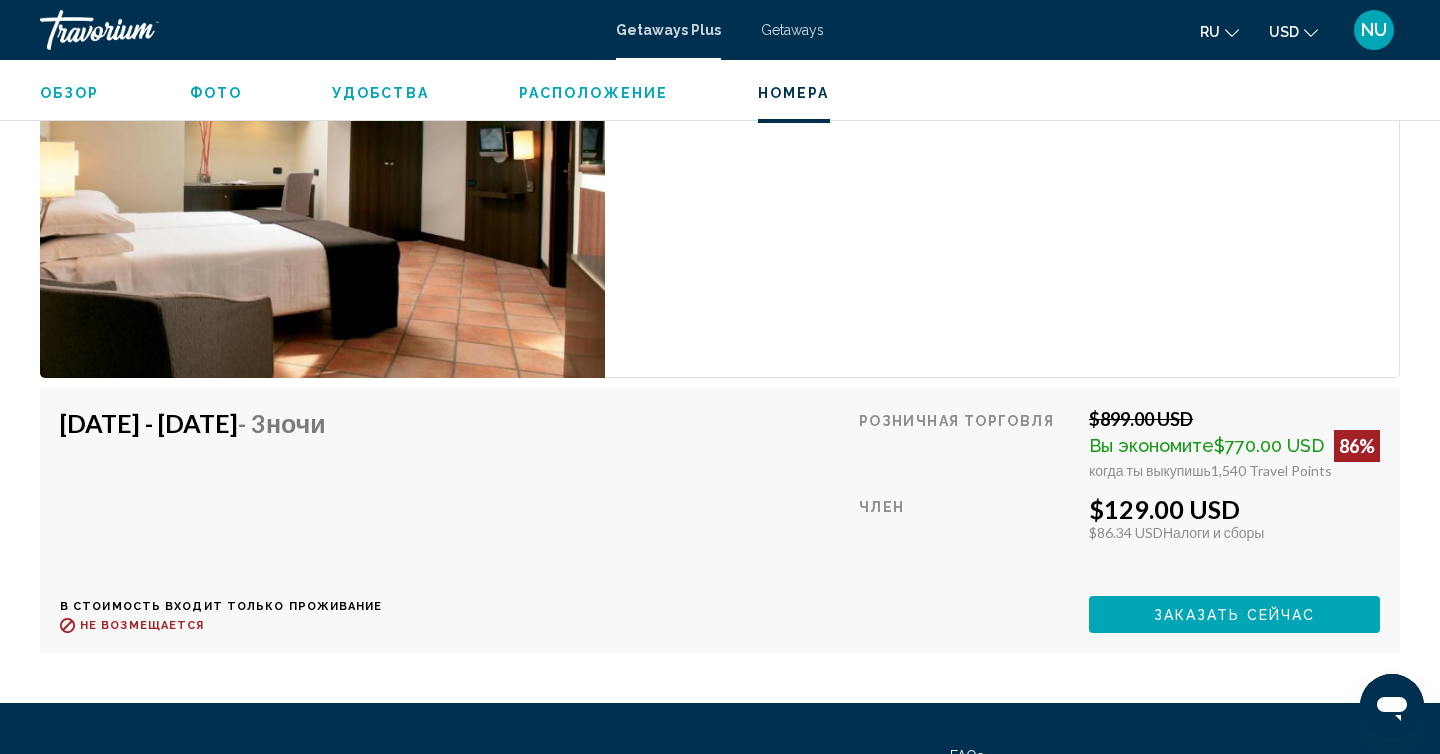 scroll, scrollTop: 2759, scrollLeft: 0, axis: vertical 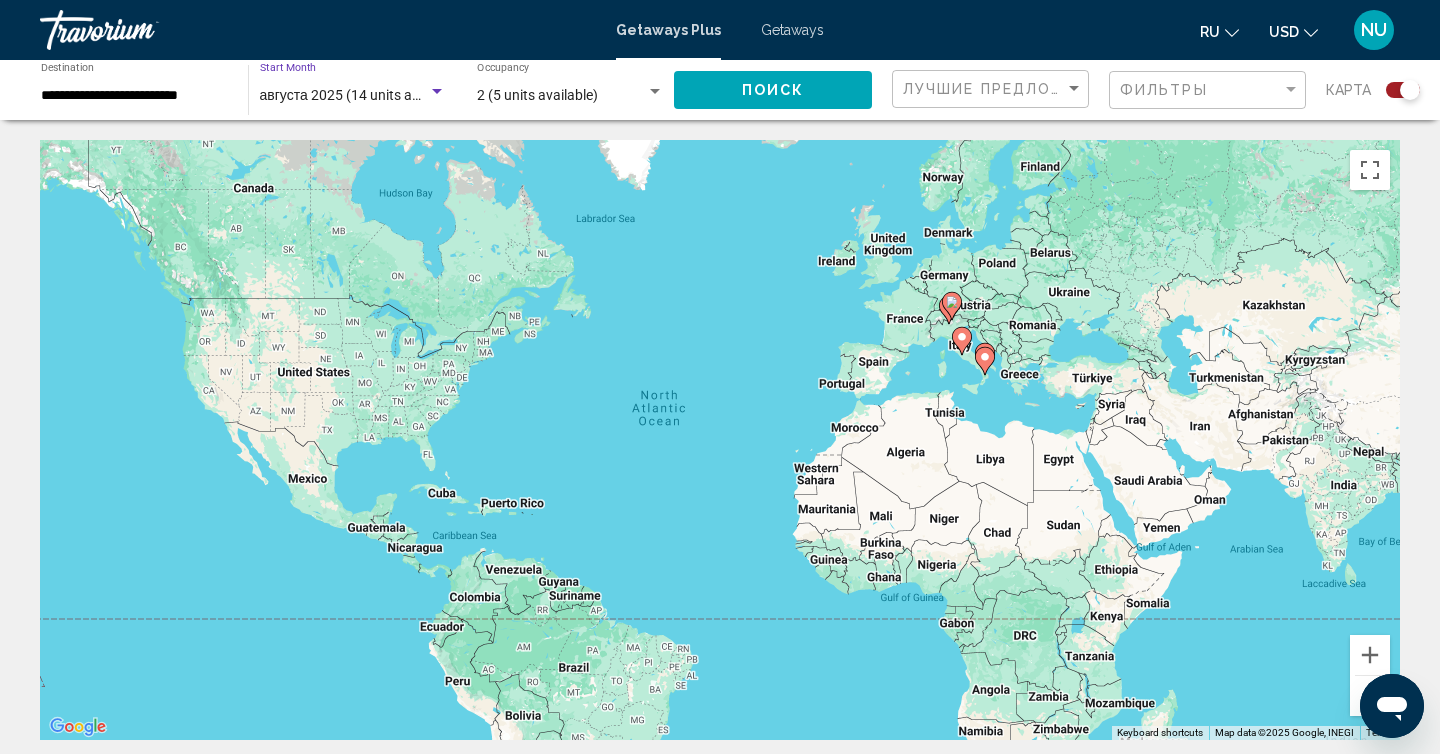 click on "августа 2025 (14 units available)" at bounding box center (362, 95) 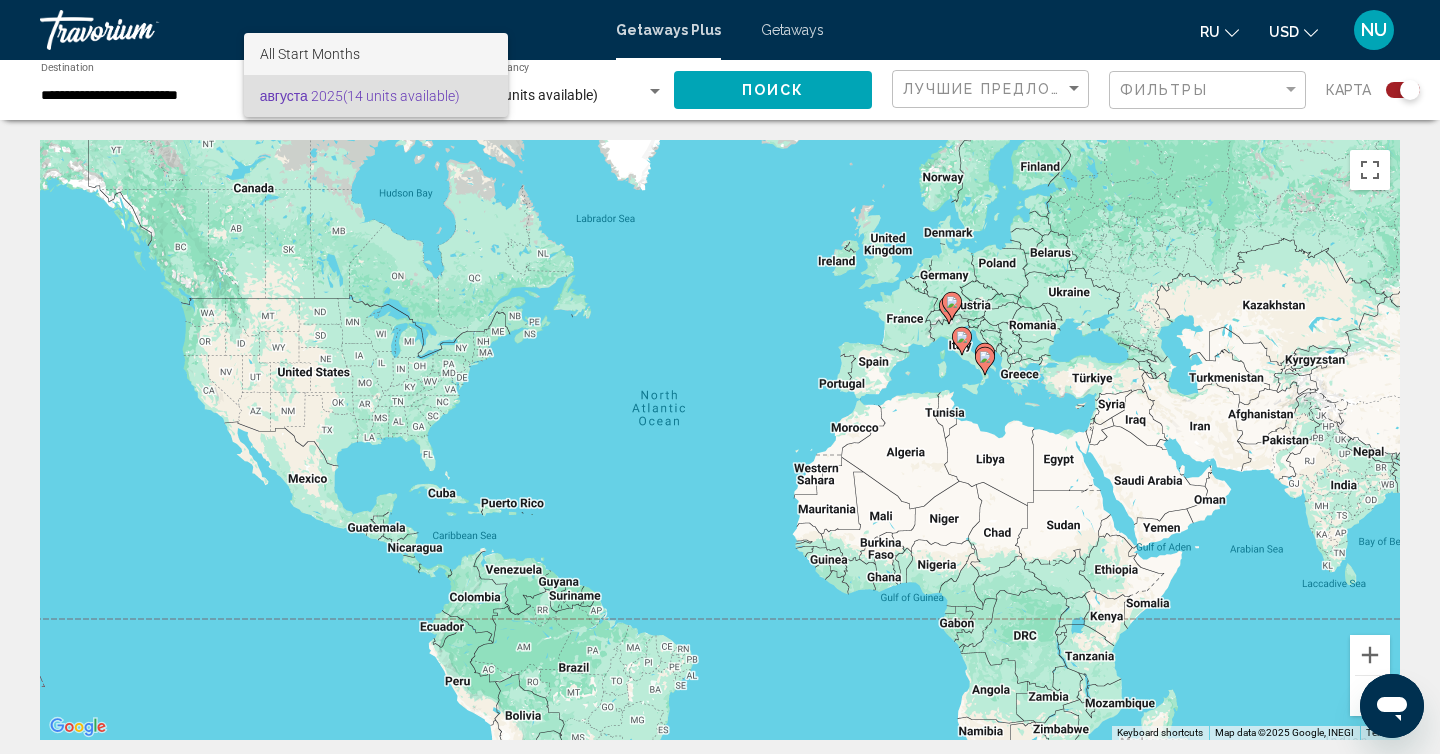 click on "All Start Months" at bounding box center [376, 54] 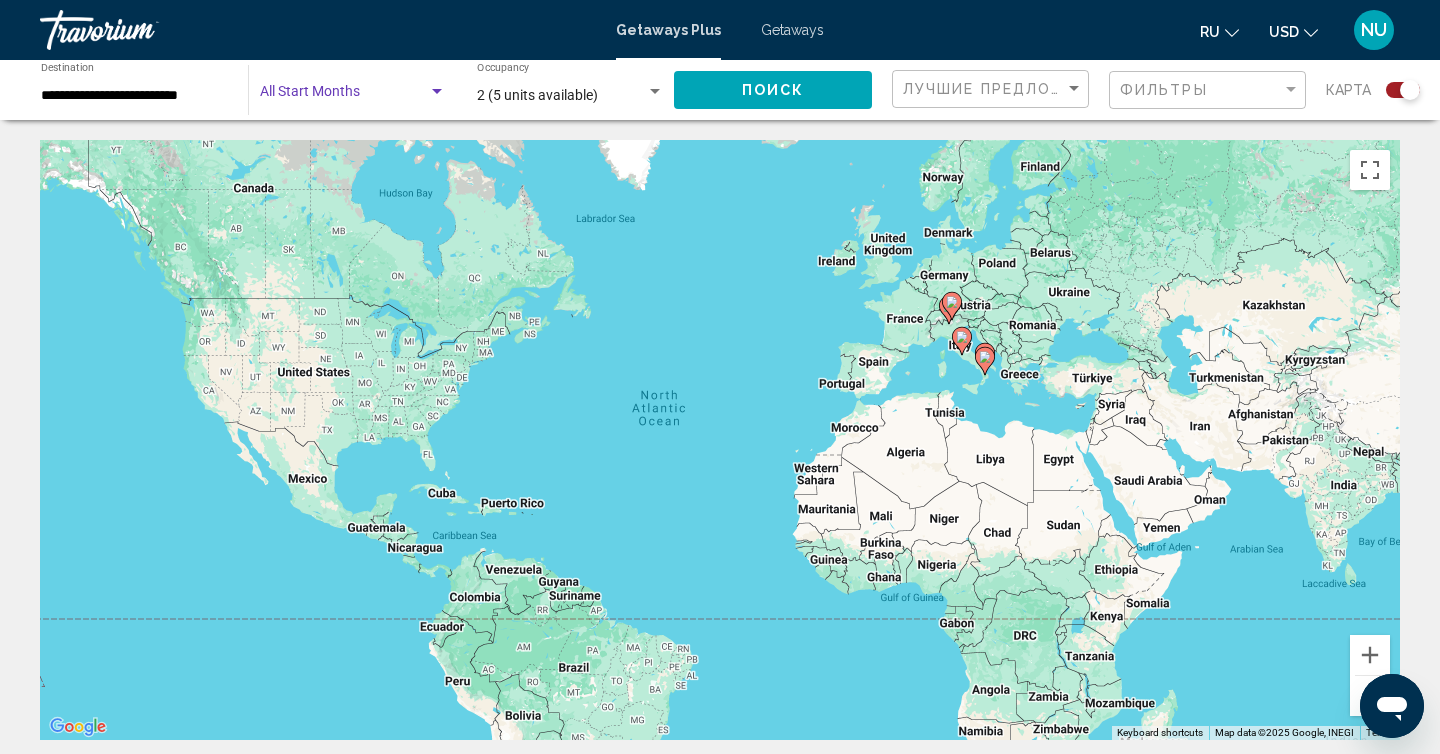 click on "**********" at bounding box center (134, 96) 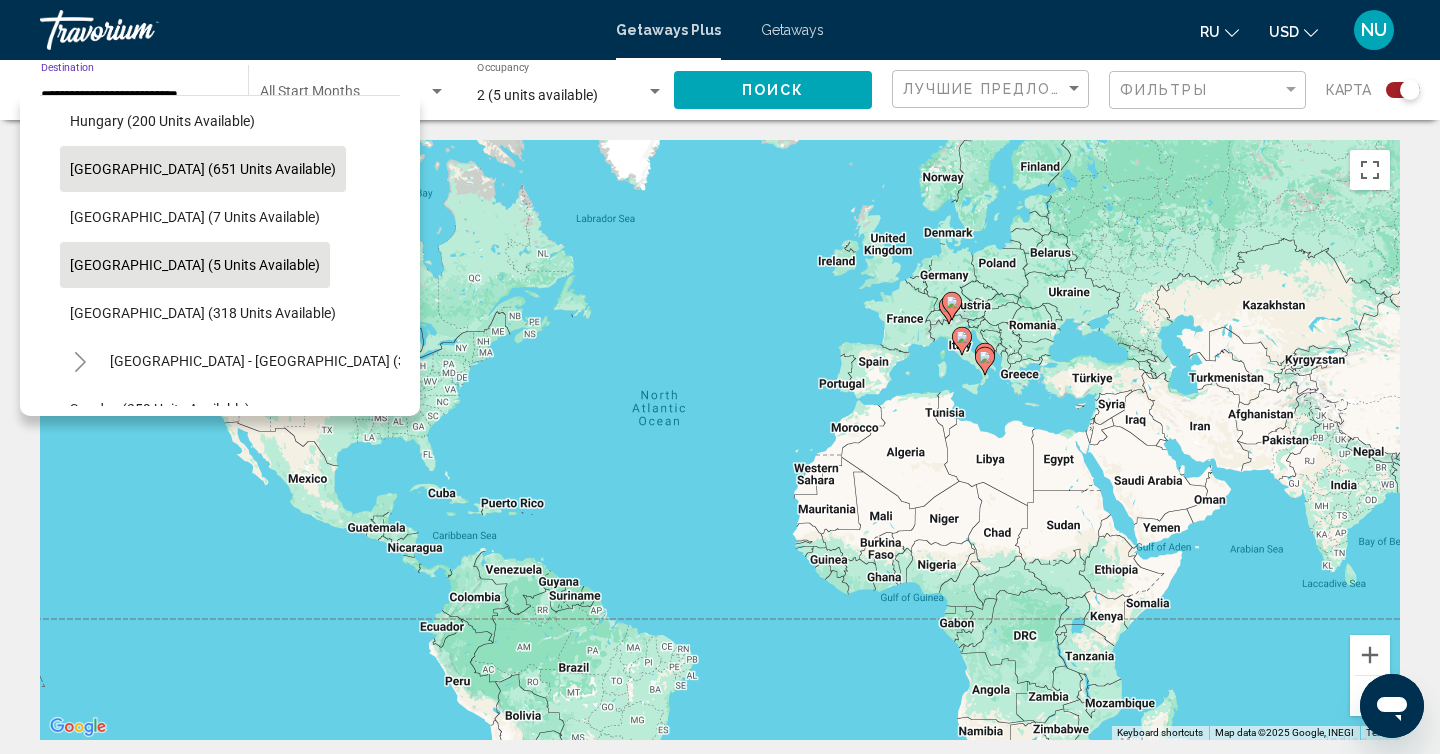 scroll, scrollTop: 538, scrollLeft: 0, axis: vertical 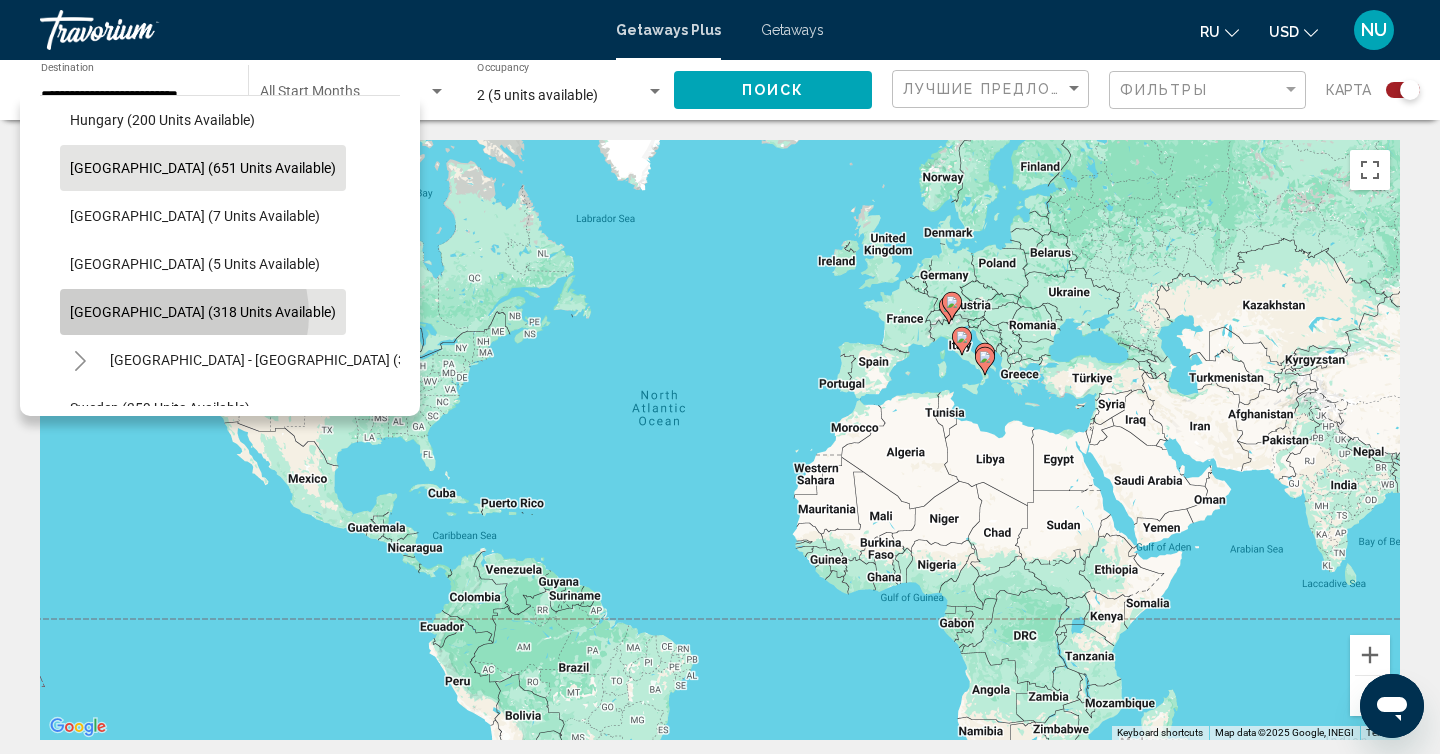click on "[GEOGRAPHIC_DATA] (318 units available)" 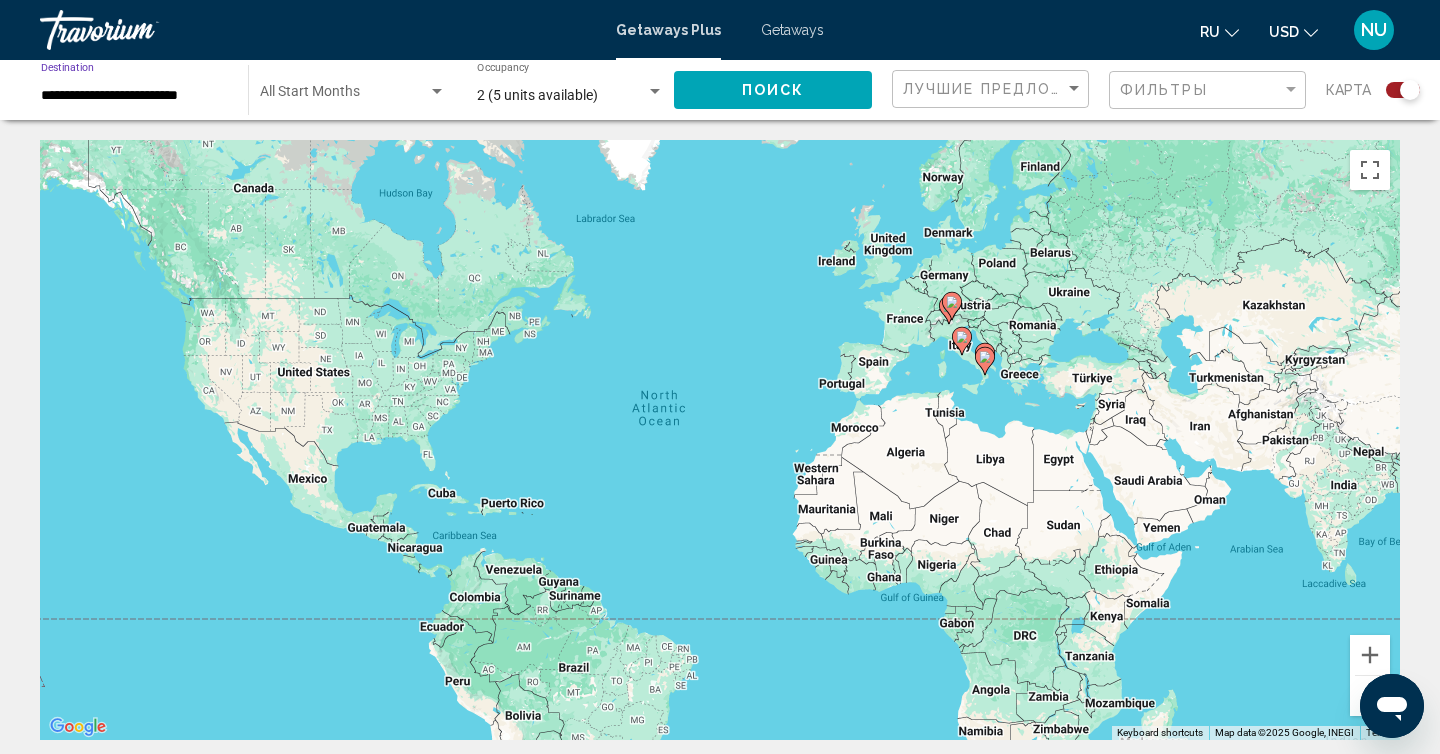 click on "**********" at bounding box center [134, 96] 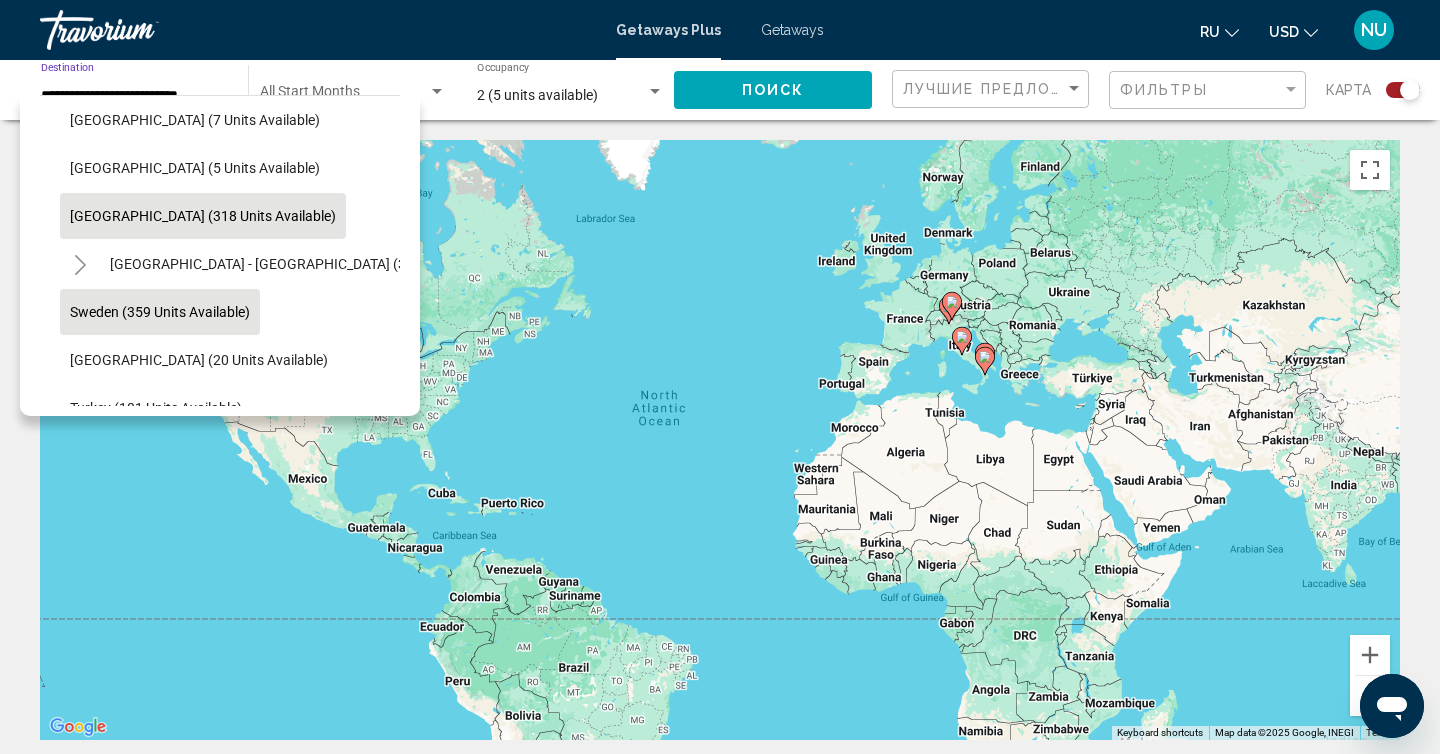 scroll, scrollTop: 634, scrollLeft: 0, axis: vertical 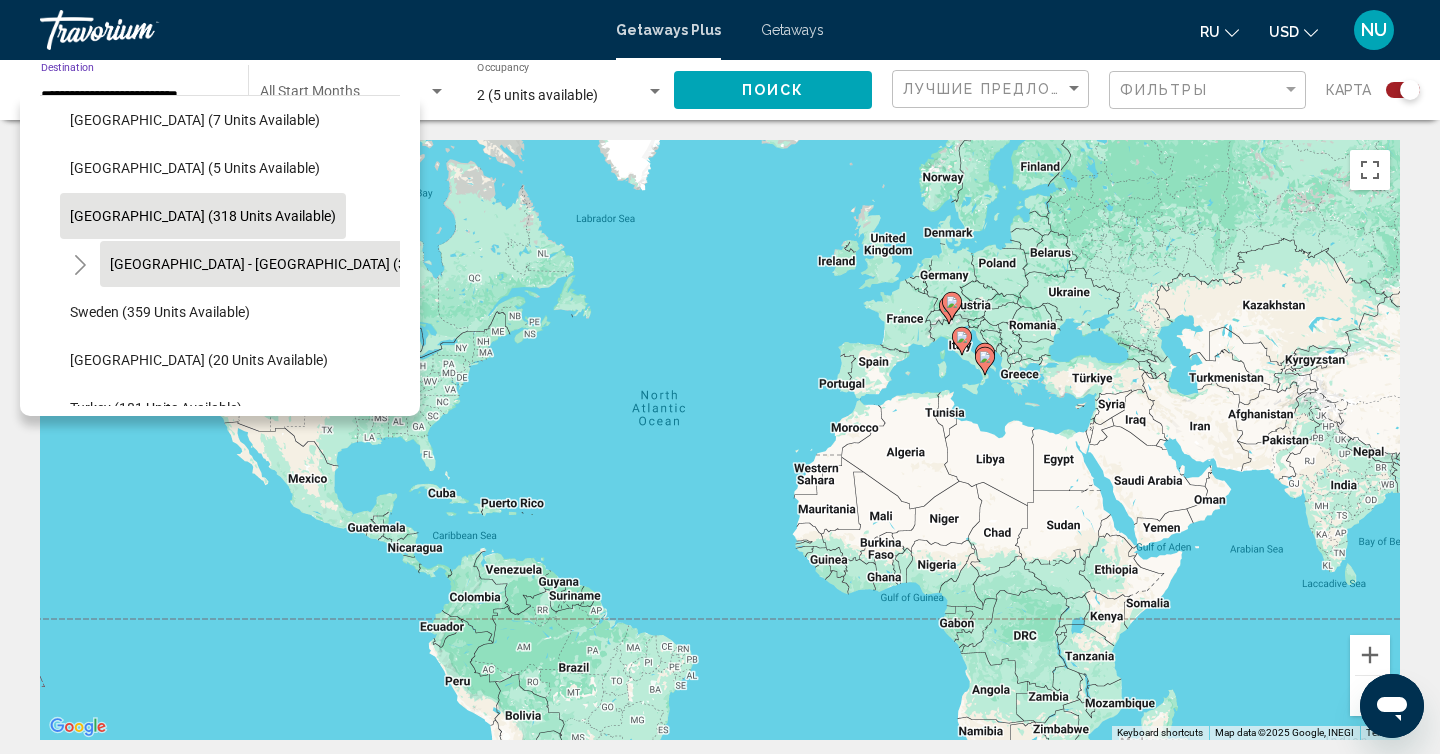click on "[GEOGRAPHIC_DATA] - [GEOGRAPHIC_DATA] (390 units available)" 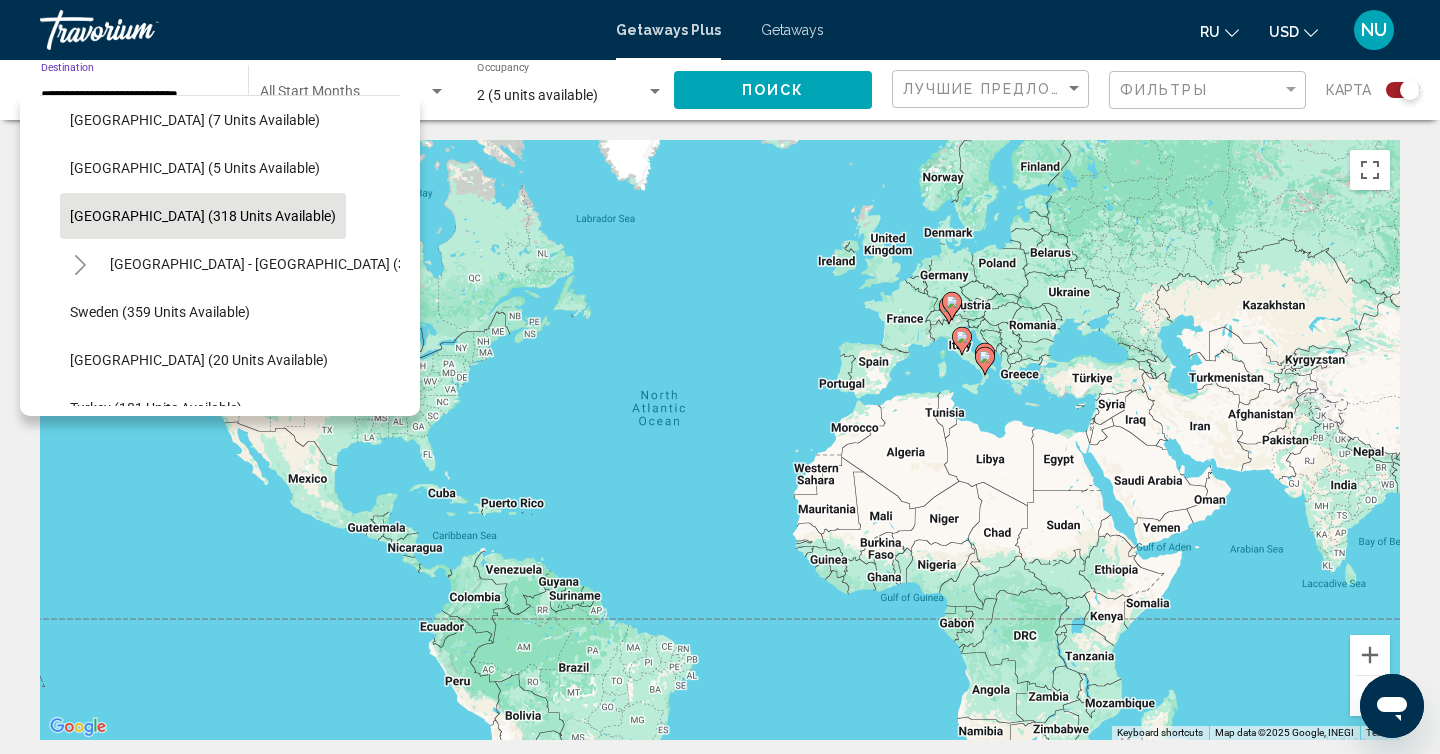 type on "**********" 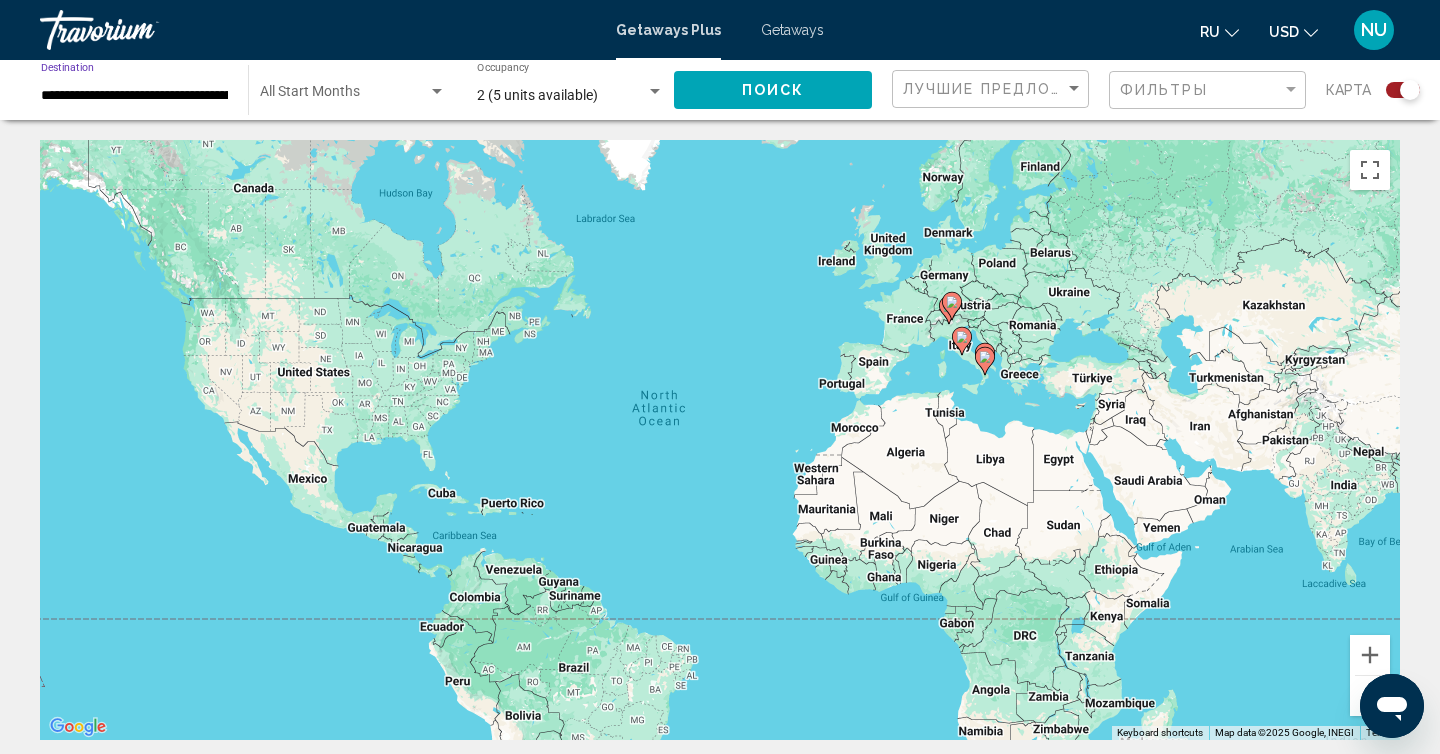 click on "2 (5 units available)" at bounding box center [537, 95] 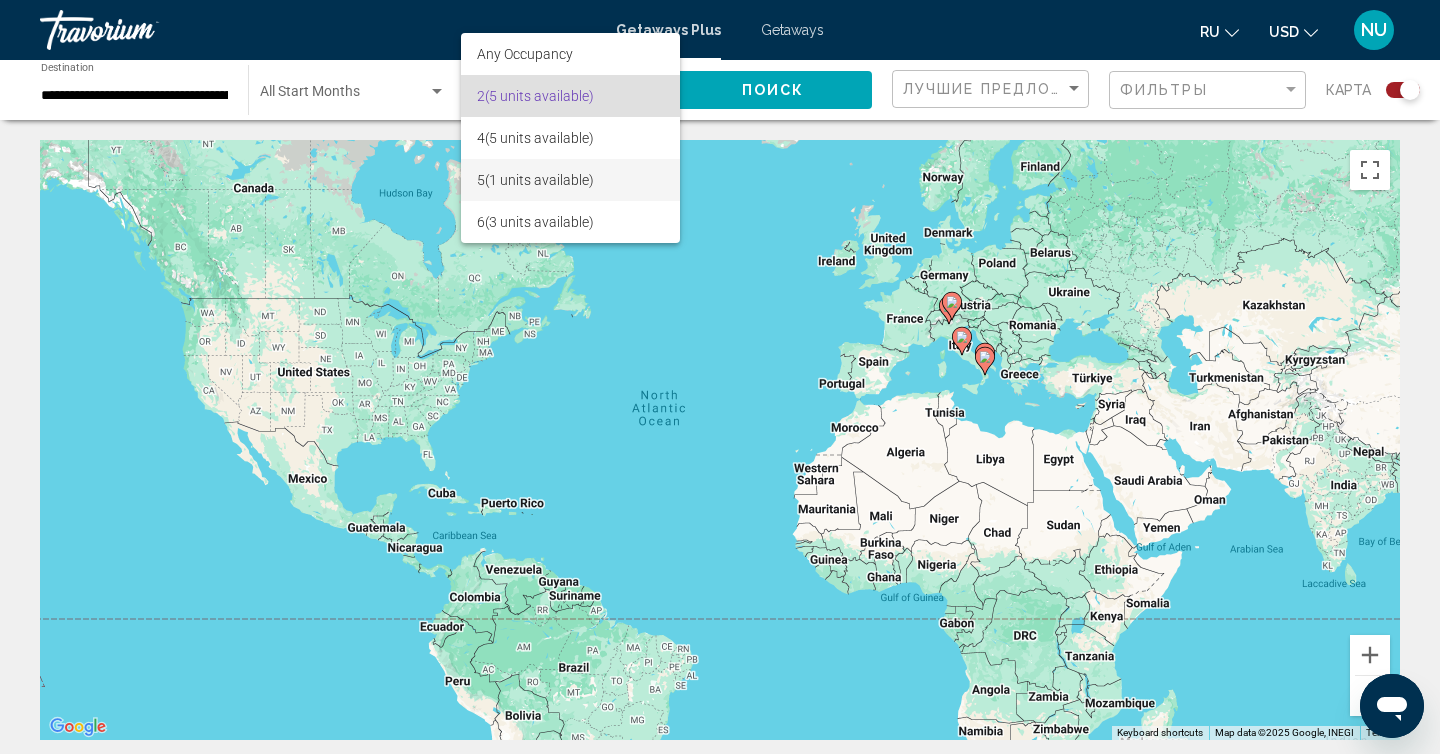 scroll, scrollTop: 87, scrollLeft: 0, axis: vertical 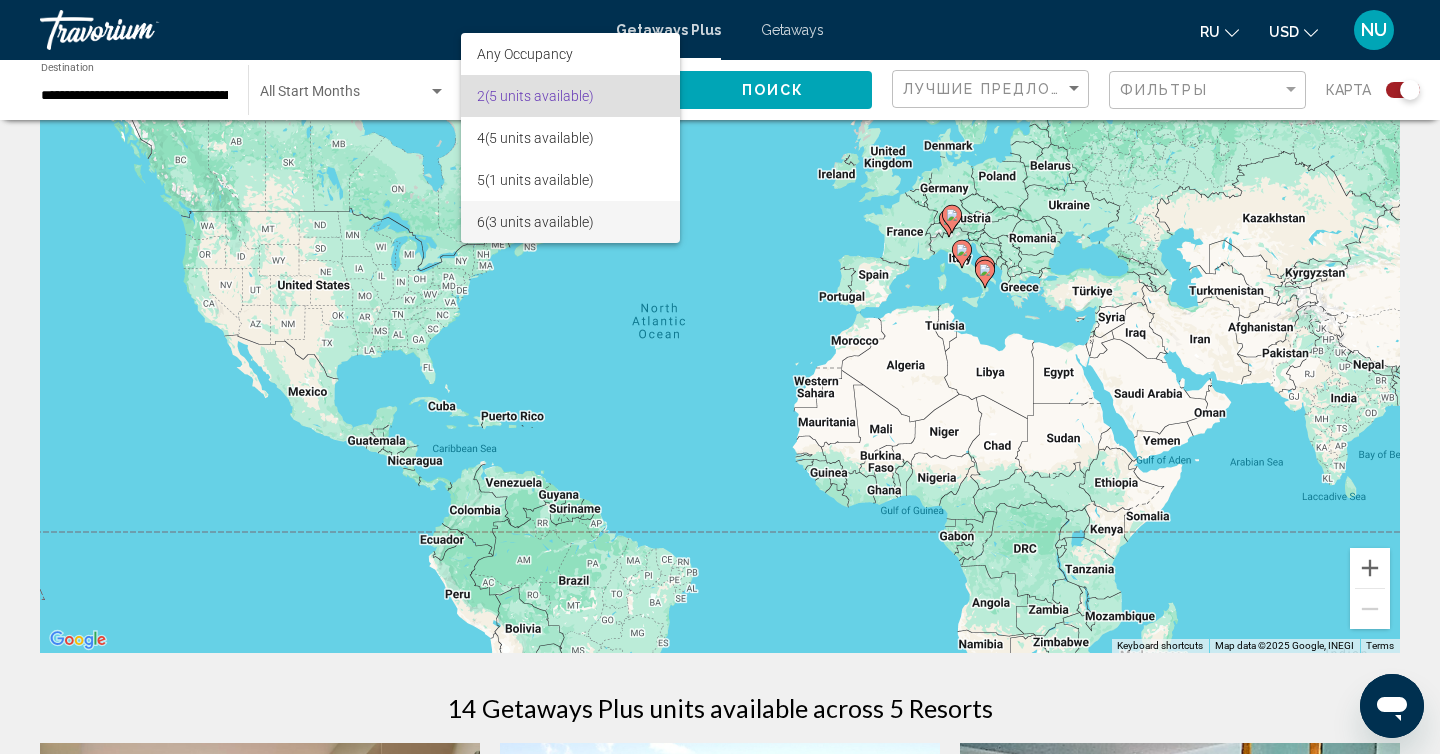 click on "6  (3 units available)" at bounding box center (570, 222) 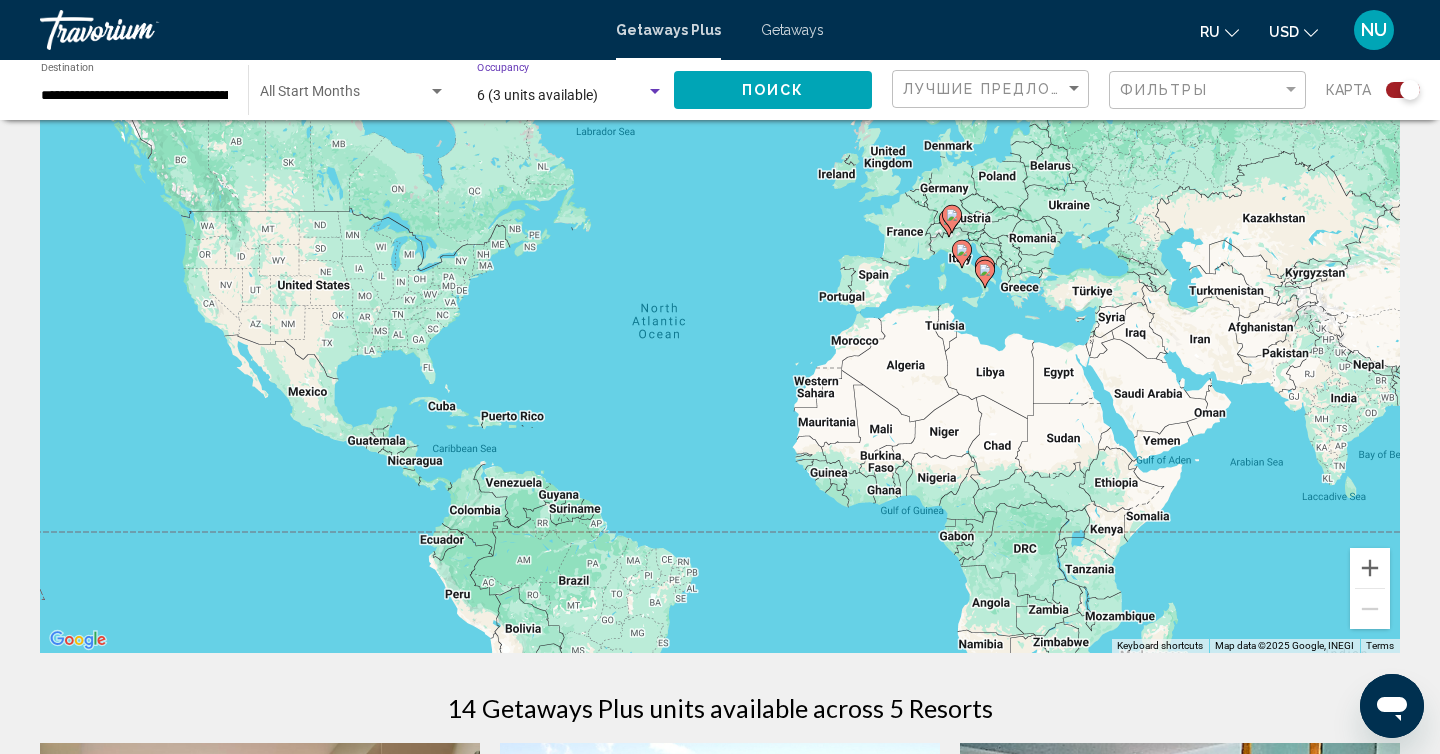 scroll, scrollTop: 86, scrollLeft: 0, axis: vertical 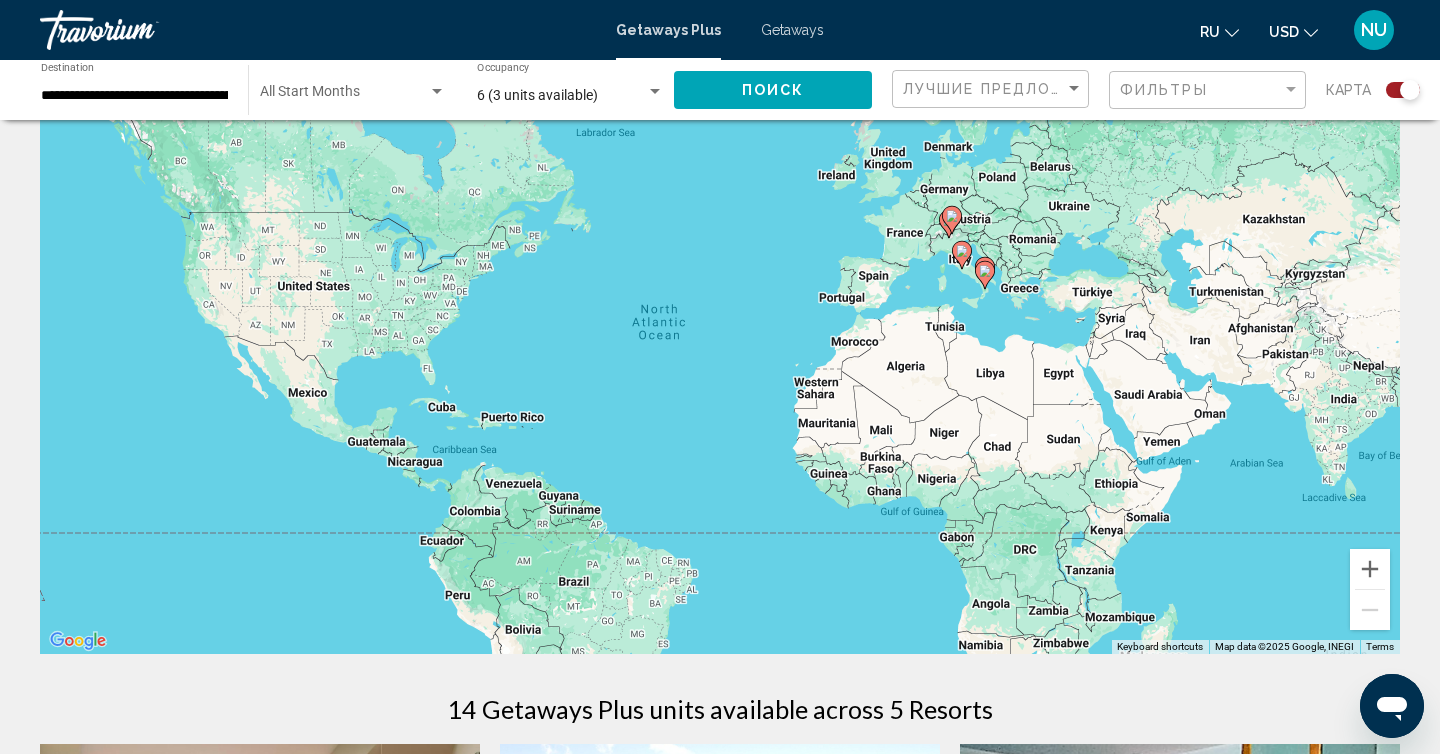 click on "6 (3 units available) Occupancy Any Occupancy" 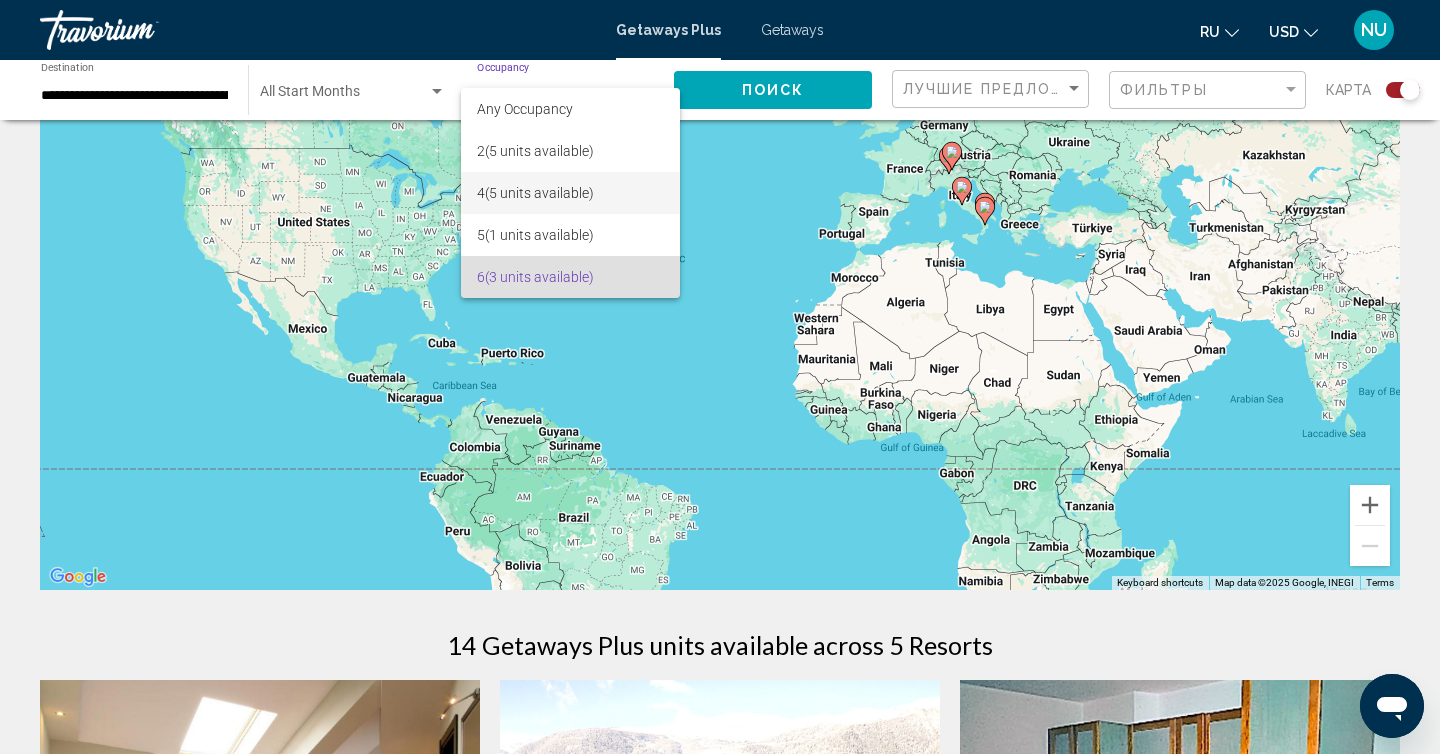scroll, scrollTop: 153, scrollLeft: 0, axis: vertical 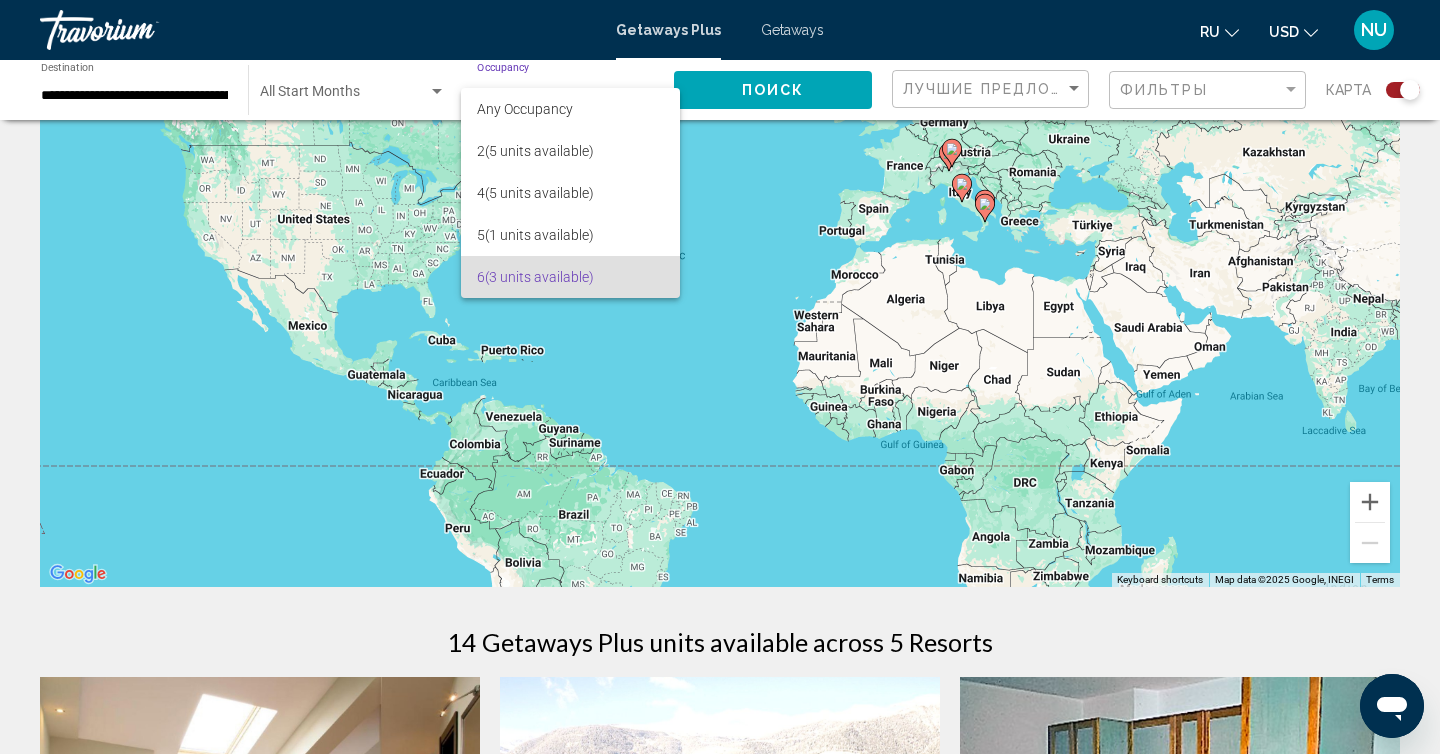 click at bounding box center [720, 377] 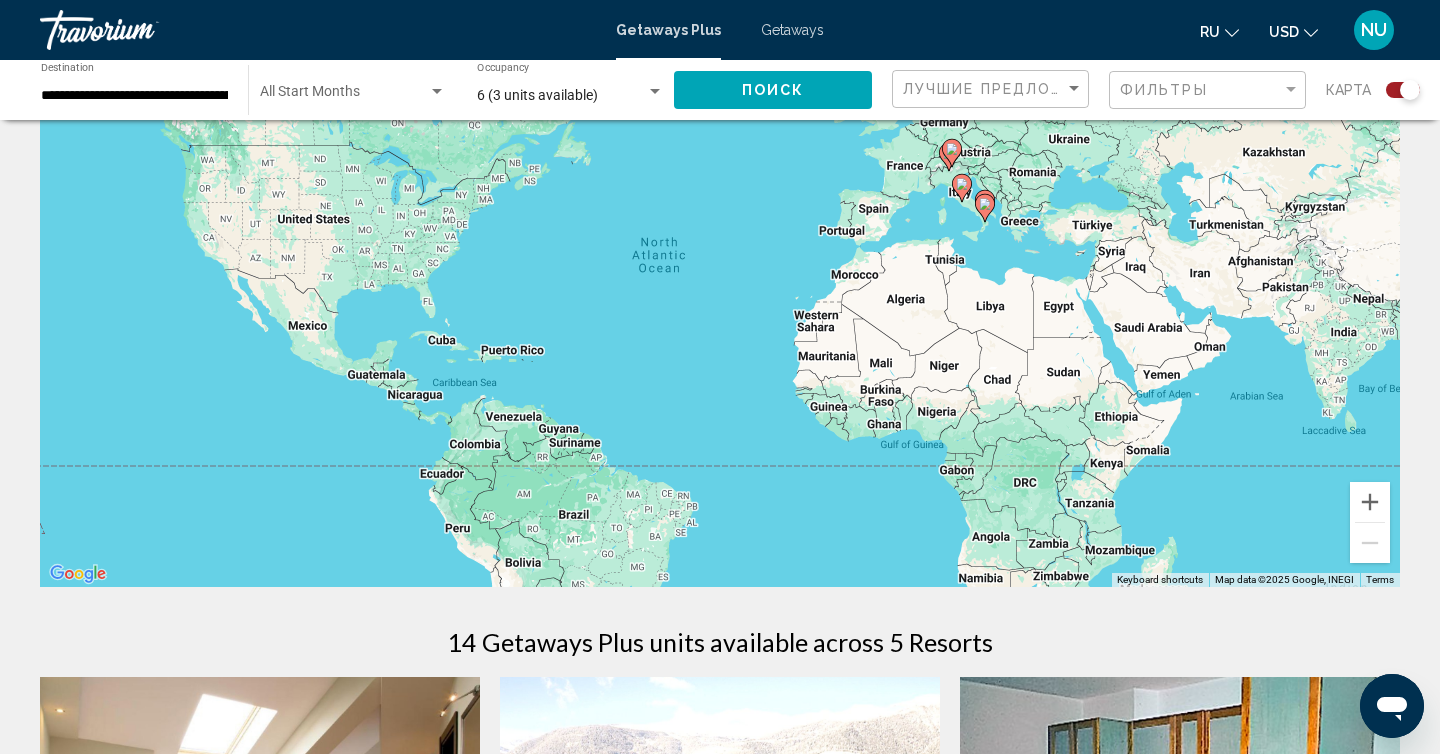 click on "Поиск" 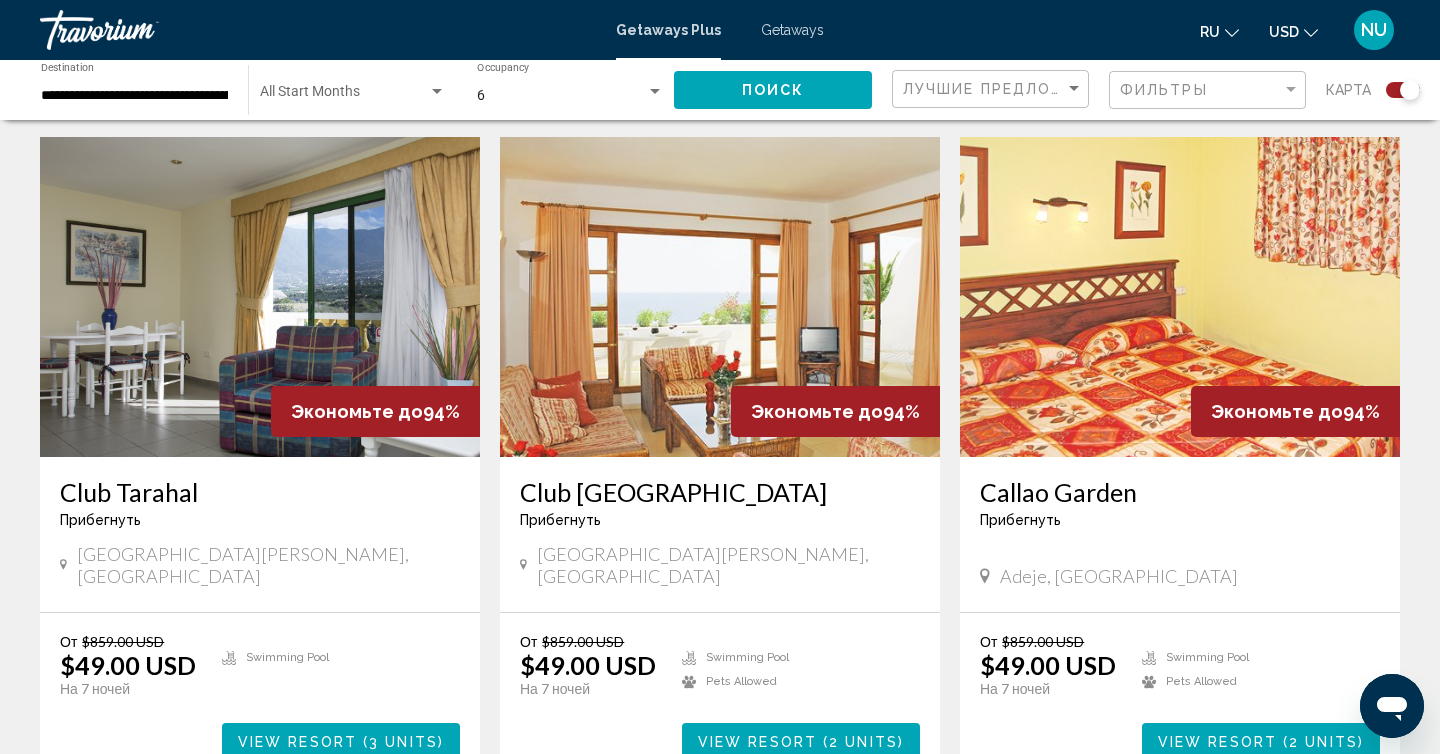scroll, scrollTop: 696, scrollLeft: 0, axis: vertical 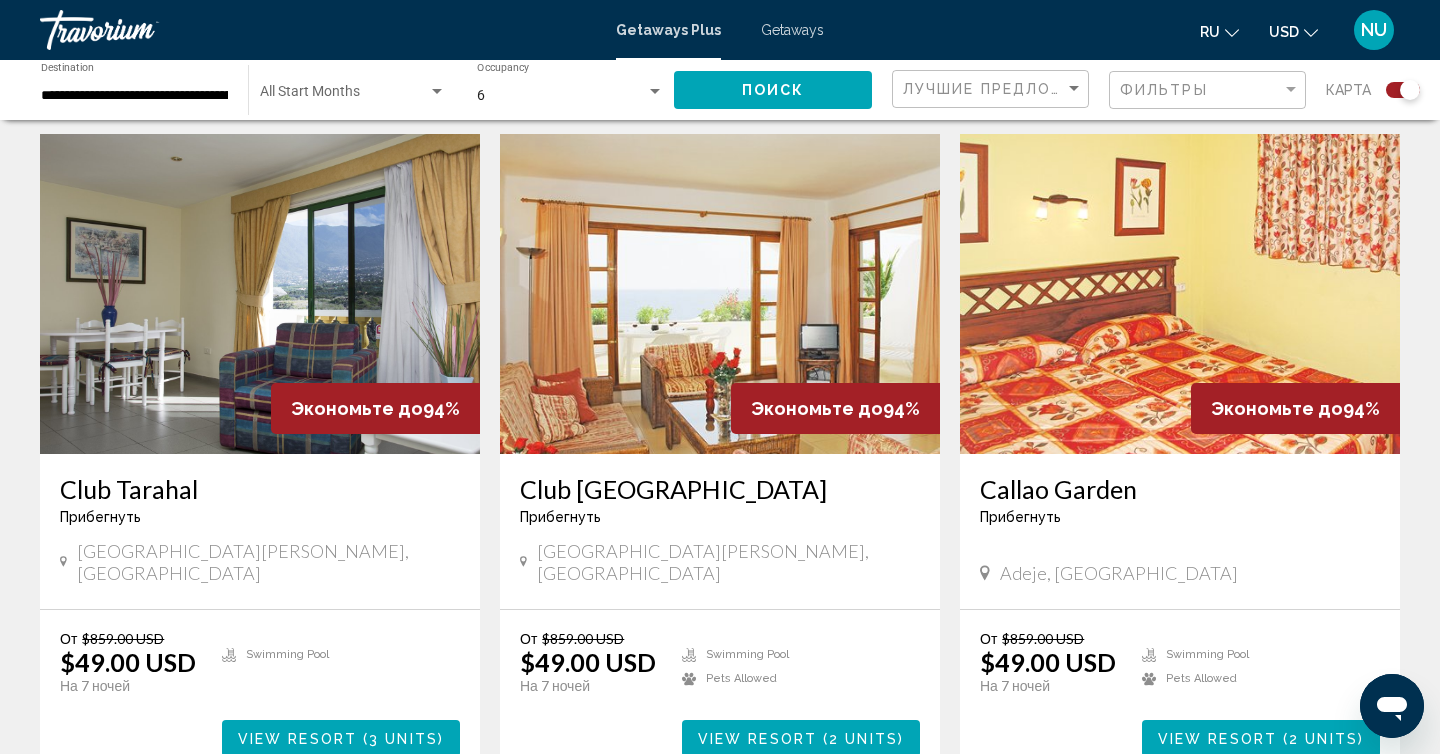 click at bounding box center (260, 294) 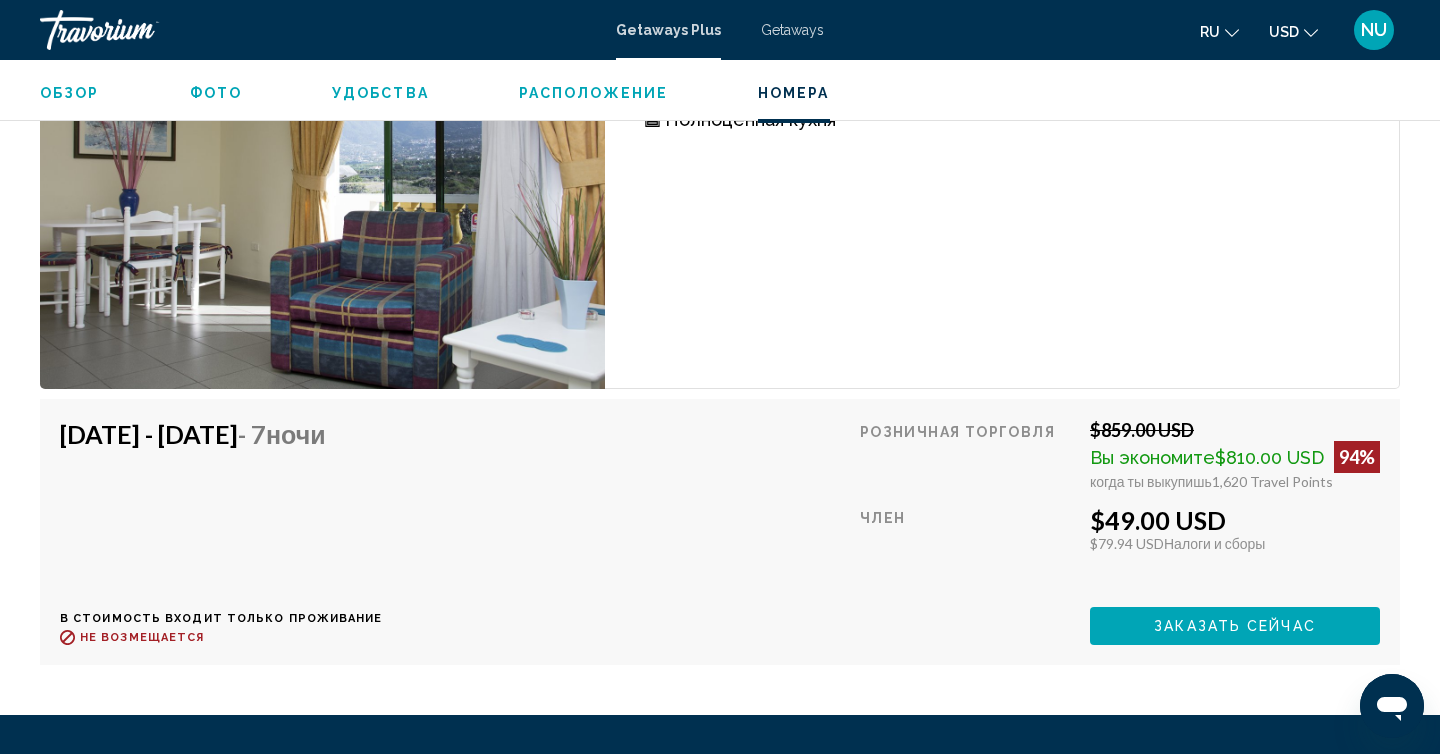 scroll, scrollTop: 3071, scrollLeft: 0, axis: vertical 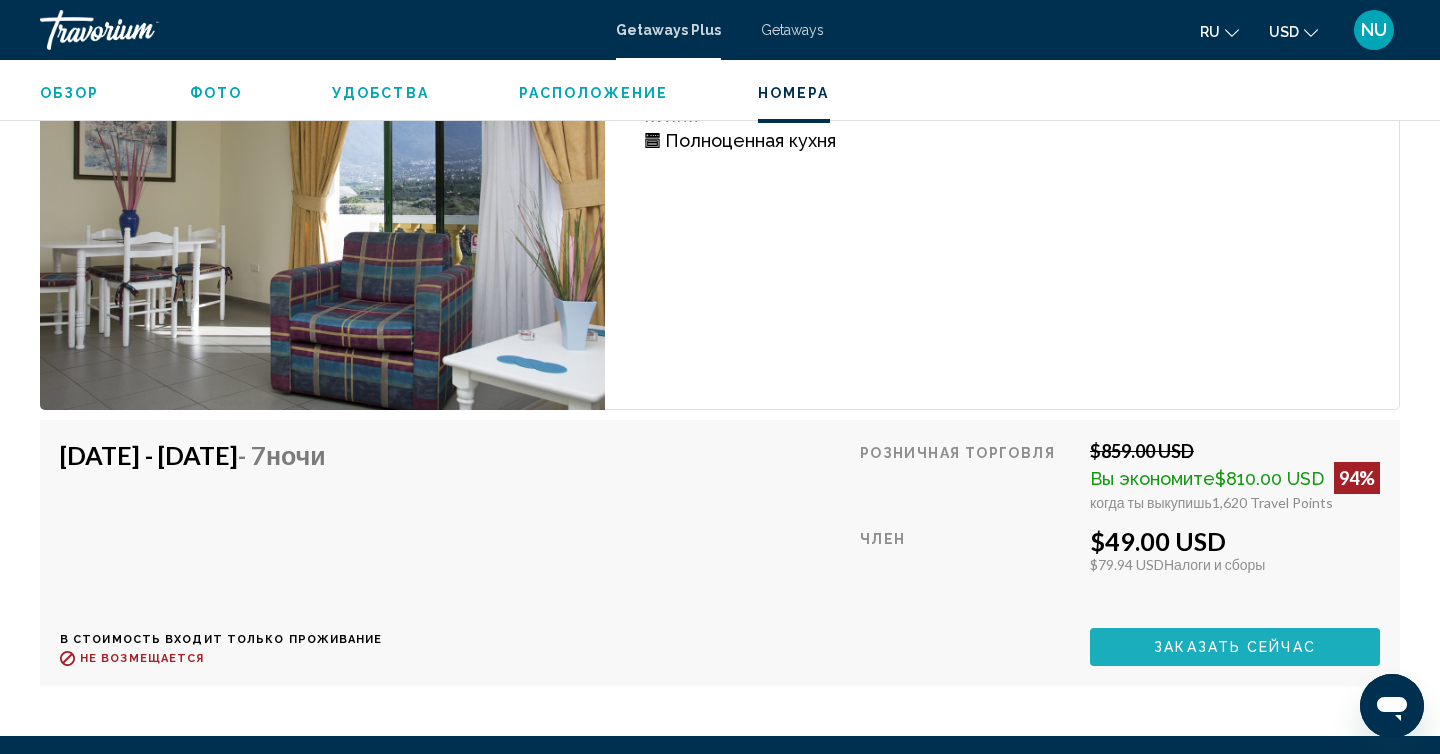 click on "Заказать сейчас" at bounding box center (1235, 648) 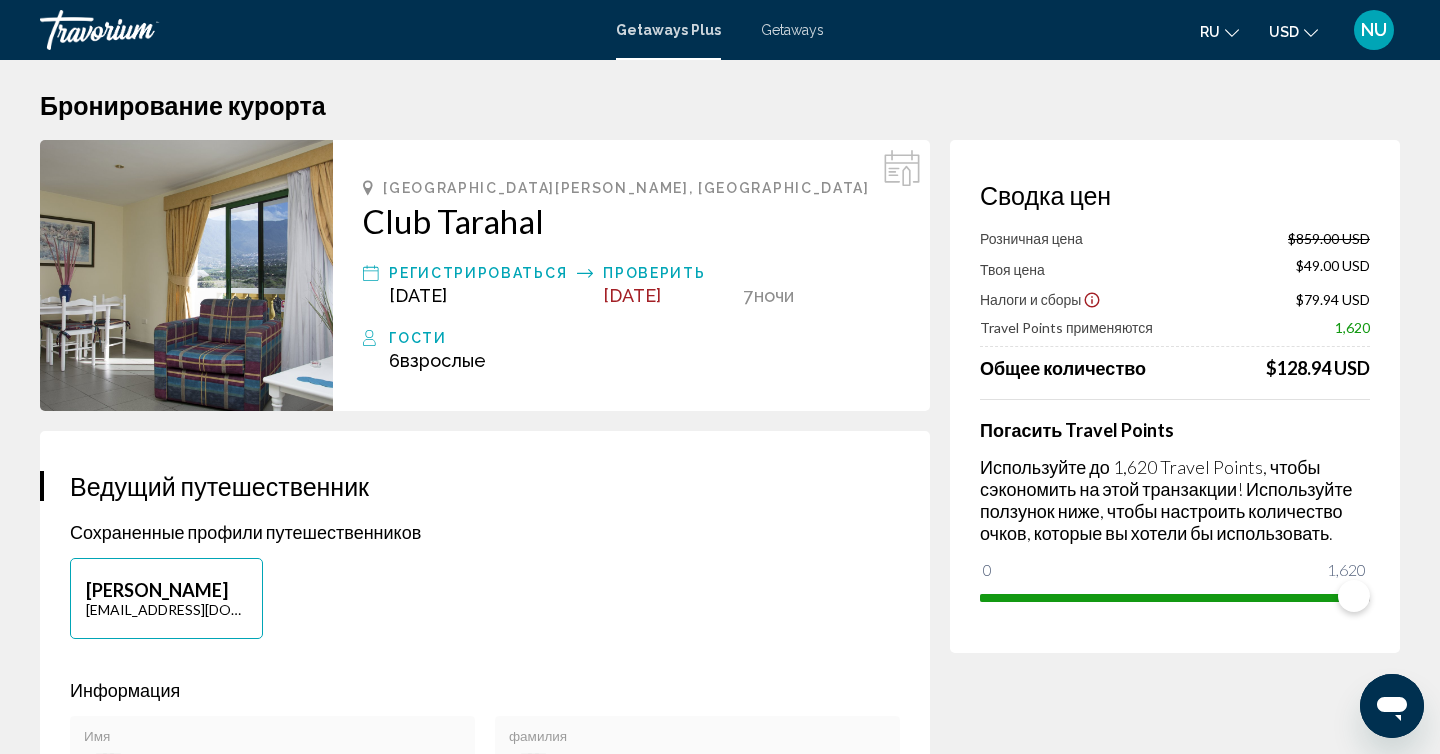 scroll, scrollTop: 0, scrollLeft: 0, axis: both 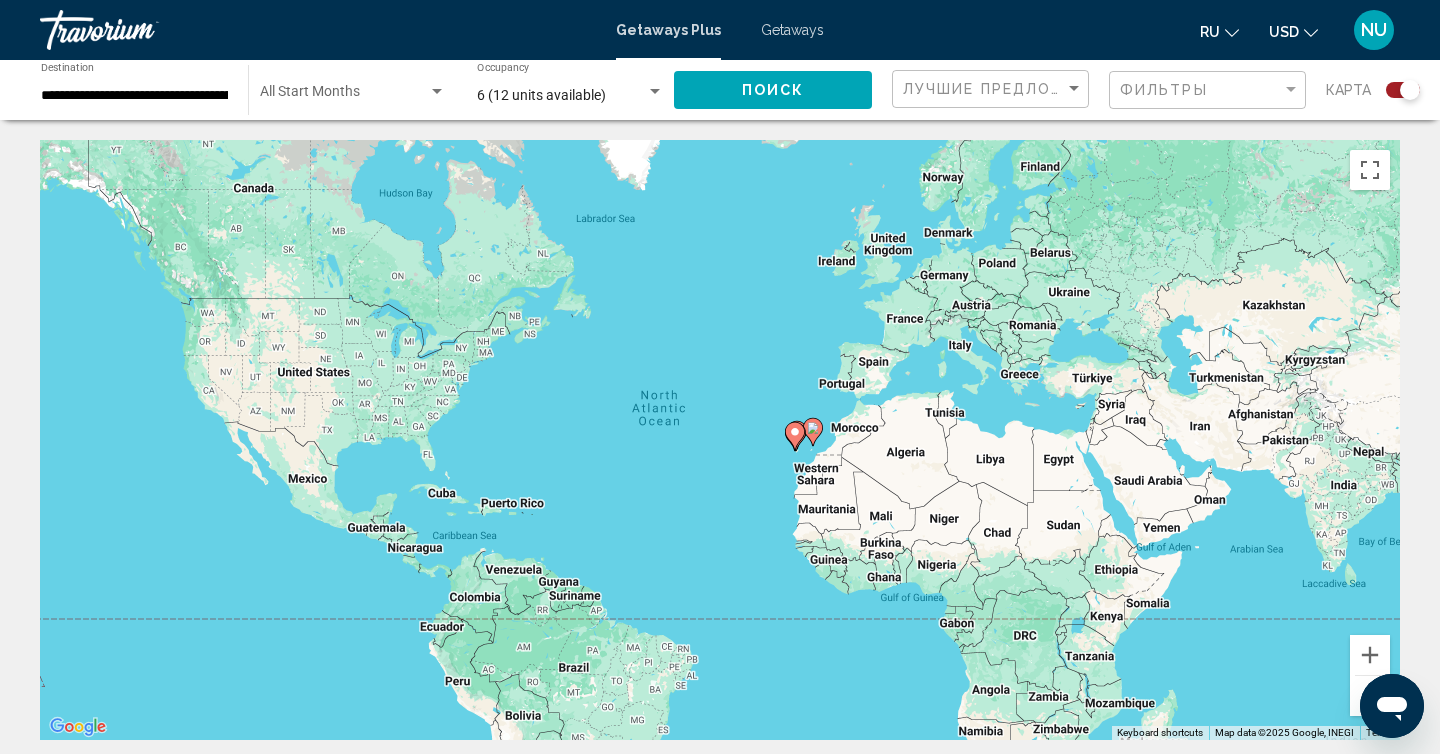 click at bounding box center [655, 92] 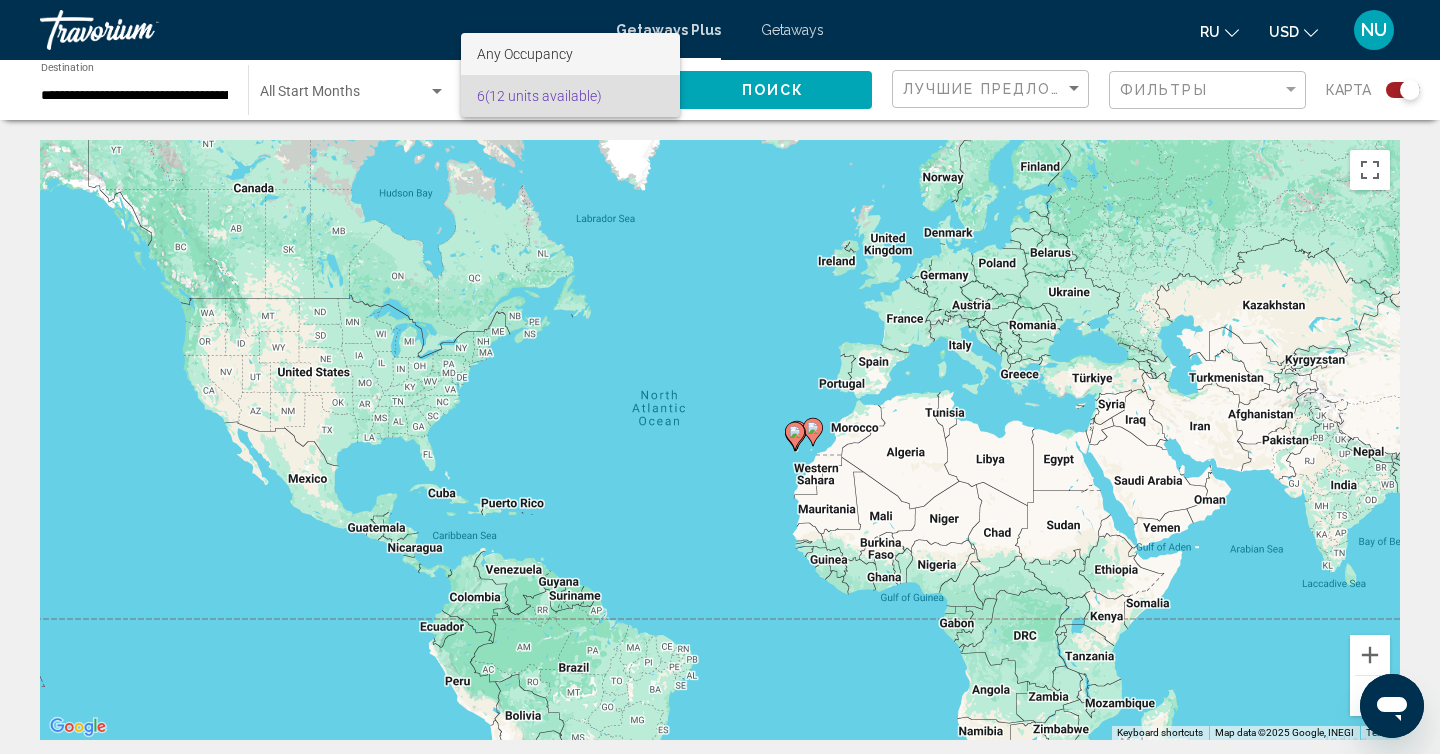 click on "Any Occupancy" at bounding box center [570, 54] 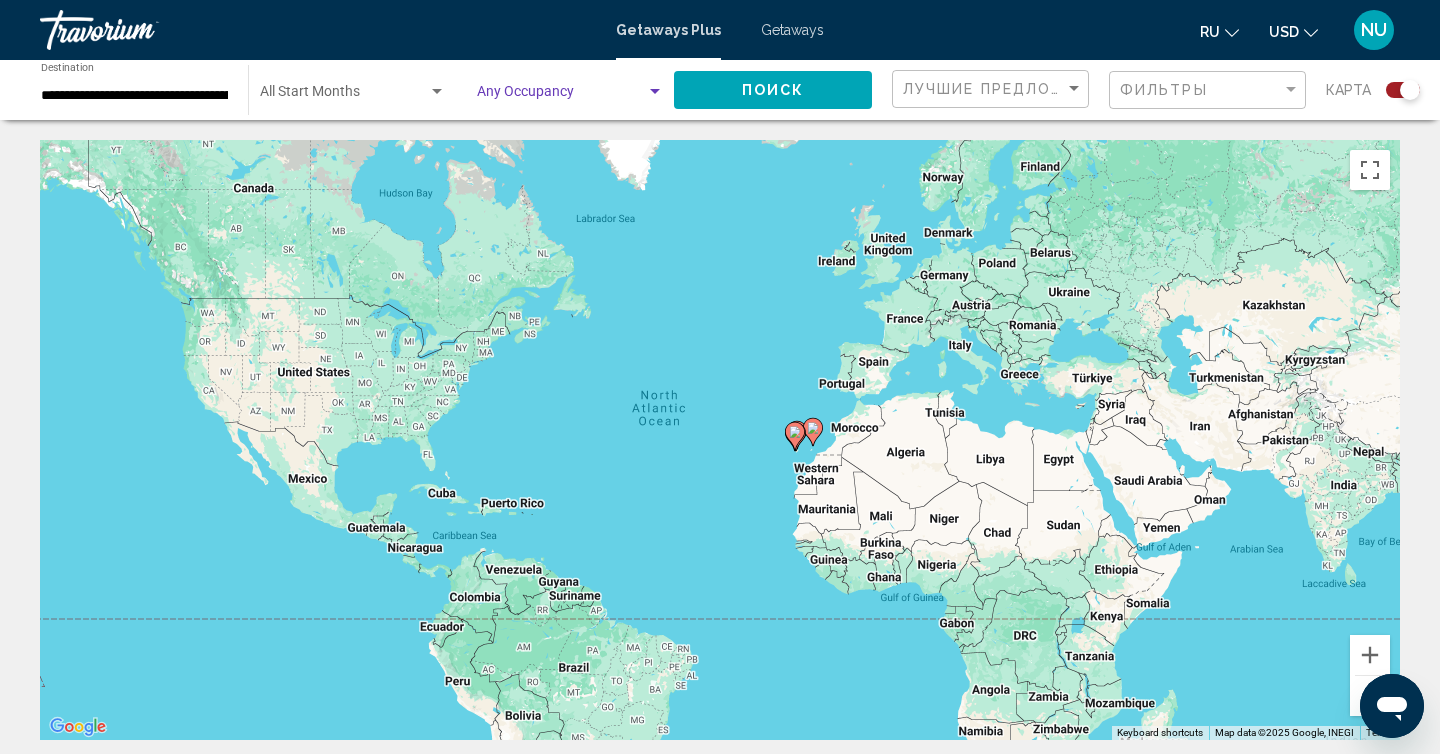 click at bounding box center (561, 96) 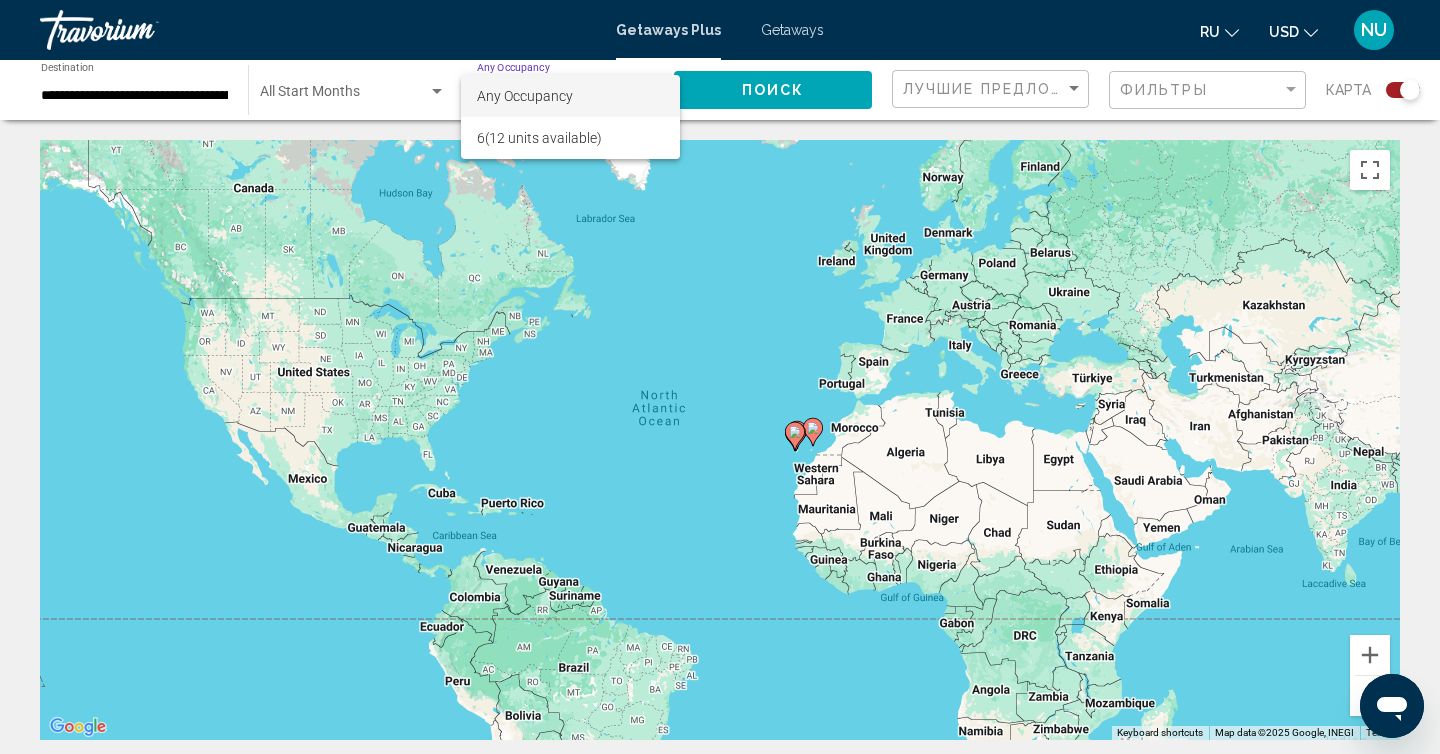 click on "Any Occupancy" at bounding box center (525, 96) 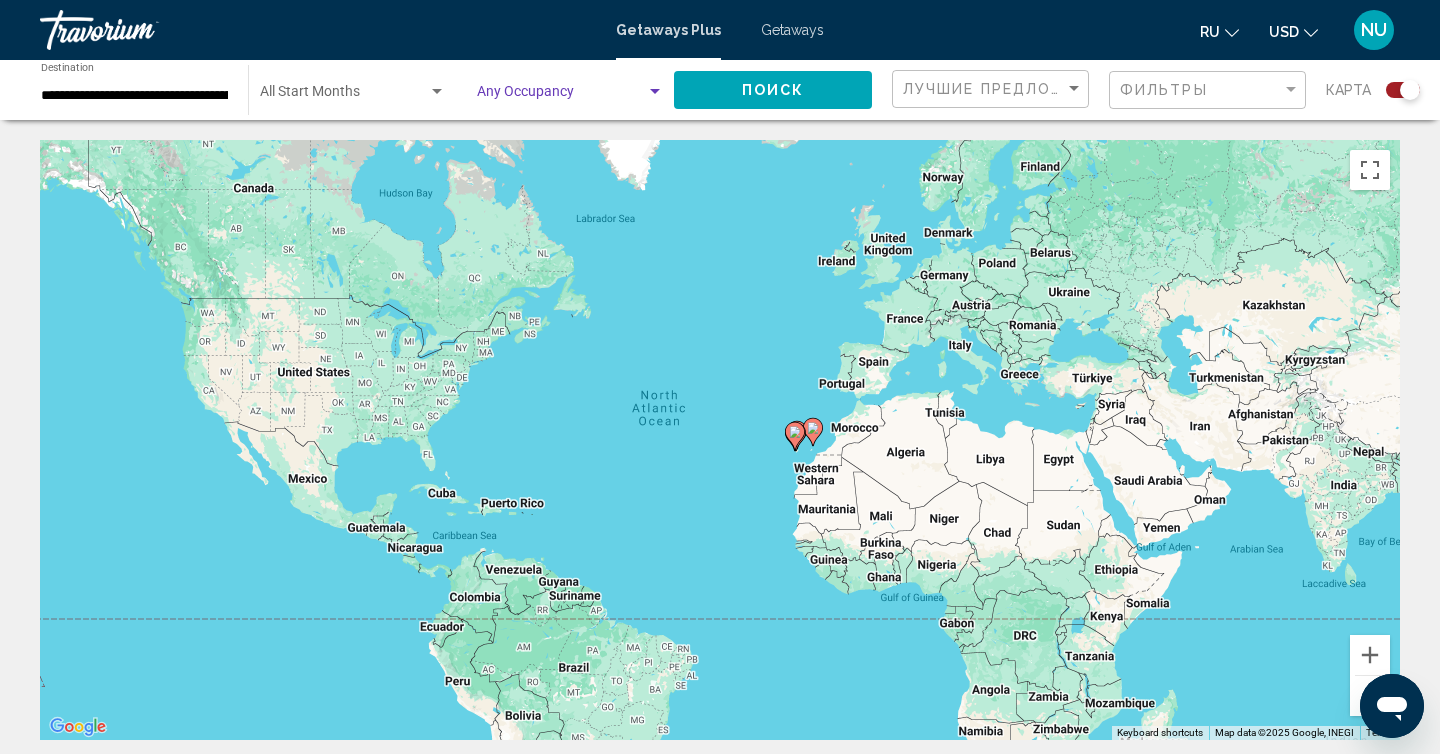 click on "**********" 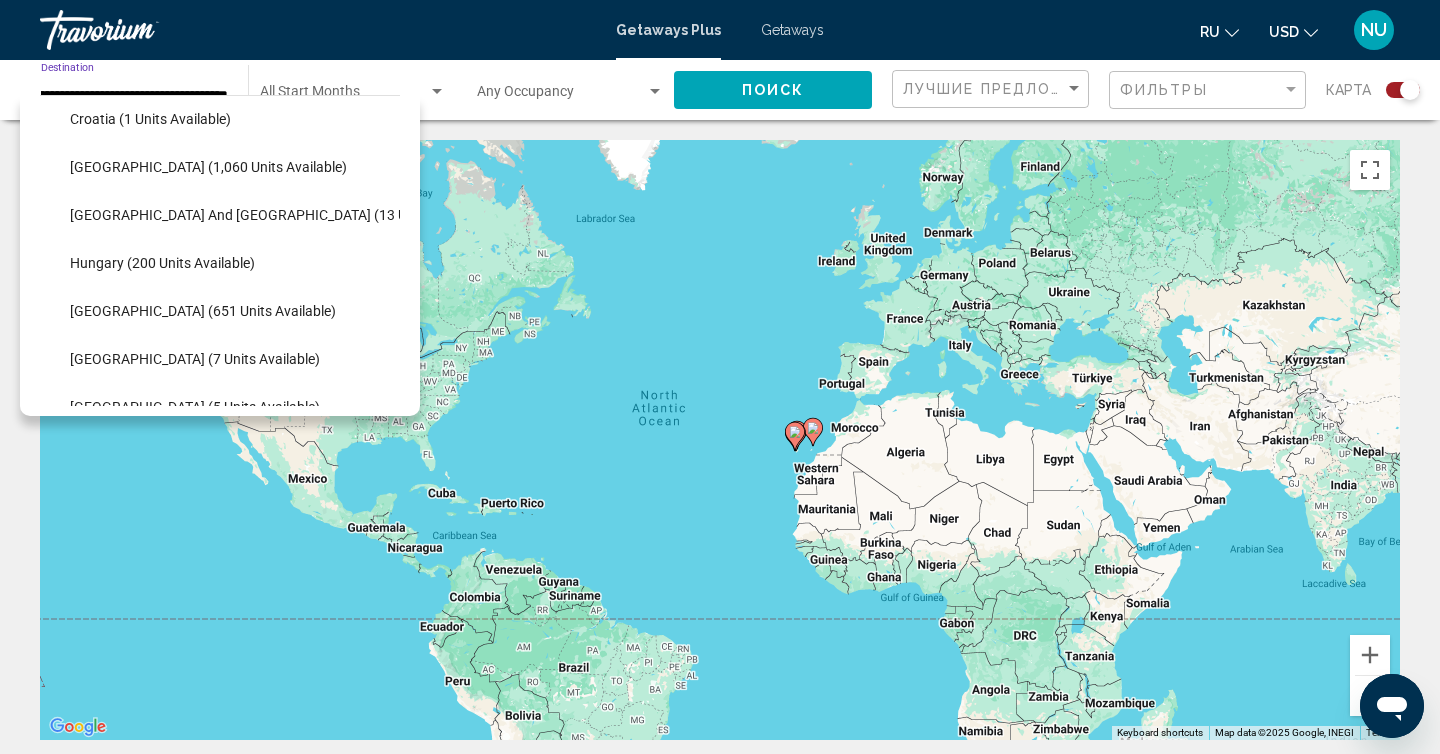 scroll, scrollTop: 394, scrollLeft: 0, axis: vertical 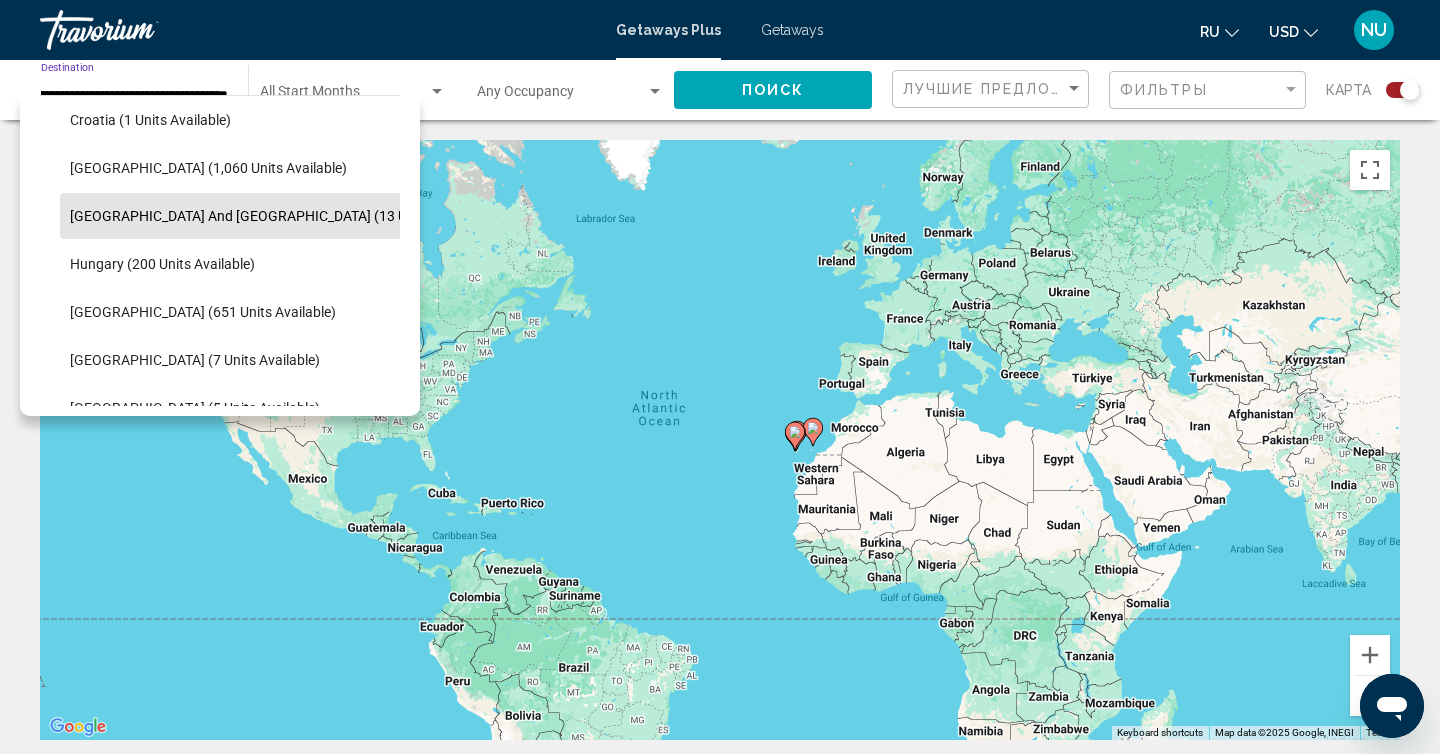 click on "[GEOGRAPHIC_DATA] and [GEOGRAPHIC_DATA] (13 units available)" 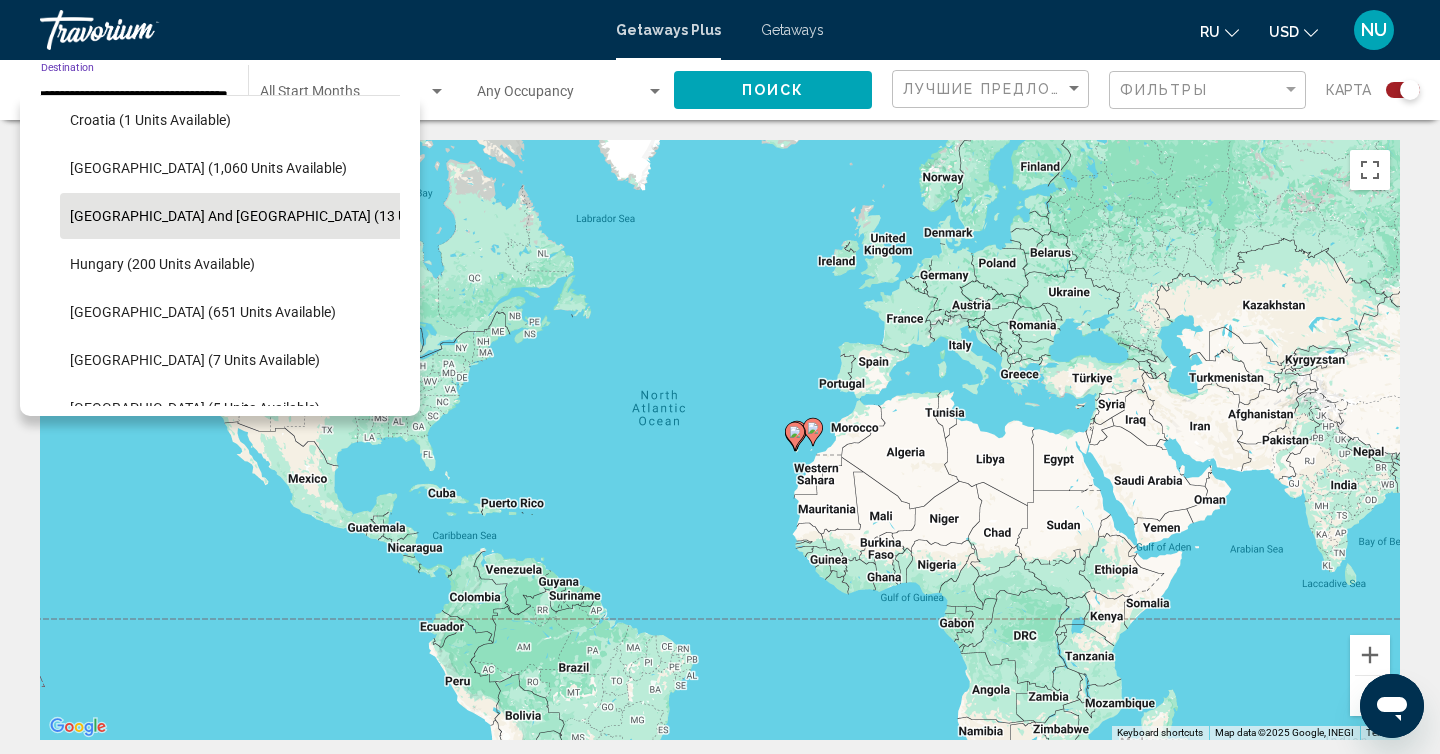 scroll, scrollTop: 0, scrollLeft: 51, axis: horizontal 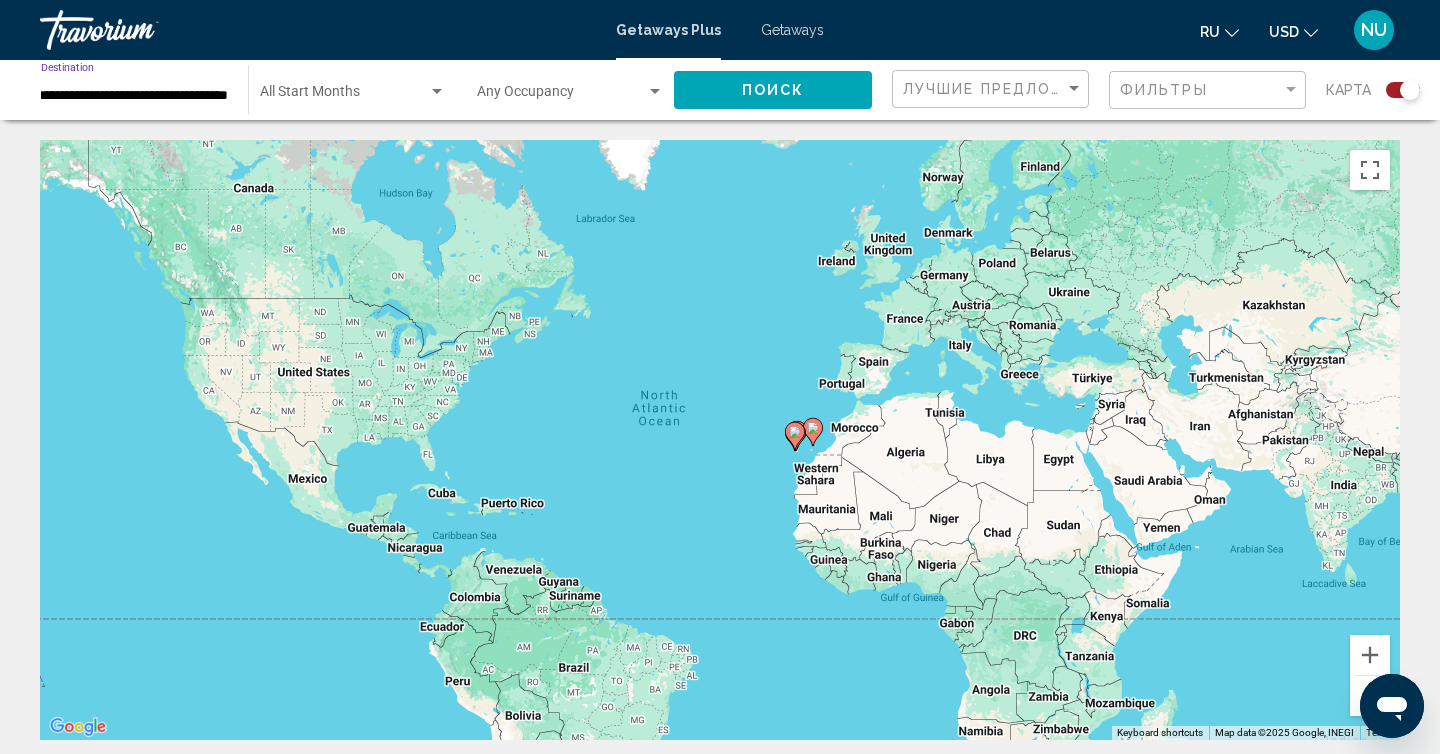 click on "Поиск" 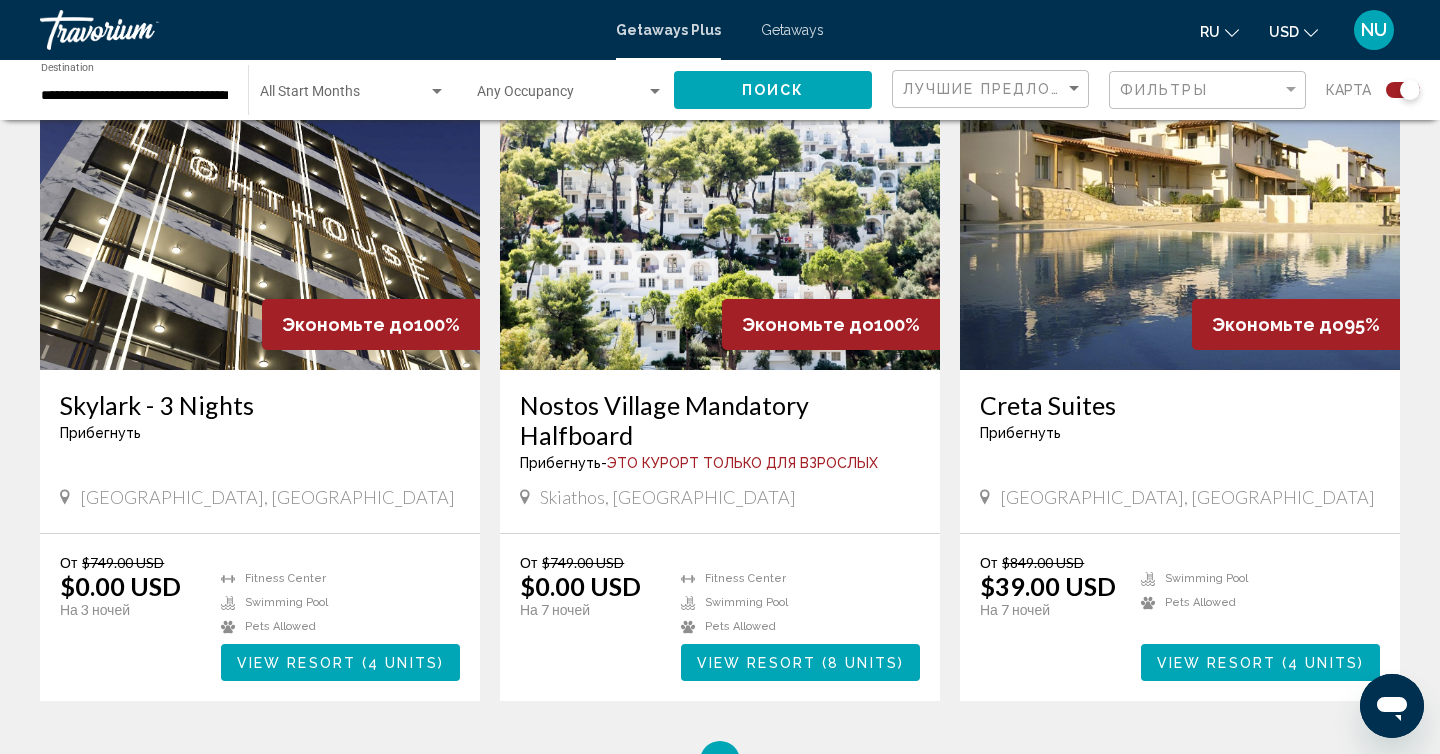 scroll, scrollTop: 779, scrollLeft: 0, axis: vertical 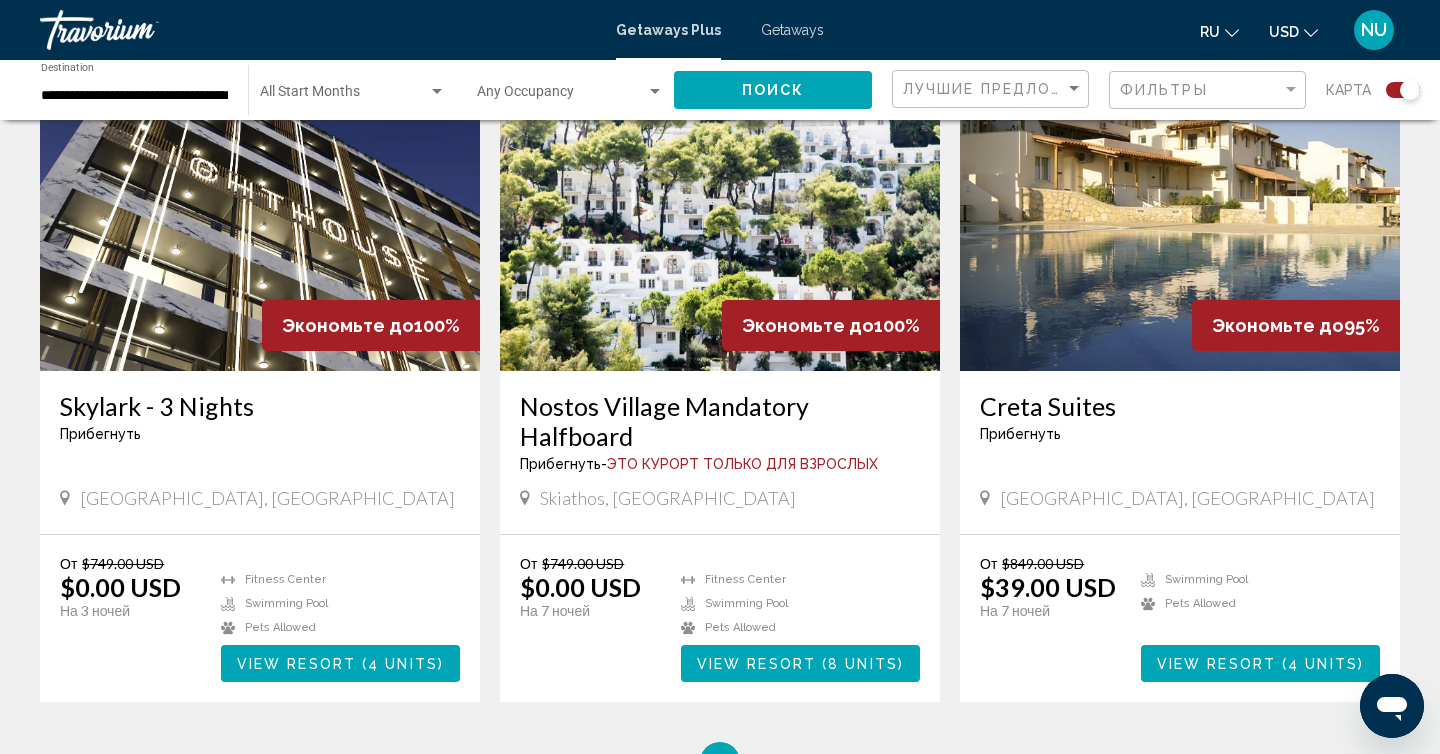 click at bounding box center (720, 211) 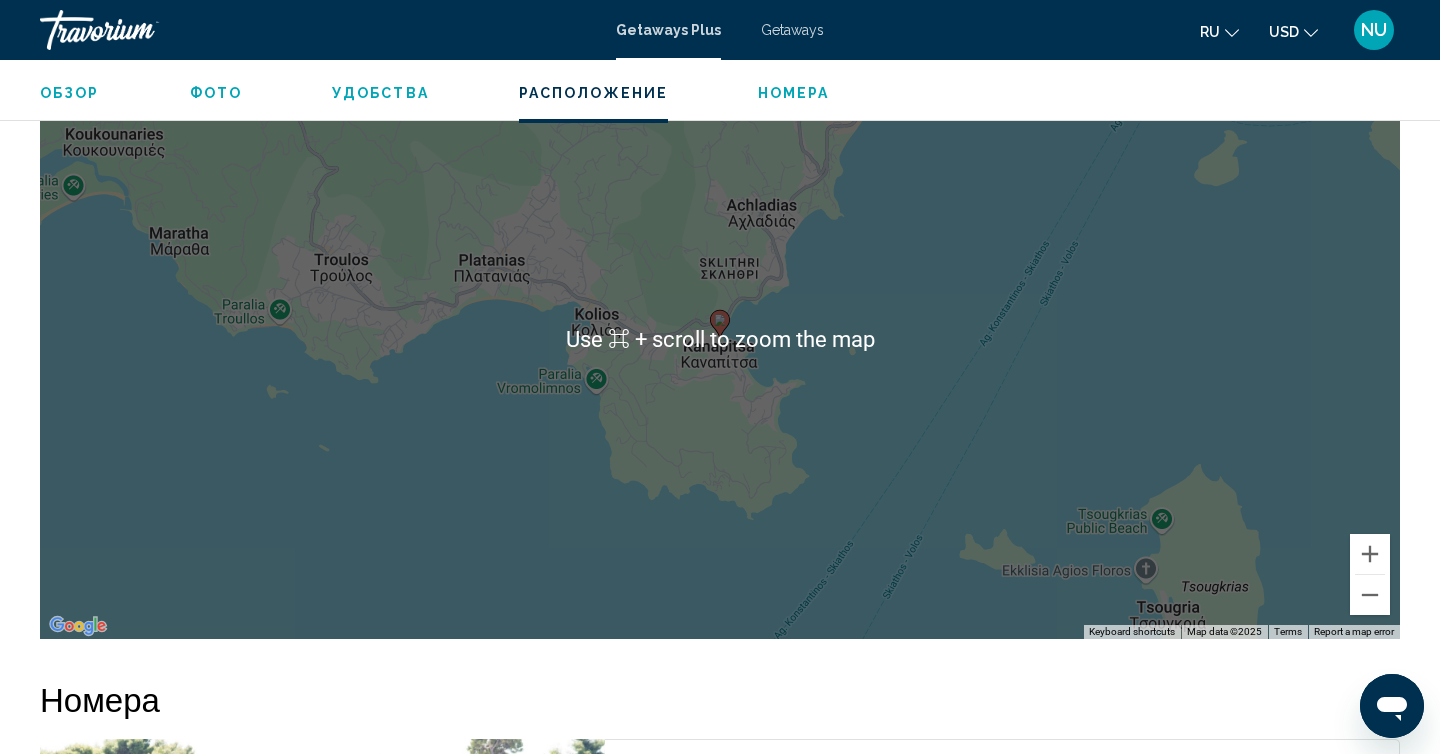 scroll, scrollTop: 2474, scrollLeft: 0, axis: vertical 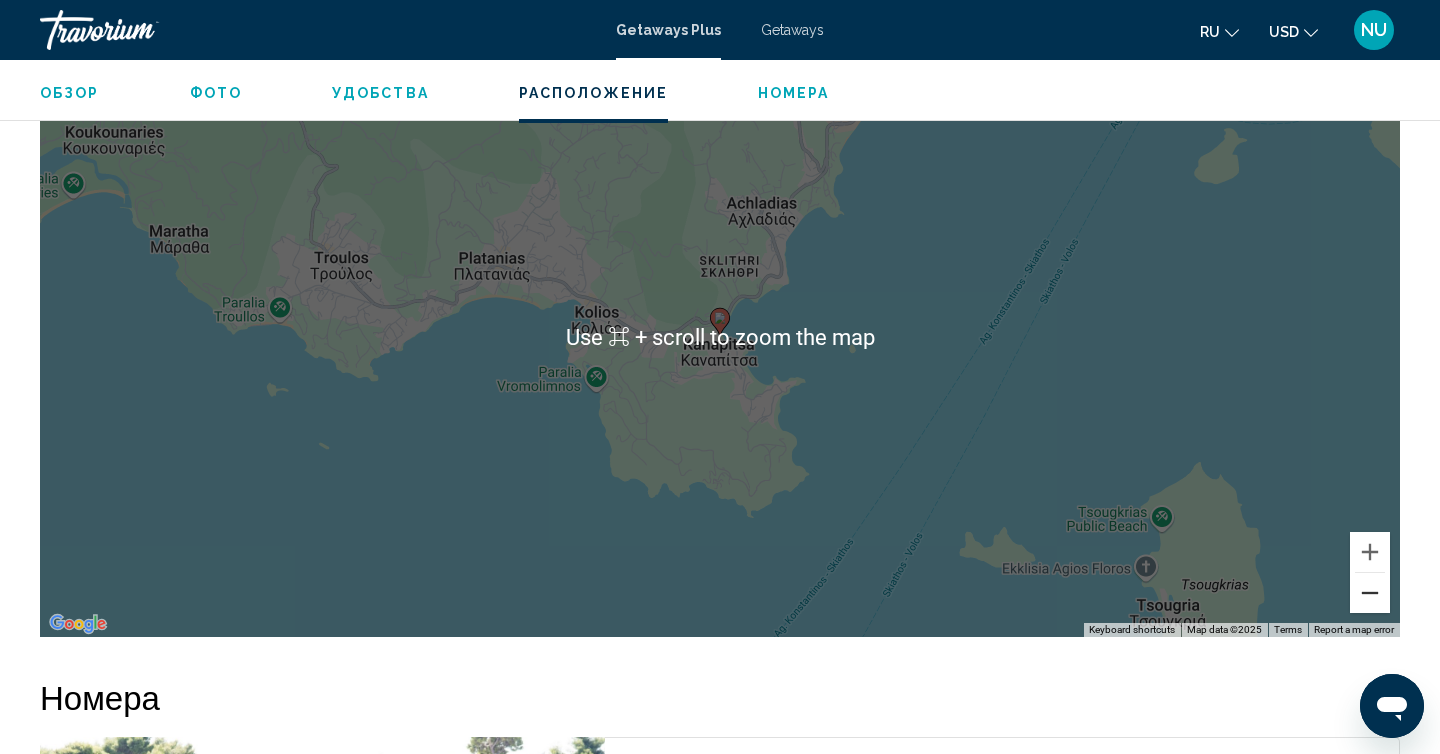 click at bounding box center [1370, 593] 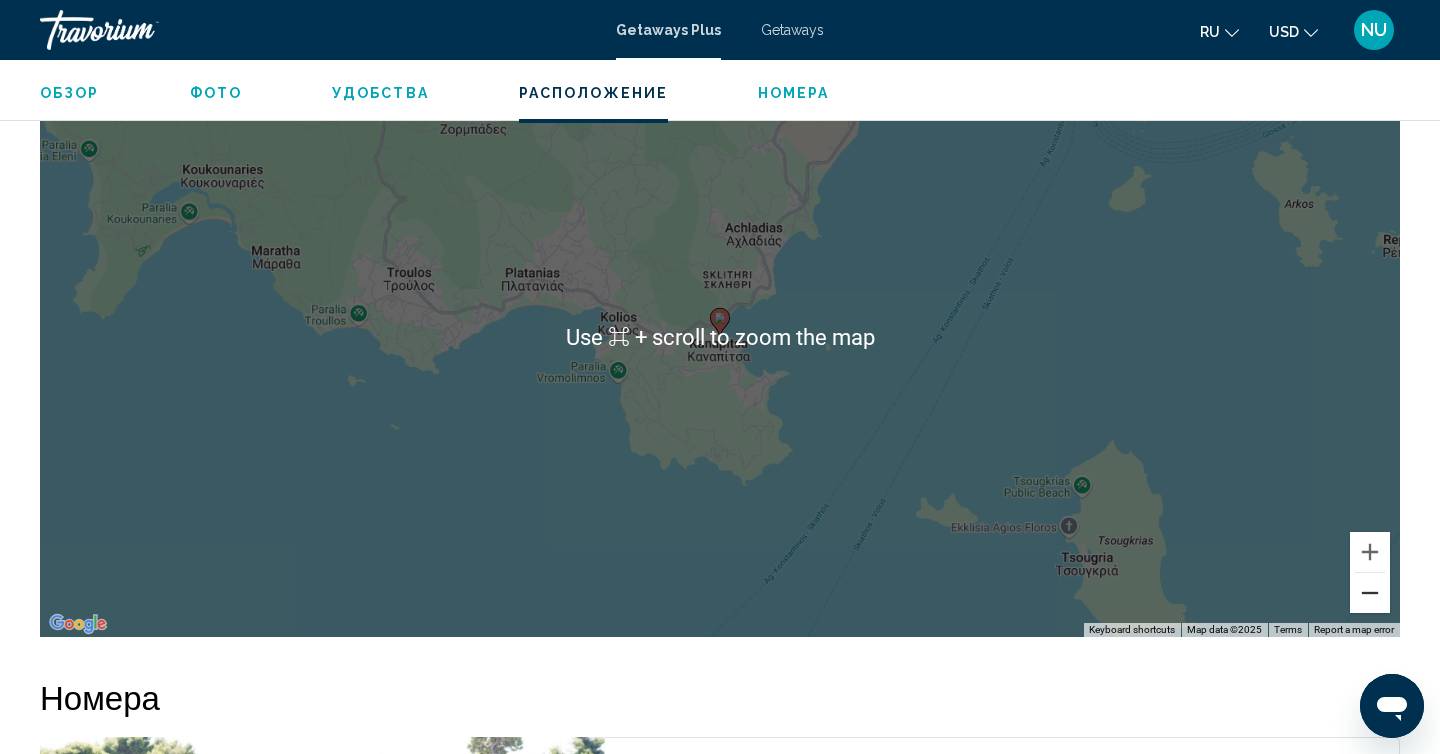 click at bounding box center (1370, 593) 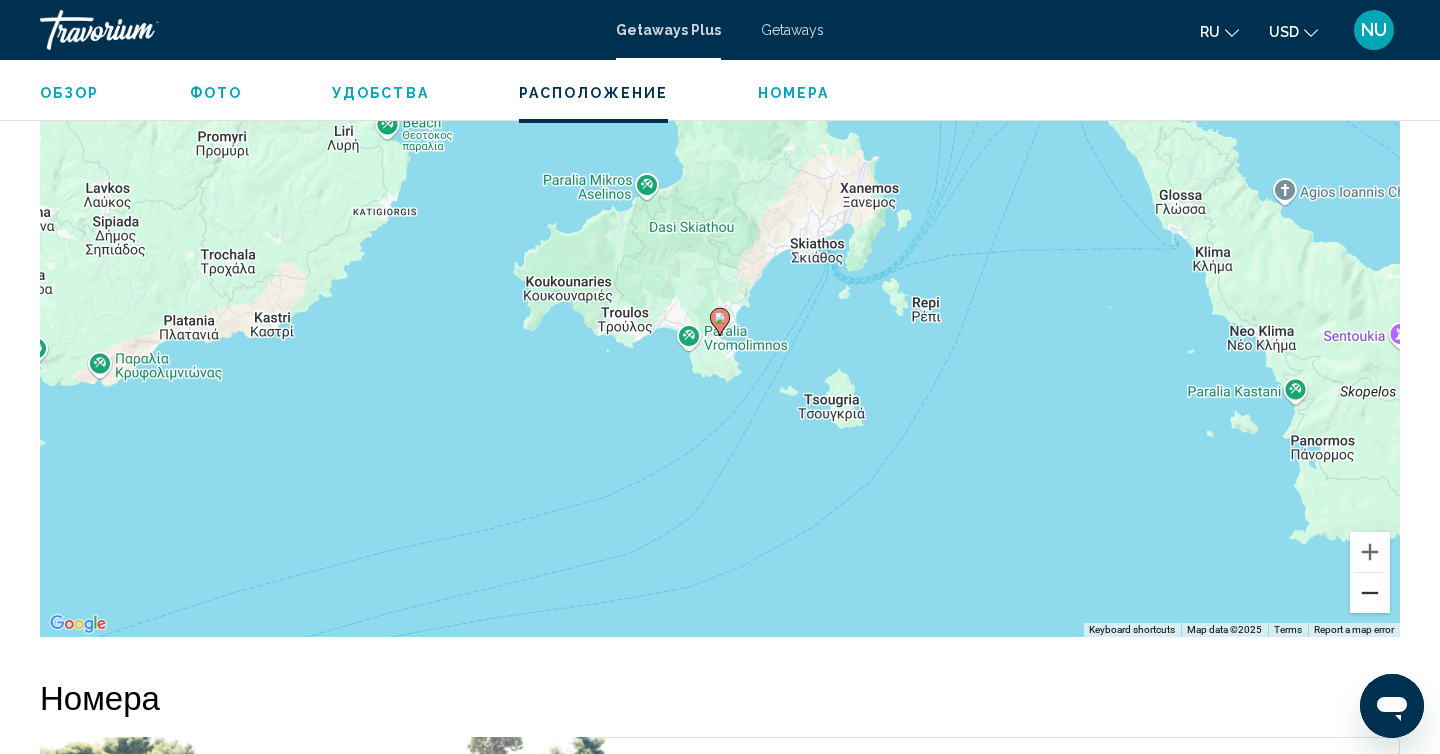 click at bounding box center (1370, 593) 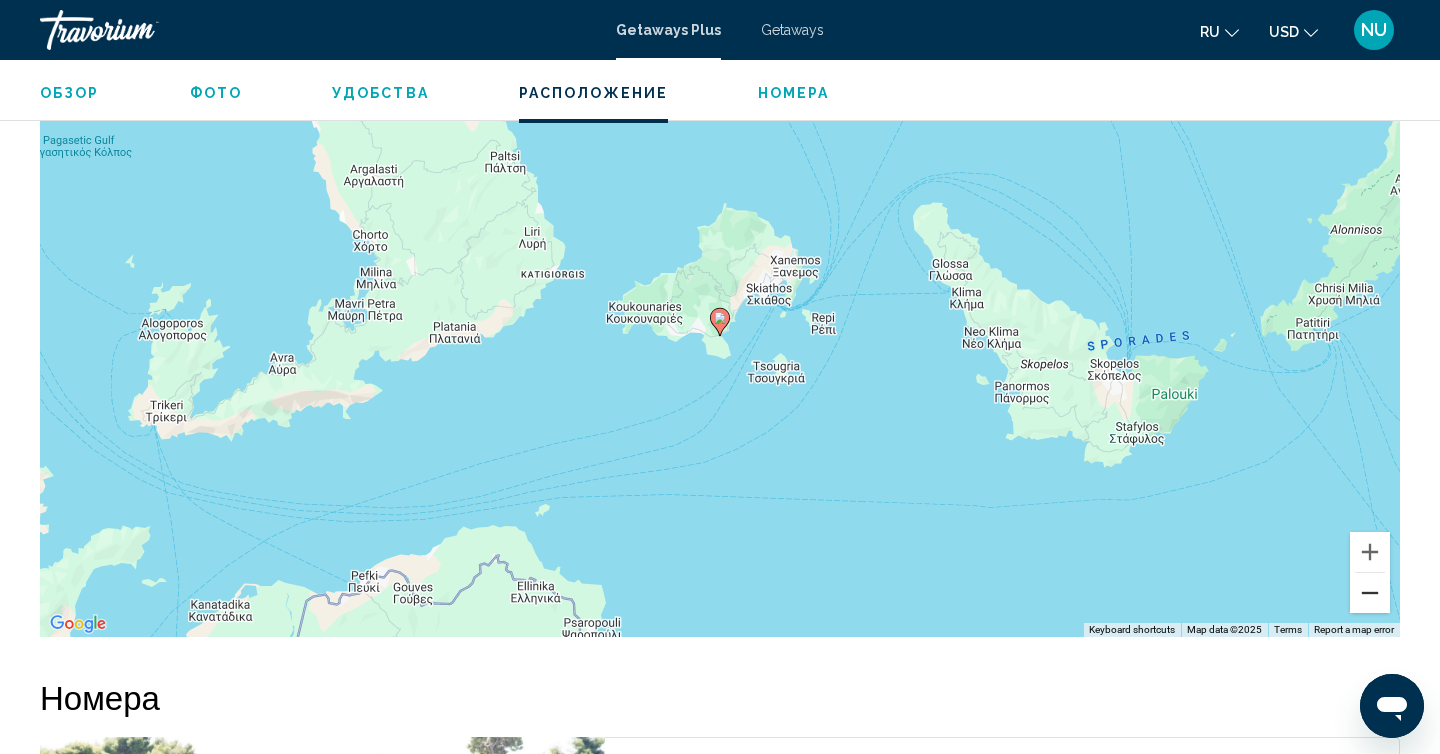 click at bounding box center (1370, 593) 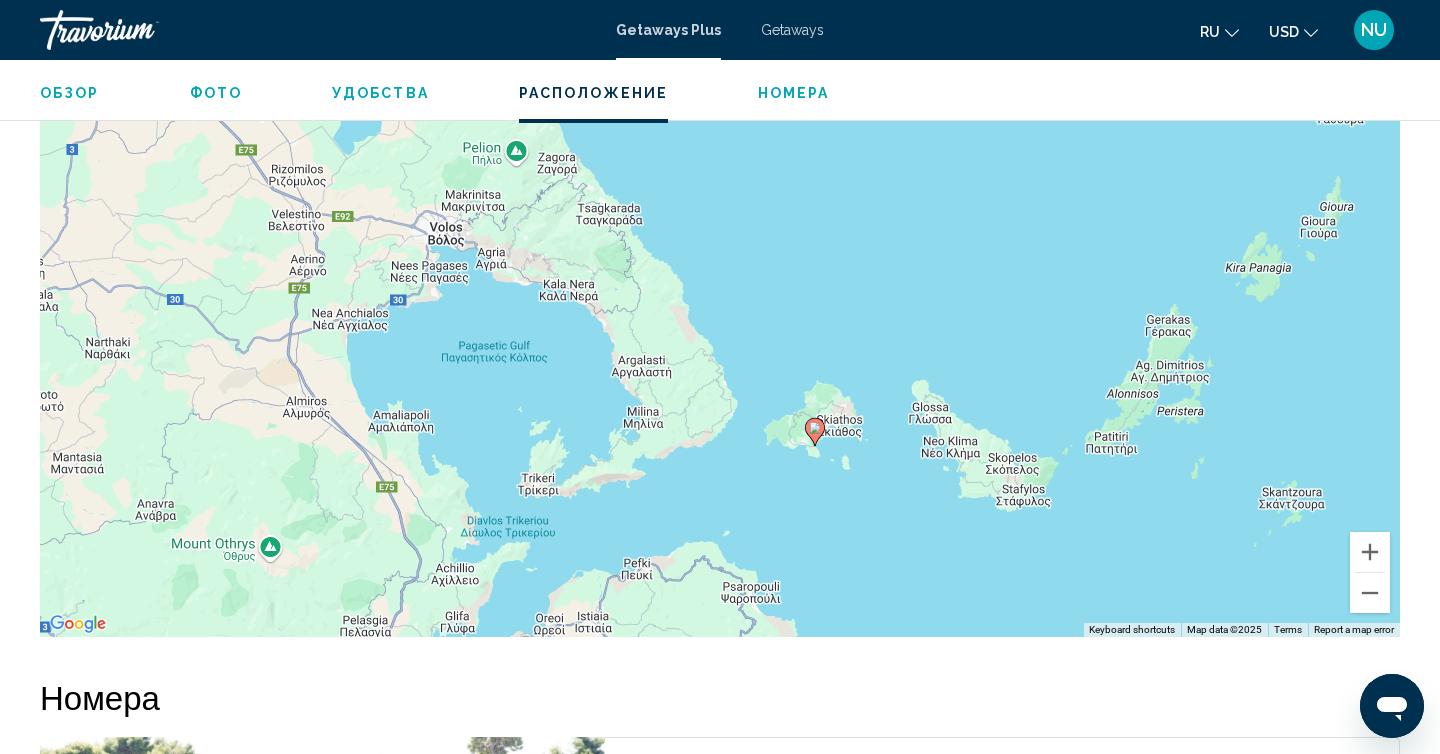 drag, startPoint x: 836, startPoint y: 400, endPoint x: 935, endPoint y: 511, distance: 148.73466 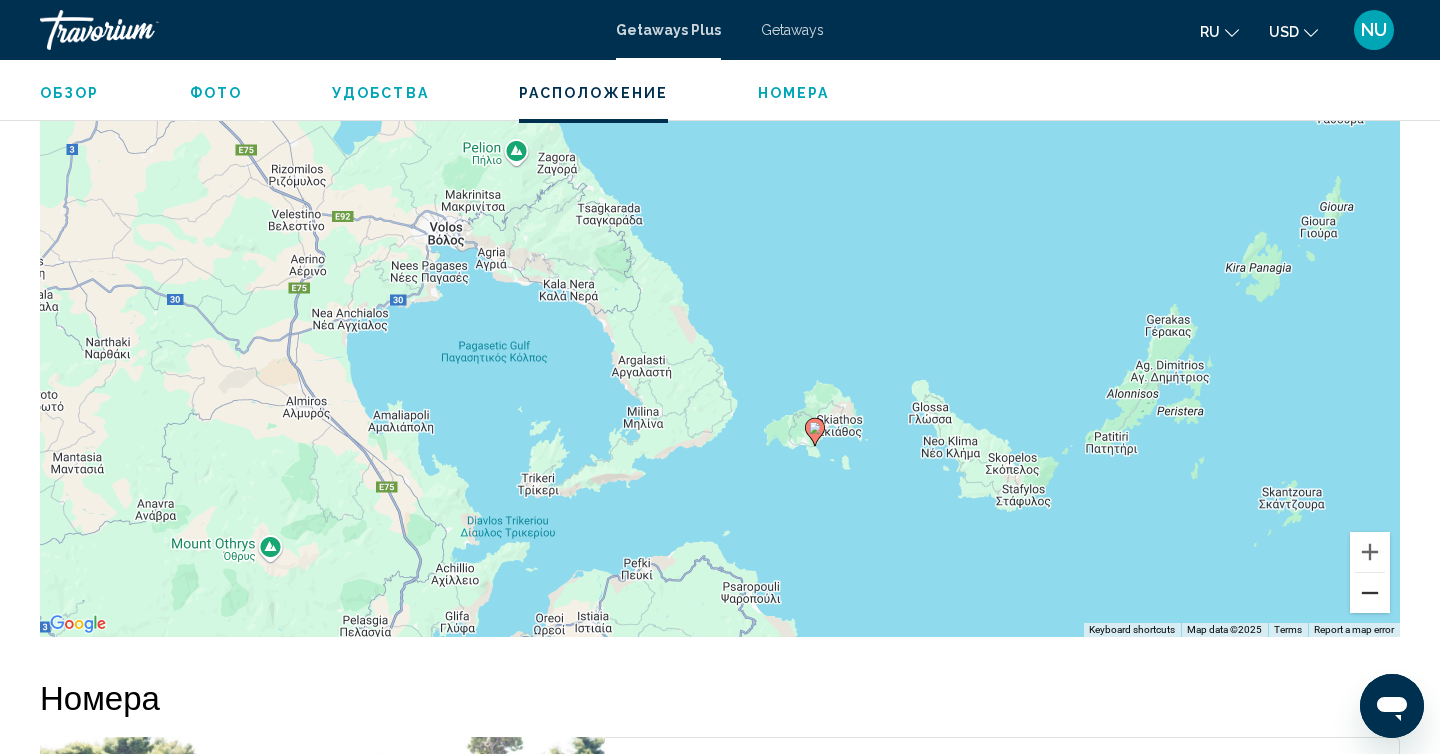 click at bounding box center [1370, 593] 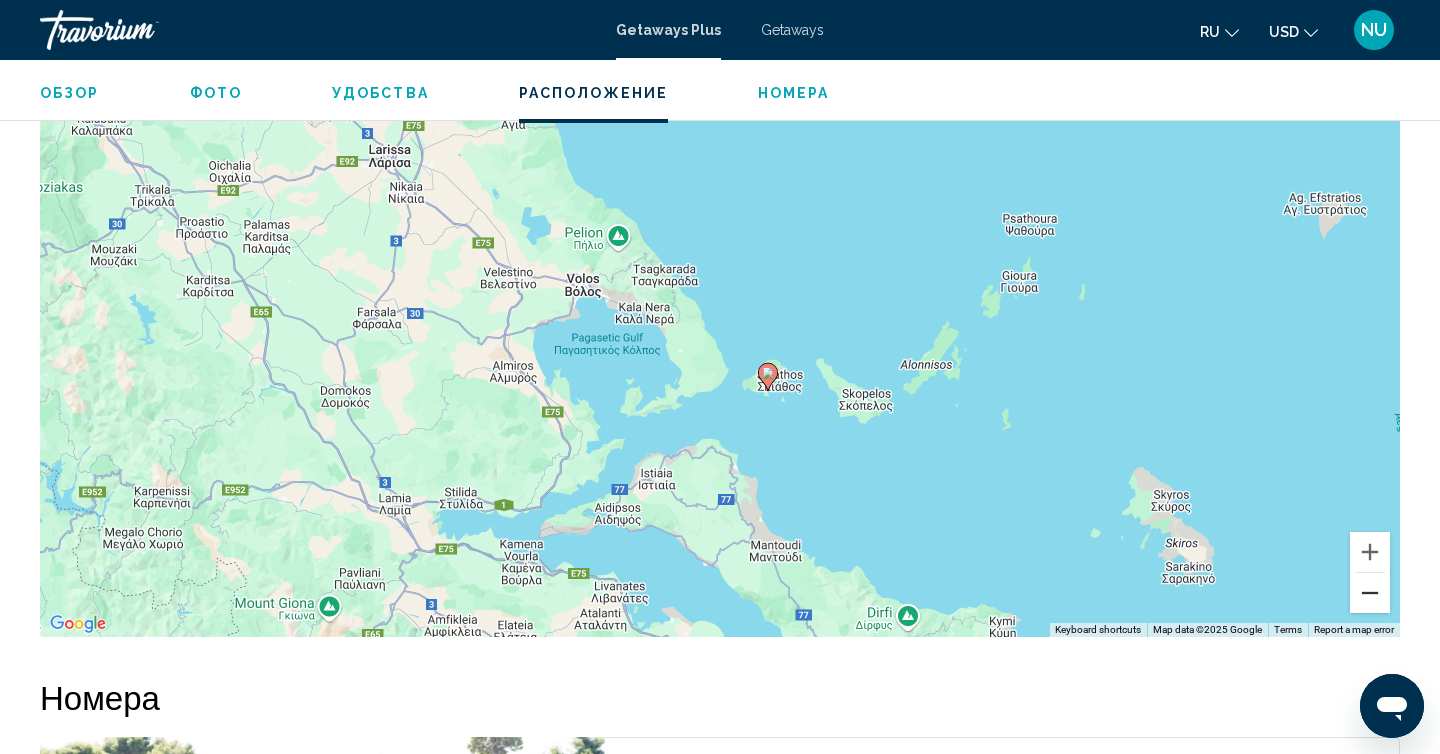 click at bounding box center [1370, 593] 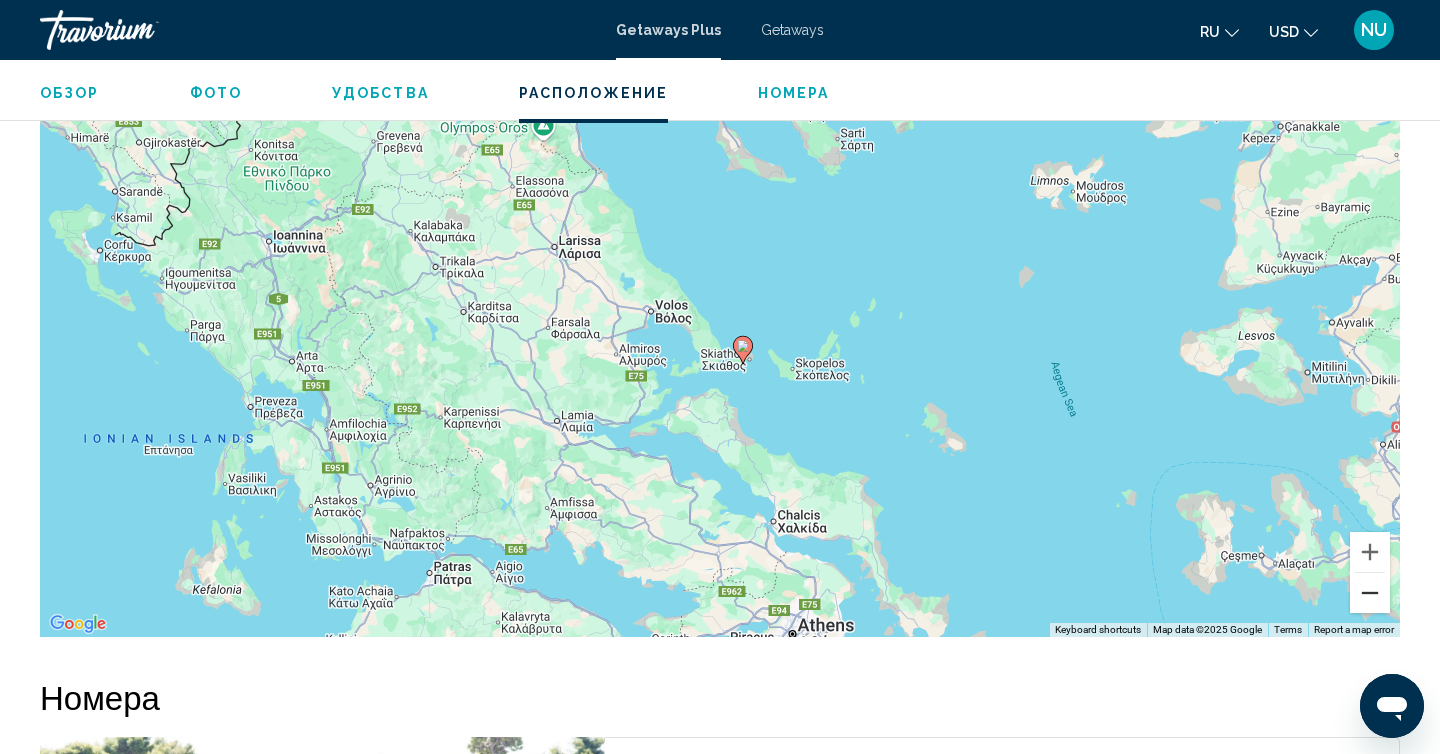 click at bounding box center (1370, 593) 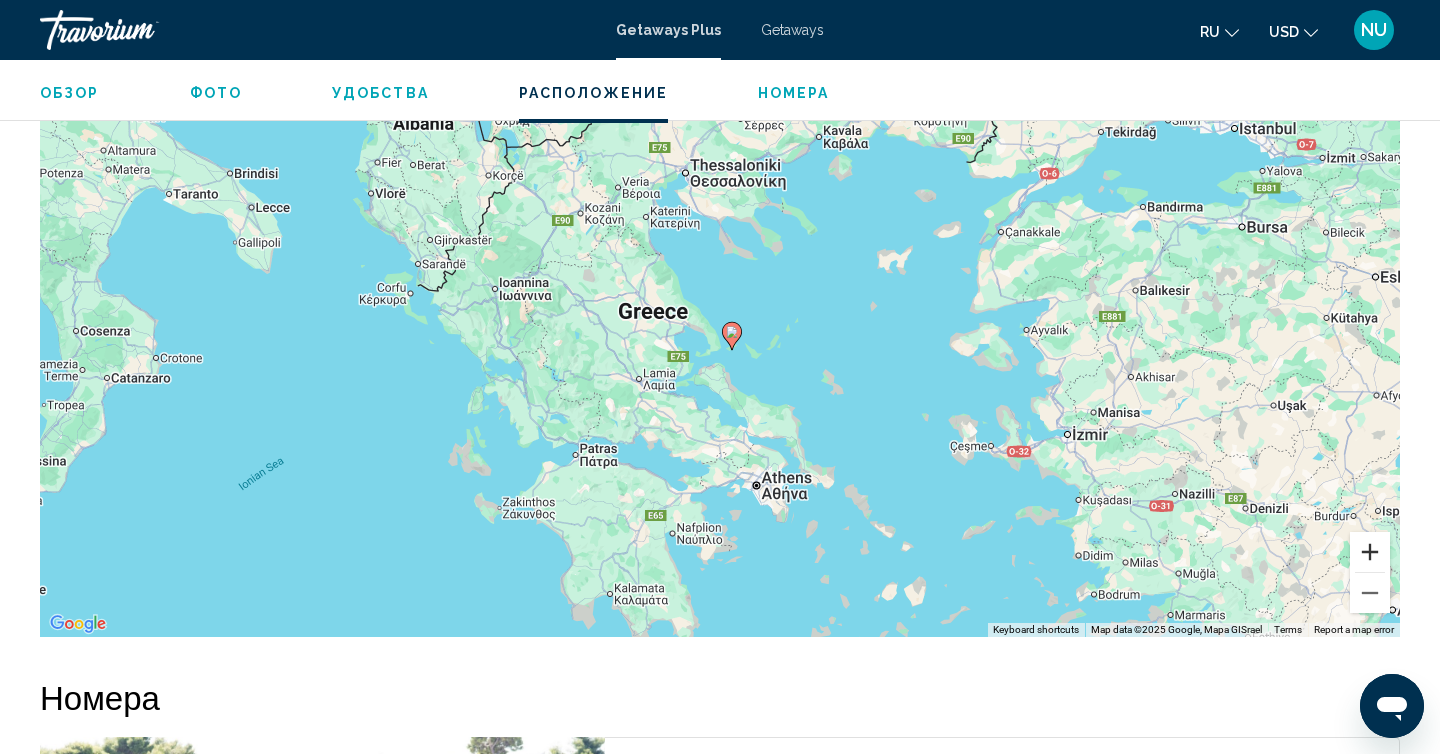click at bounding box center [1370, 552] 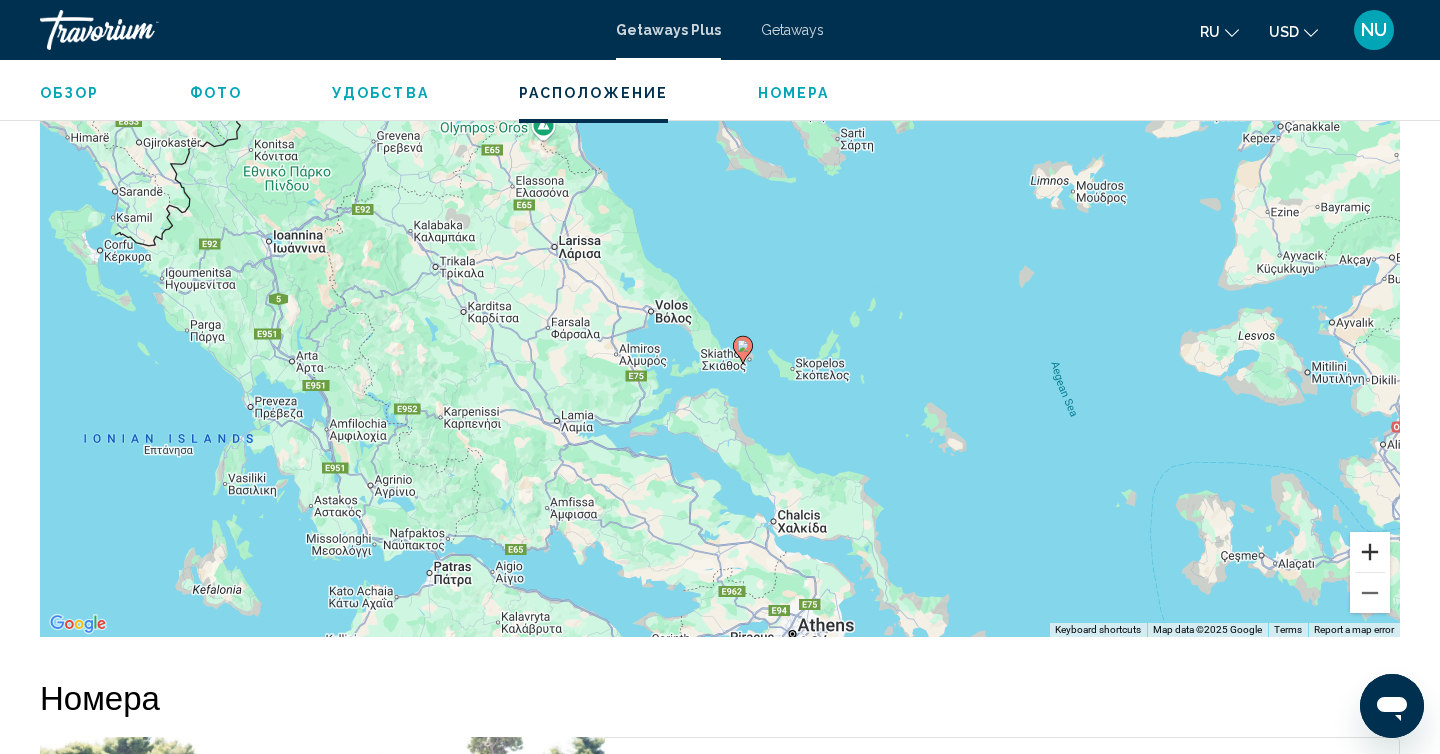 click at bounding box center [1370, 552] 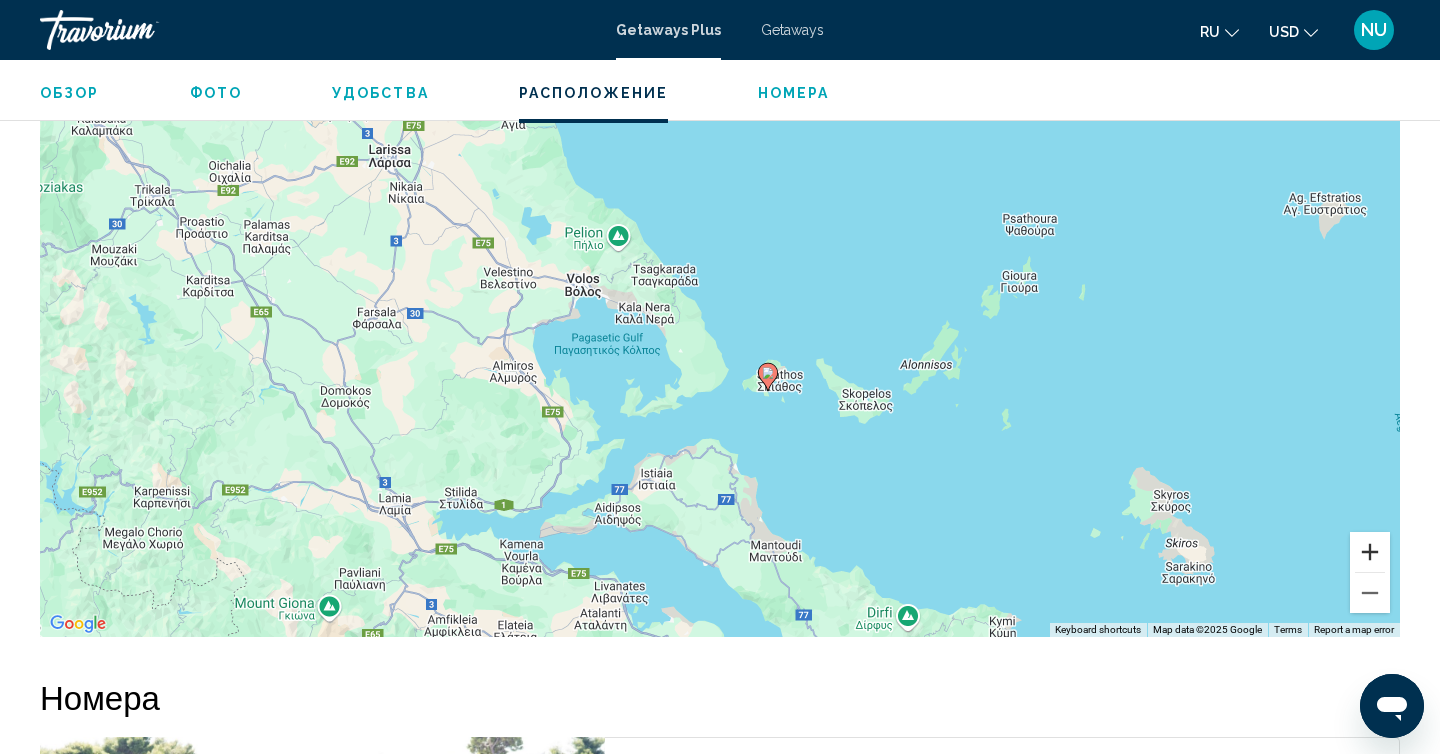 click at bounding box center (1370, 552) 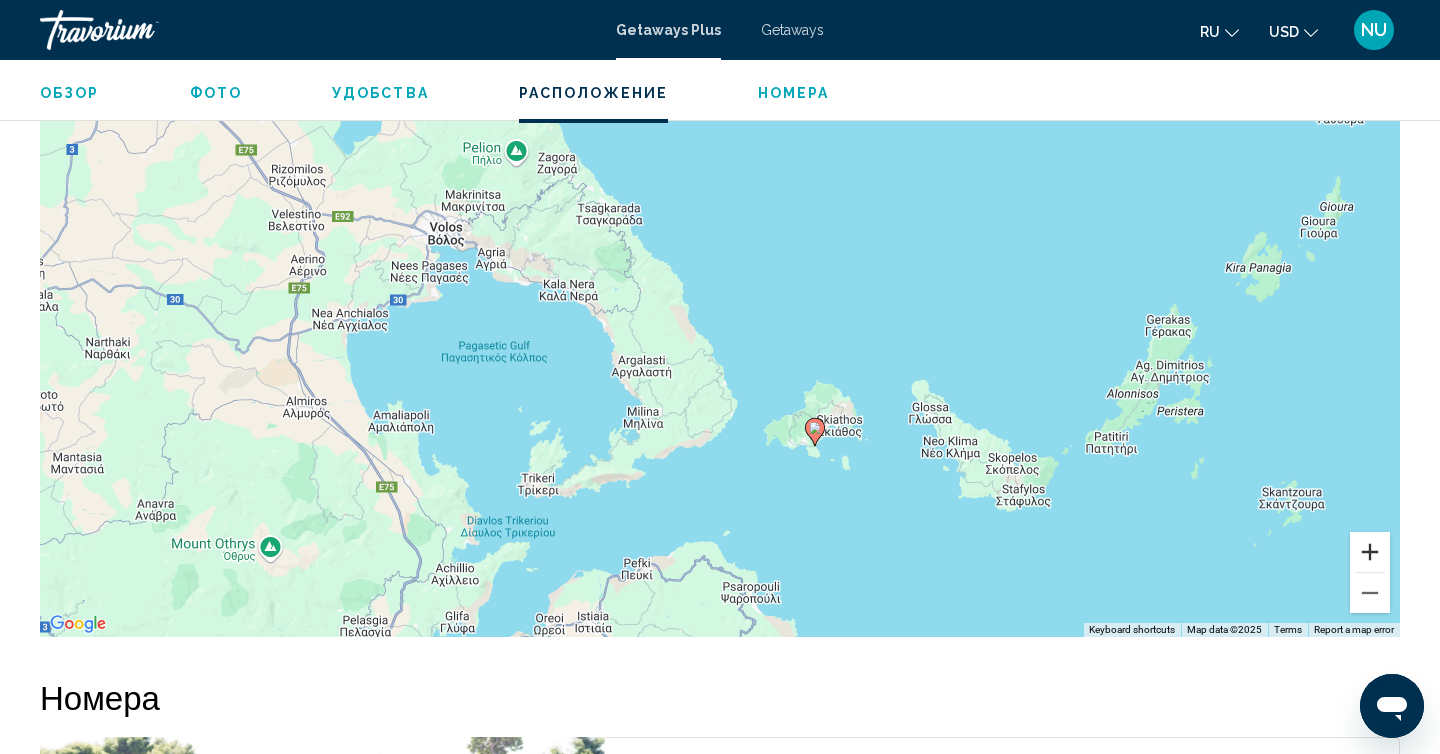 click at bounding box center (1370, 552) 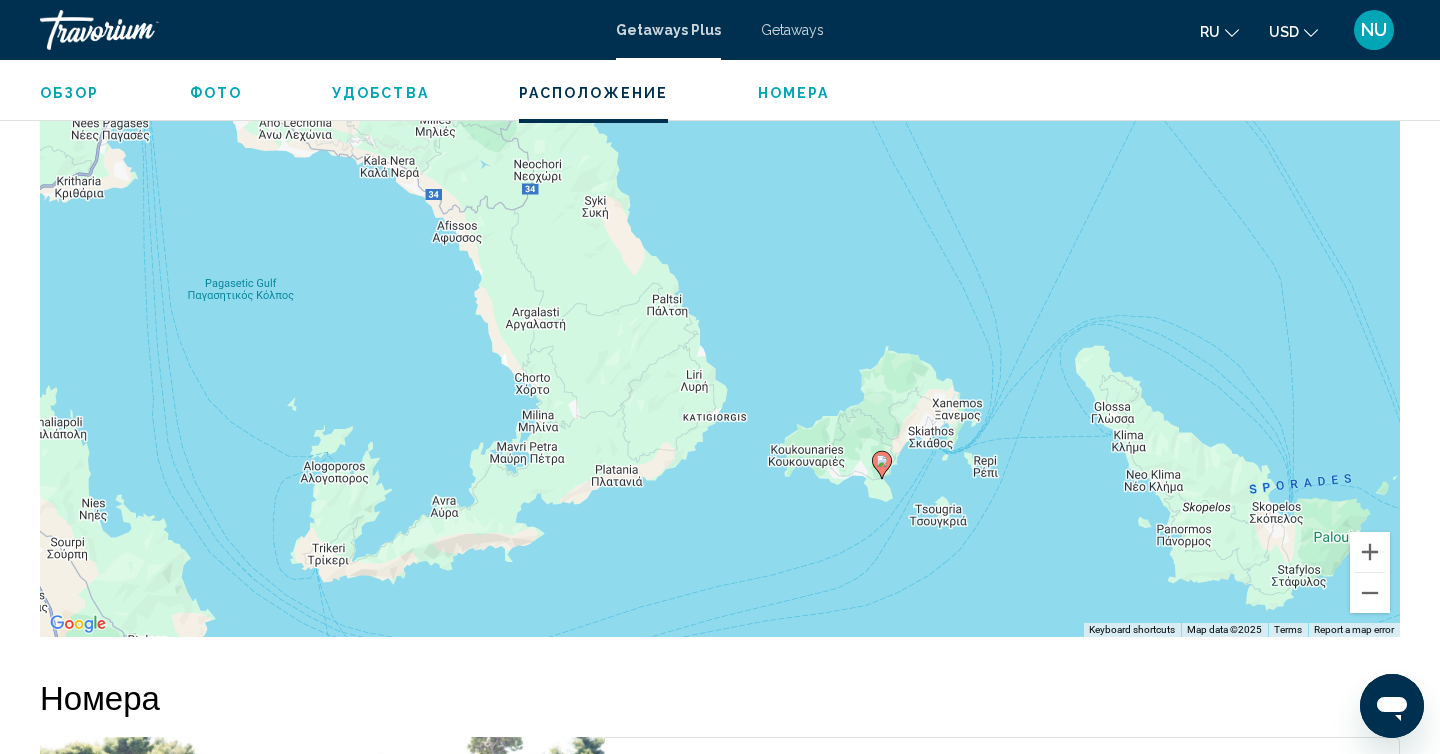 drag, startPoint x: 1001, startPoint y: 323, endPoint x: 972, endPoint y: 228, distance: 99.32774 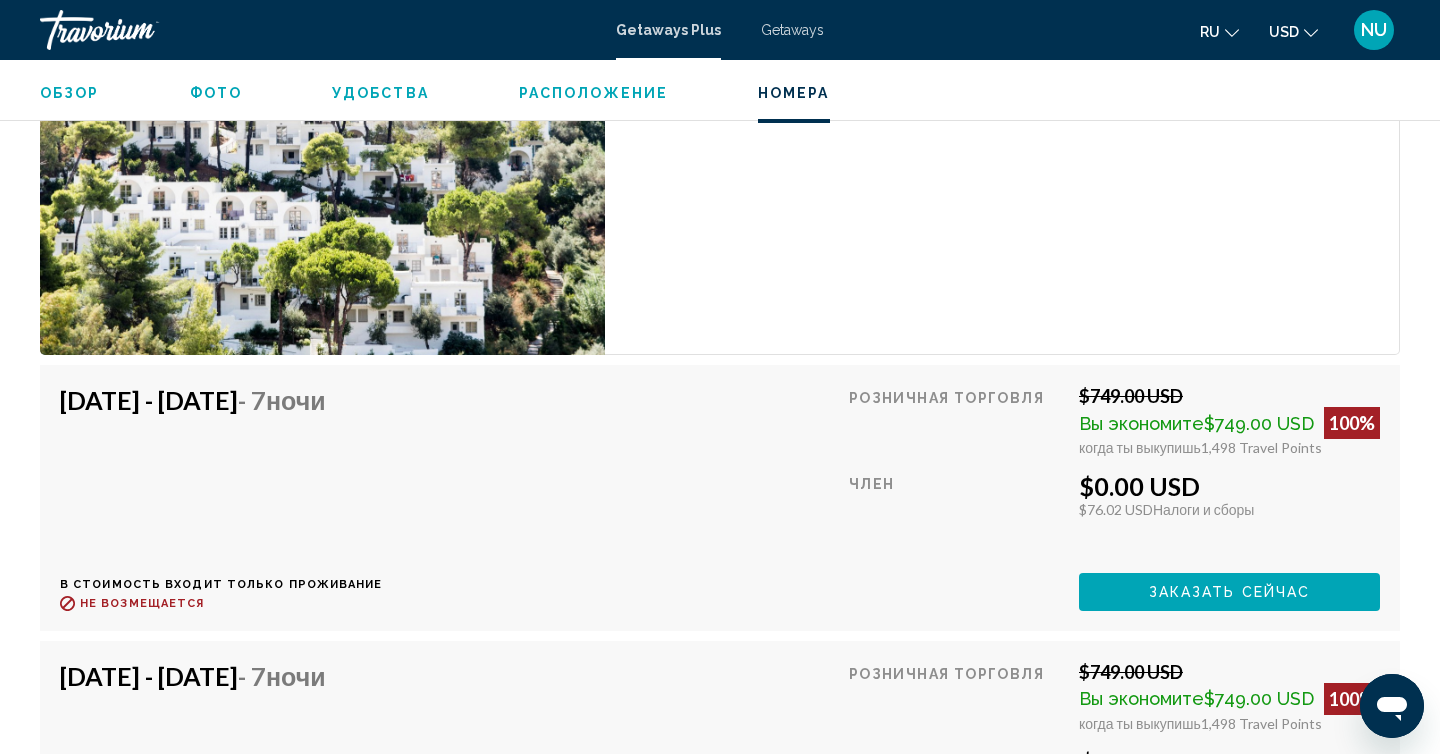 scroll, scrollTop: 3293, scrollLeft: 0, axis: vertical 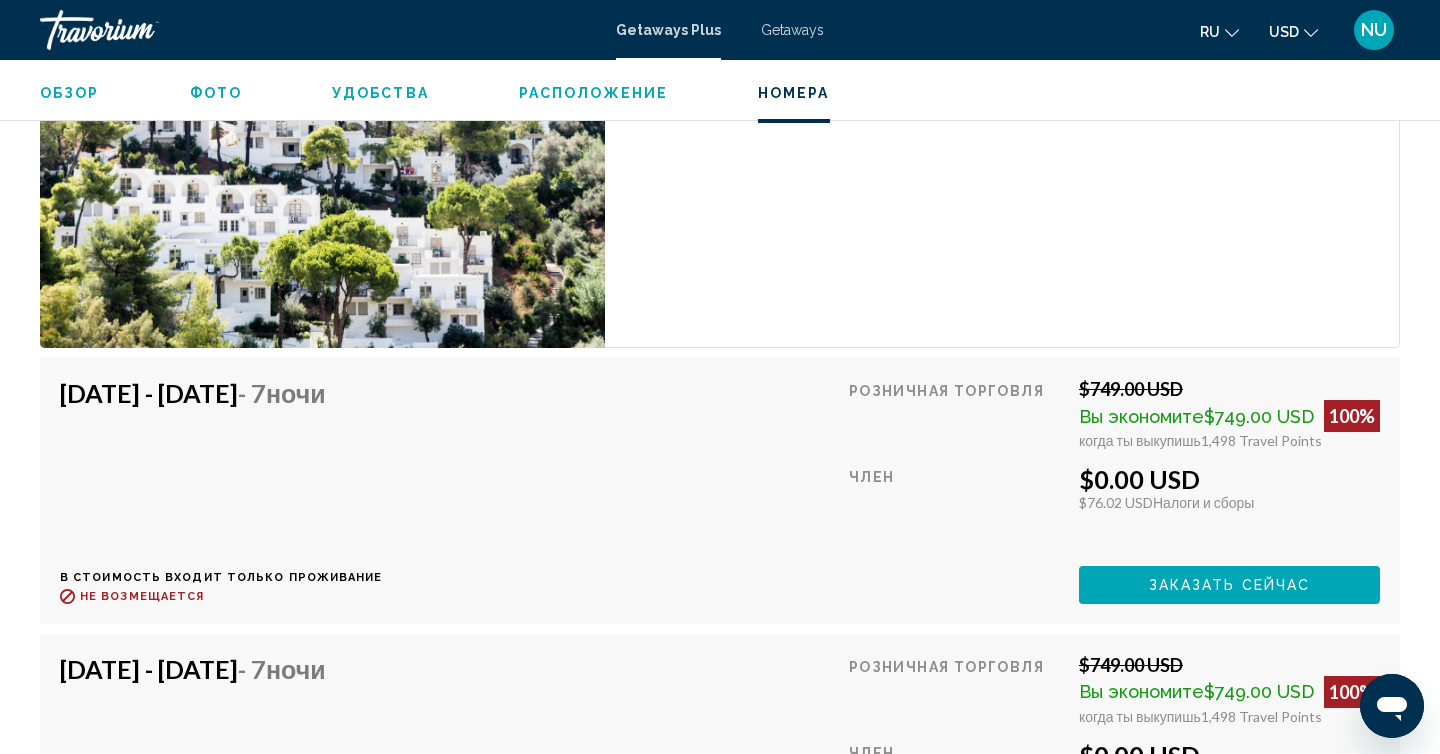 click on "NU" at bounding box center (1374, 30) 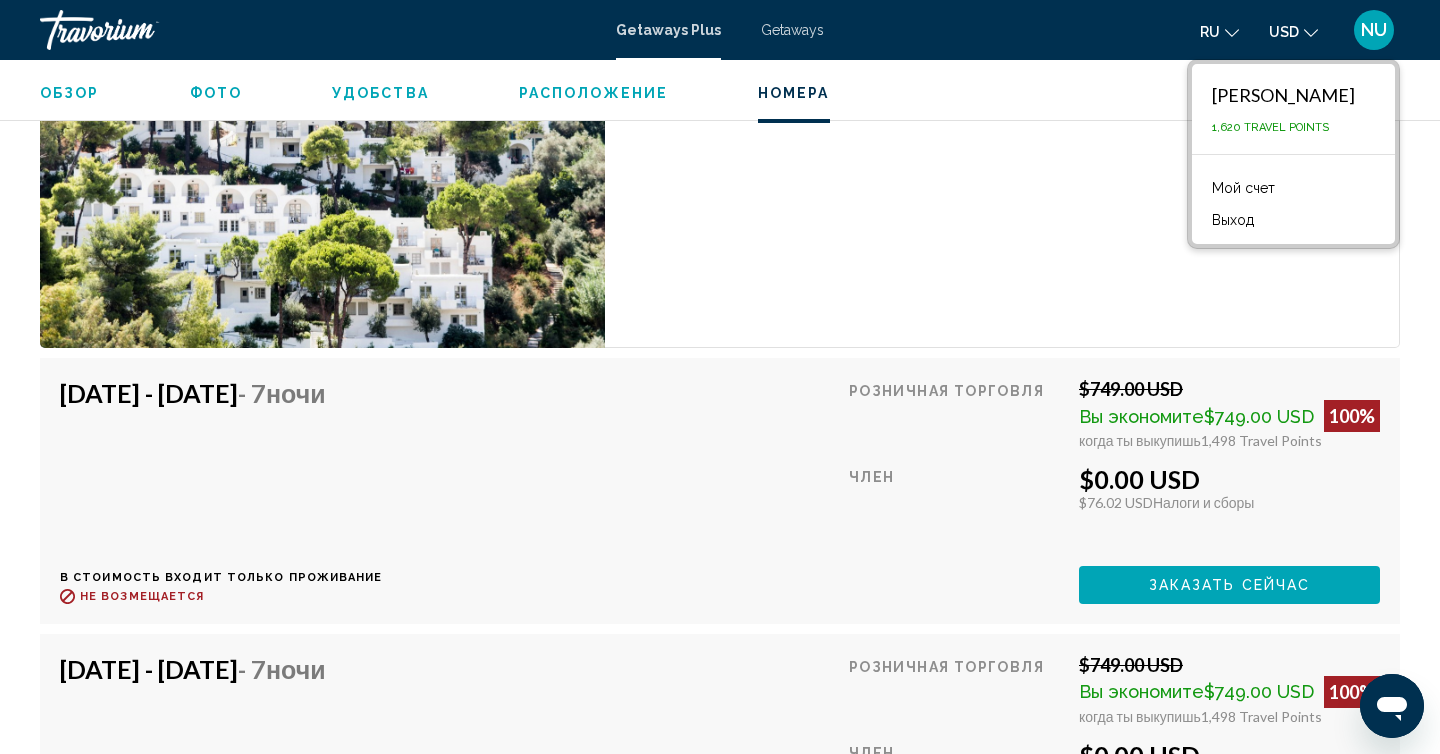 click on "Мой счет" at bounding box center (1243, 188) 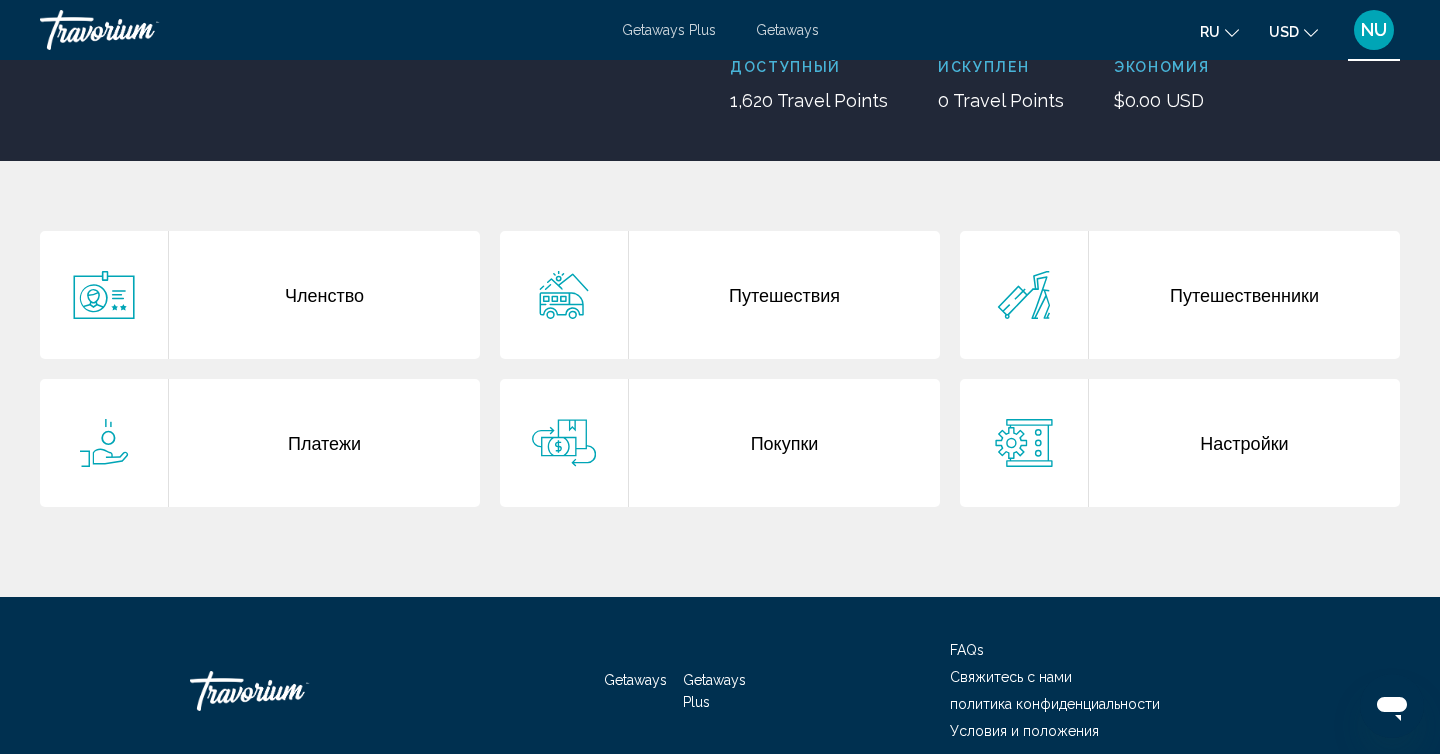 scroll, scrollTop: 292, scrollLeft: 0, axis: vertical 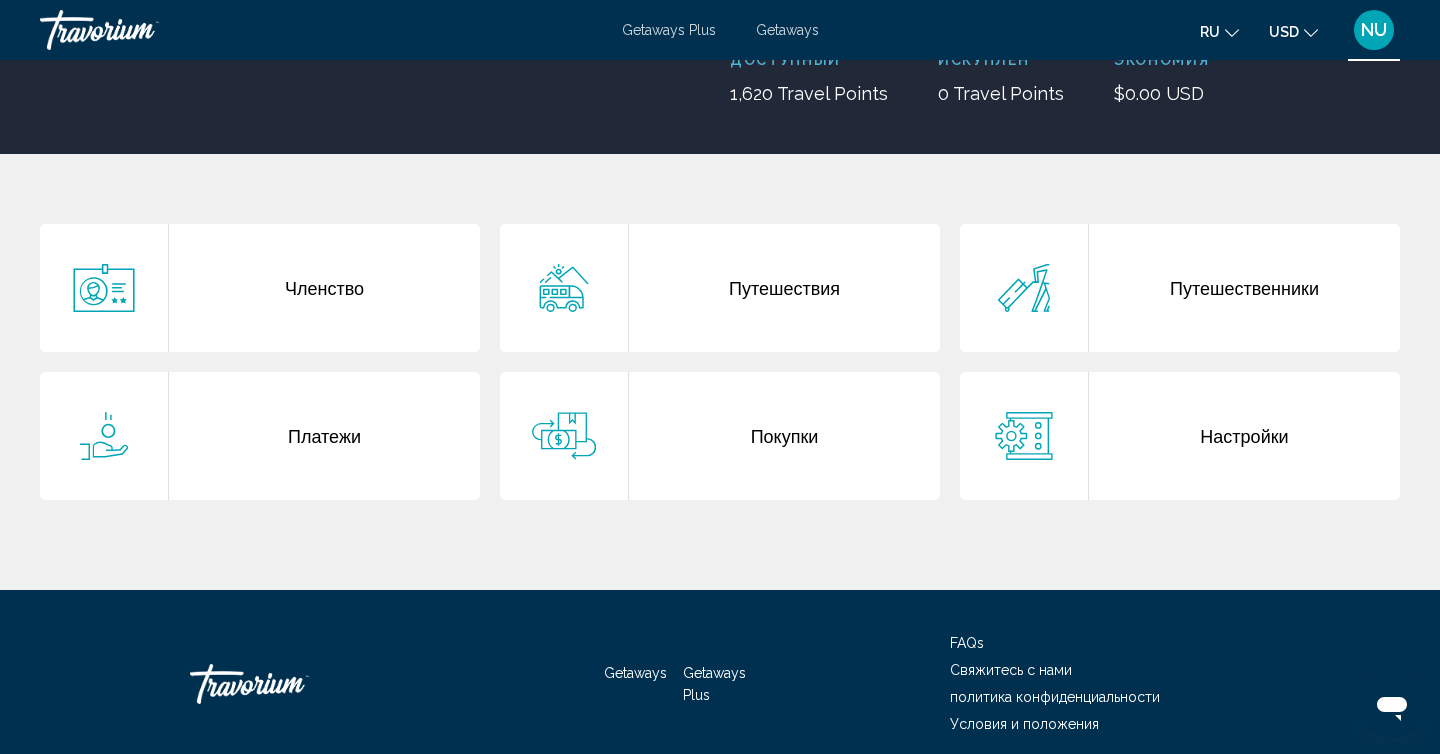 click on "Платежи" at bounding box center (324, 436) 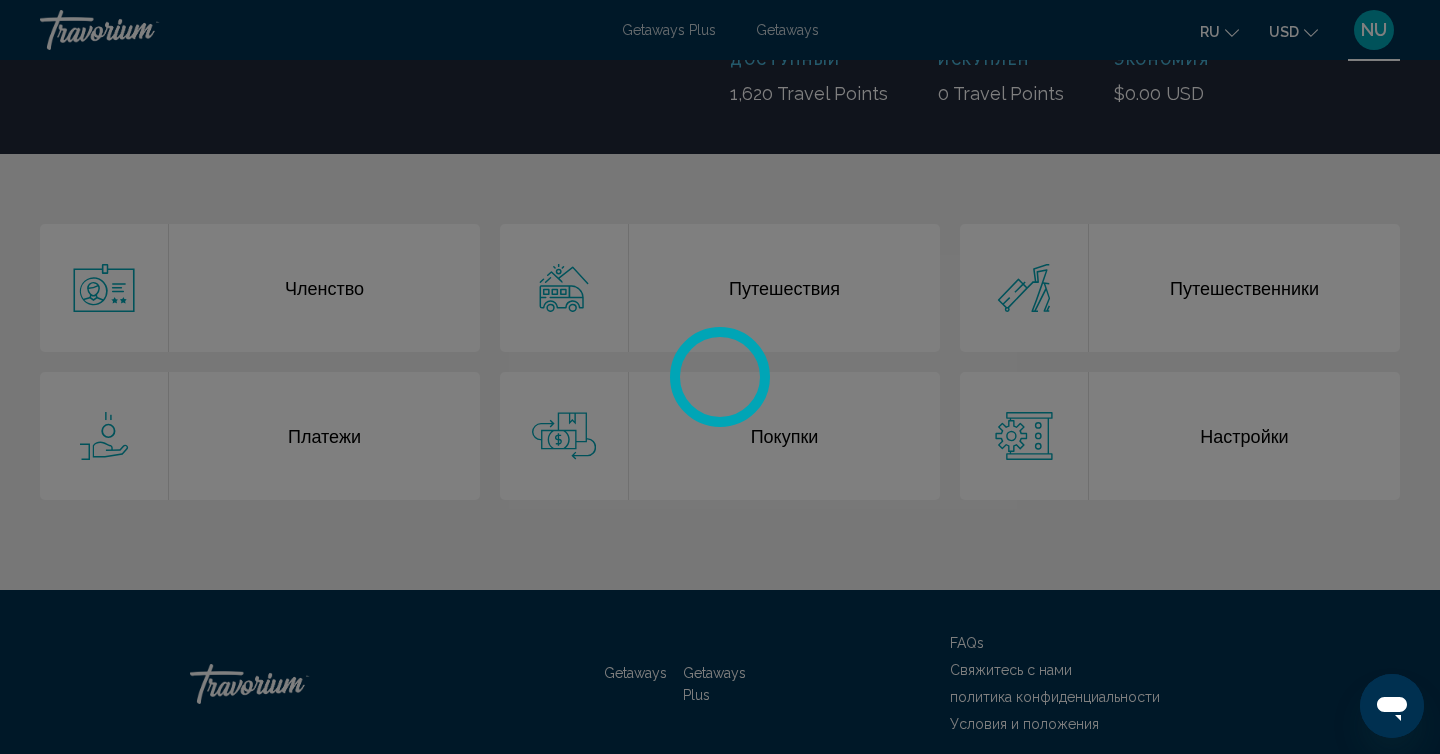 scroll, scrollTop: 0, scrollLeft: 0, axis: both 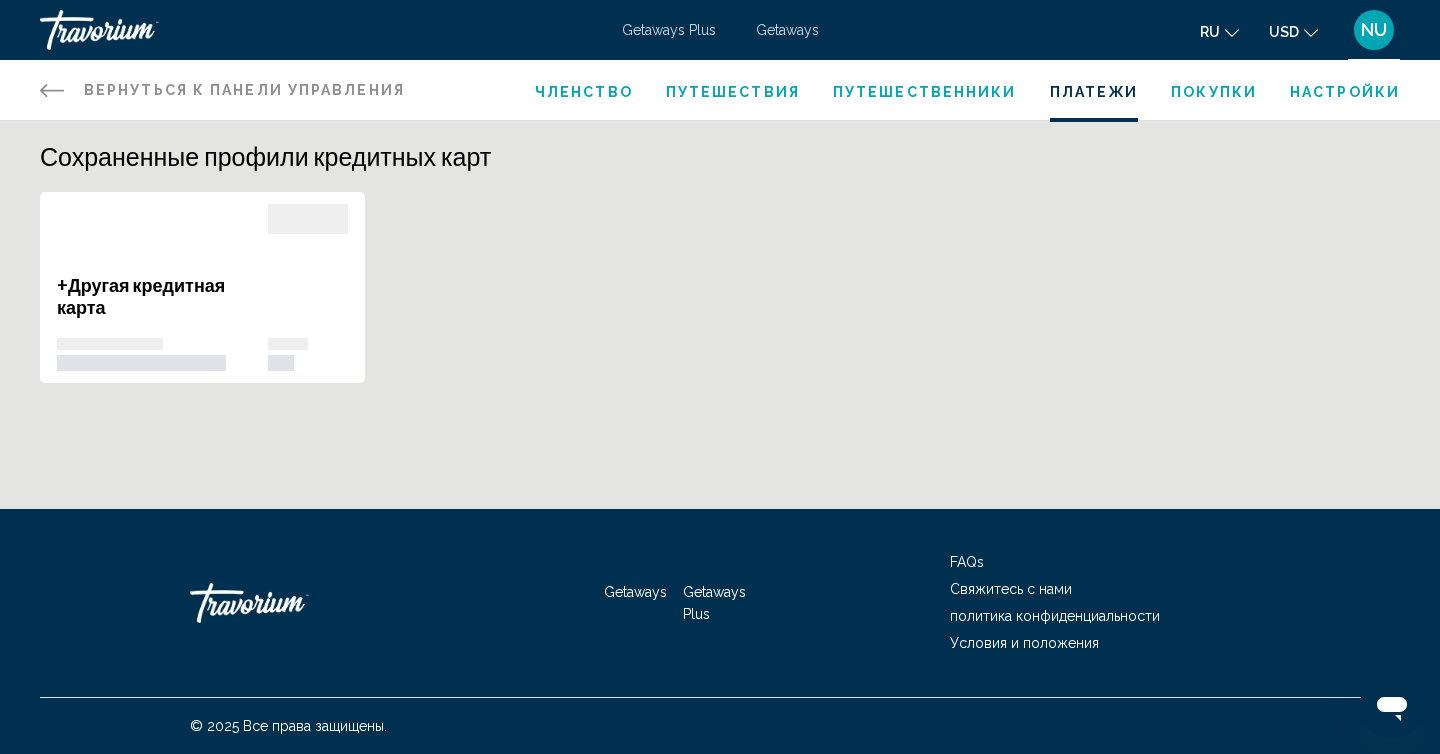 click on "Покупки" at bounding box center [1214, 92] 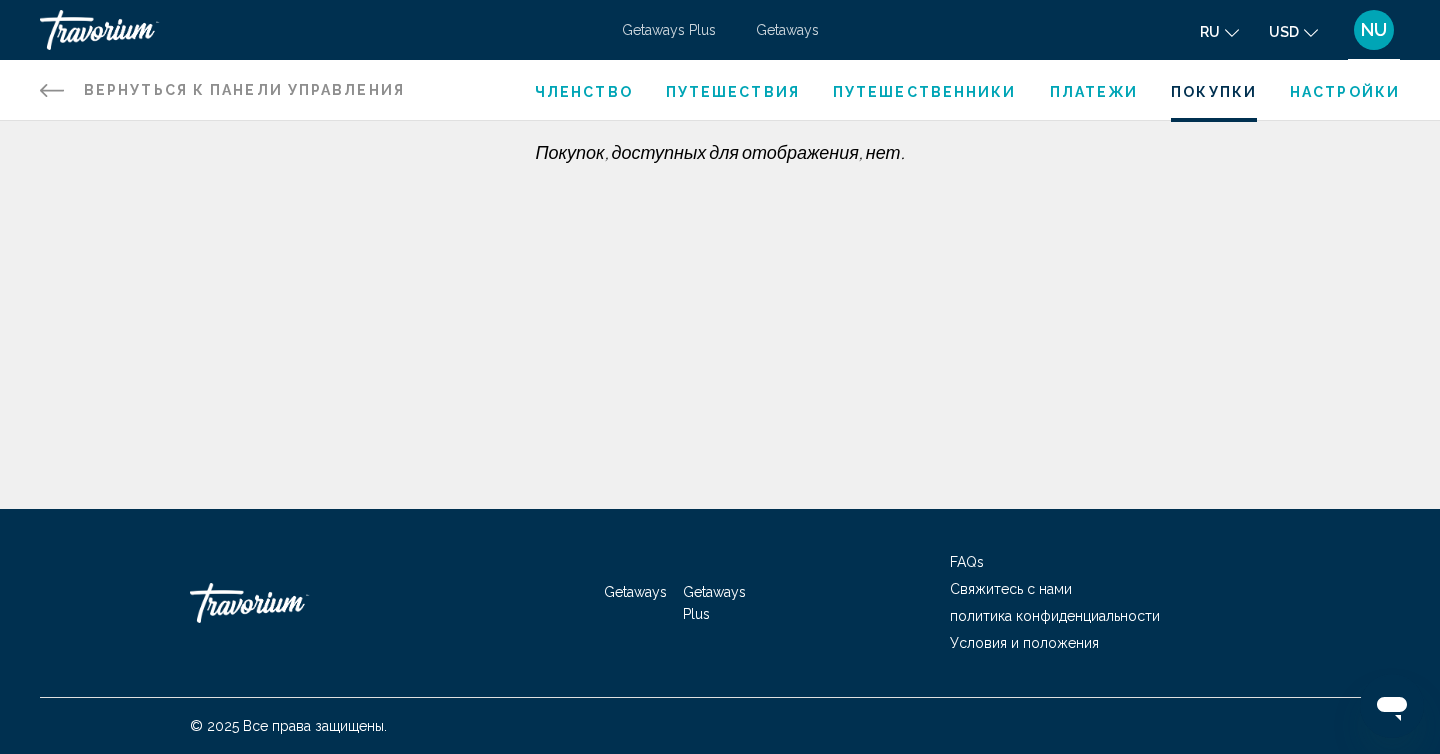 click on "Путешествия" at bounding box center (733, 92) 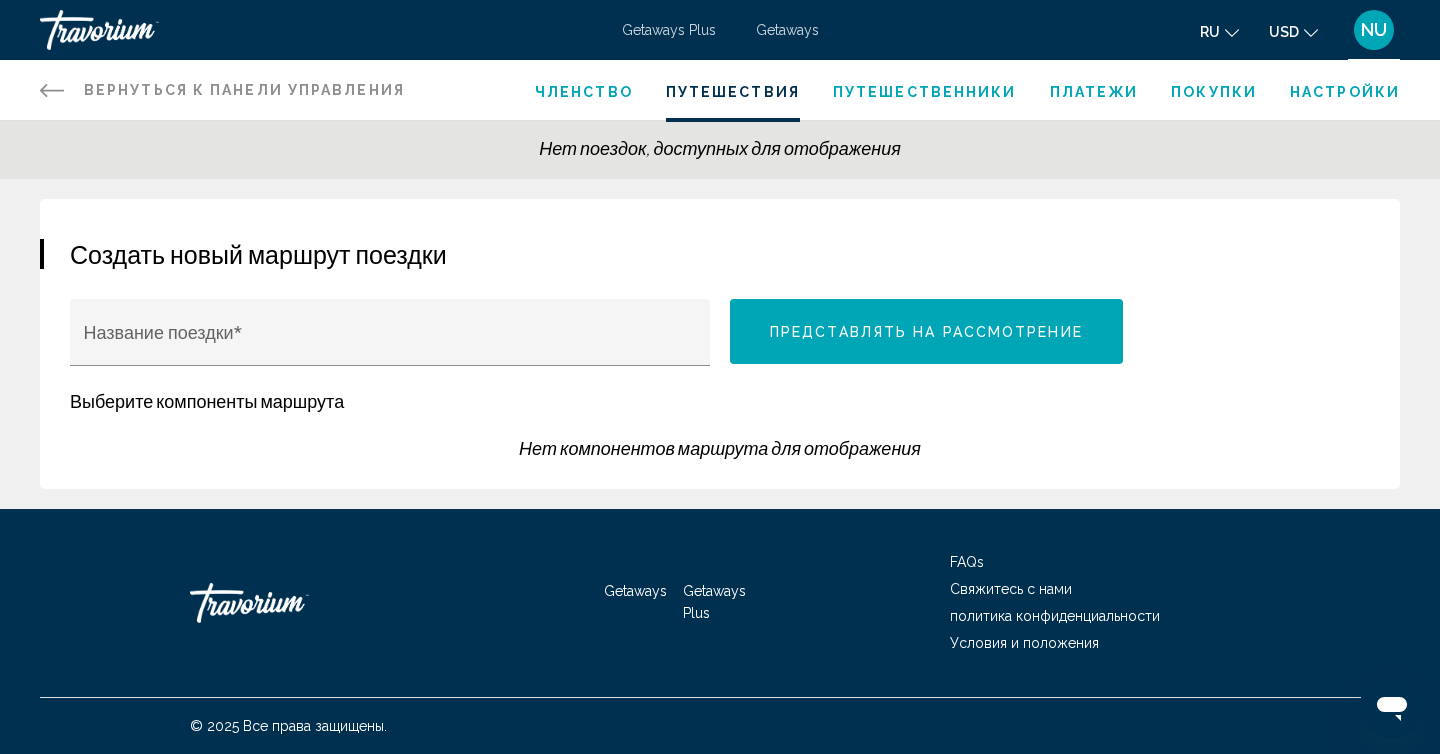 scroll, scrollTop: 0, scrollLeft: 0, axis: both 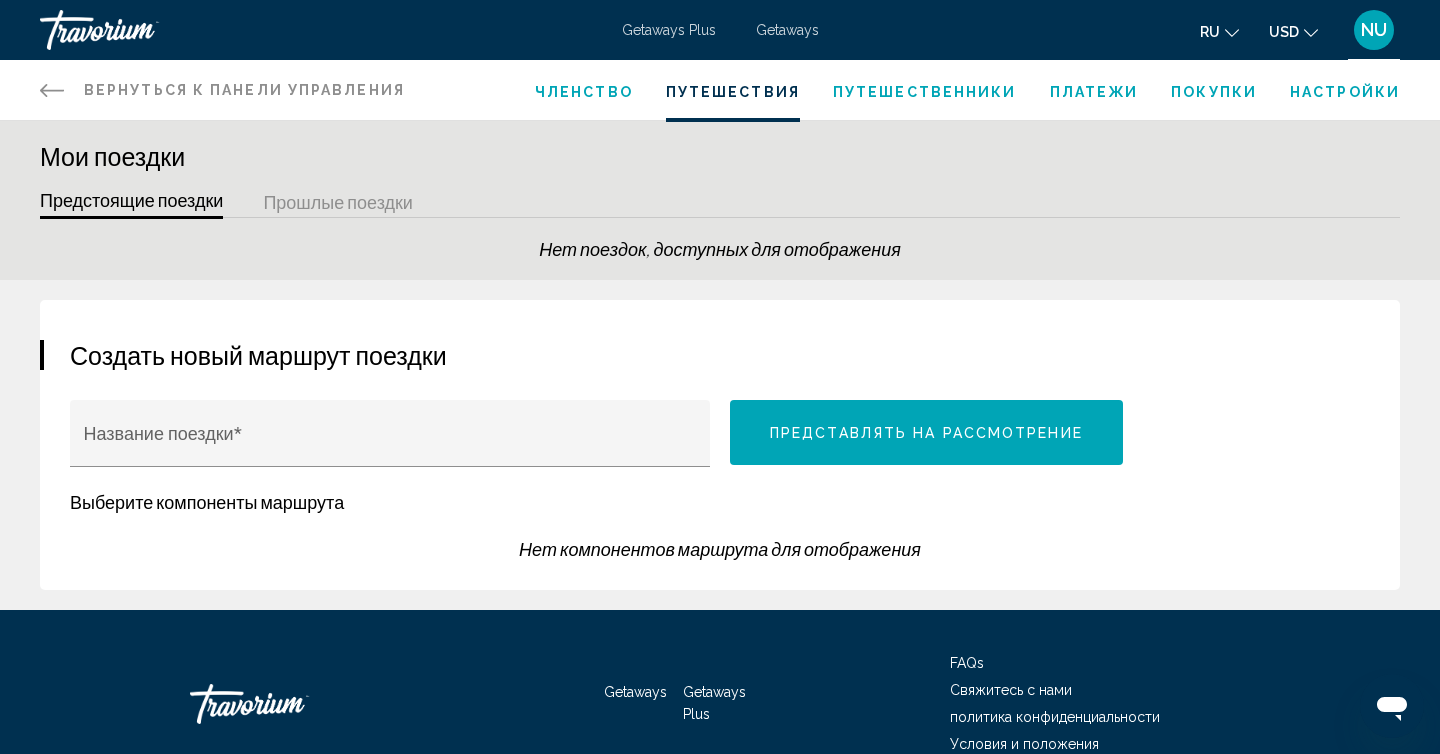 click on "Путешественники" at bounding box center [925, 92] 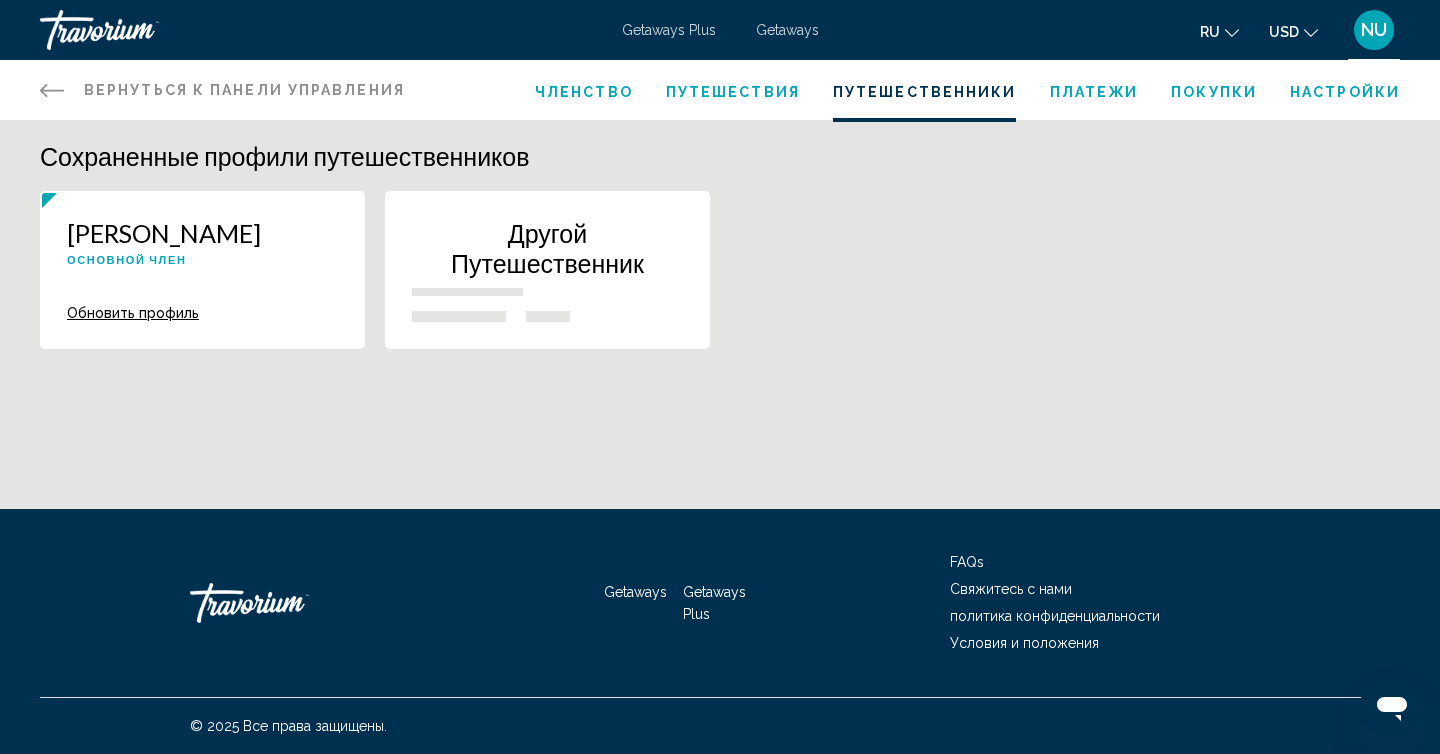 click on "Членство" at bounding box center [584, 92] 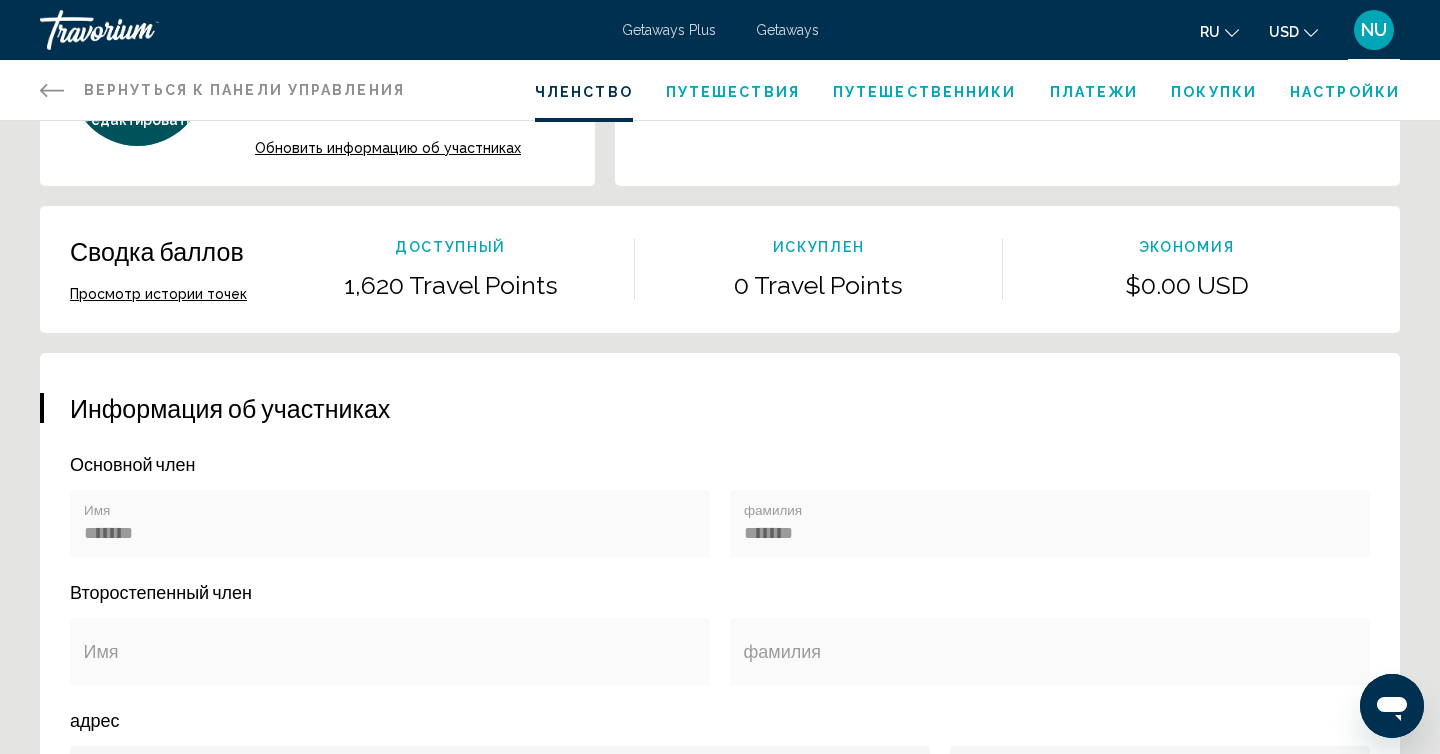 scroll, scrollTop: 0, scrollLeft: 0, axis: both 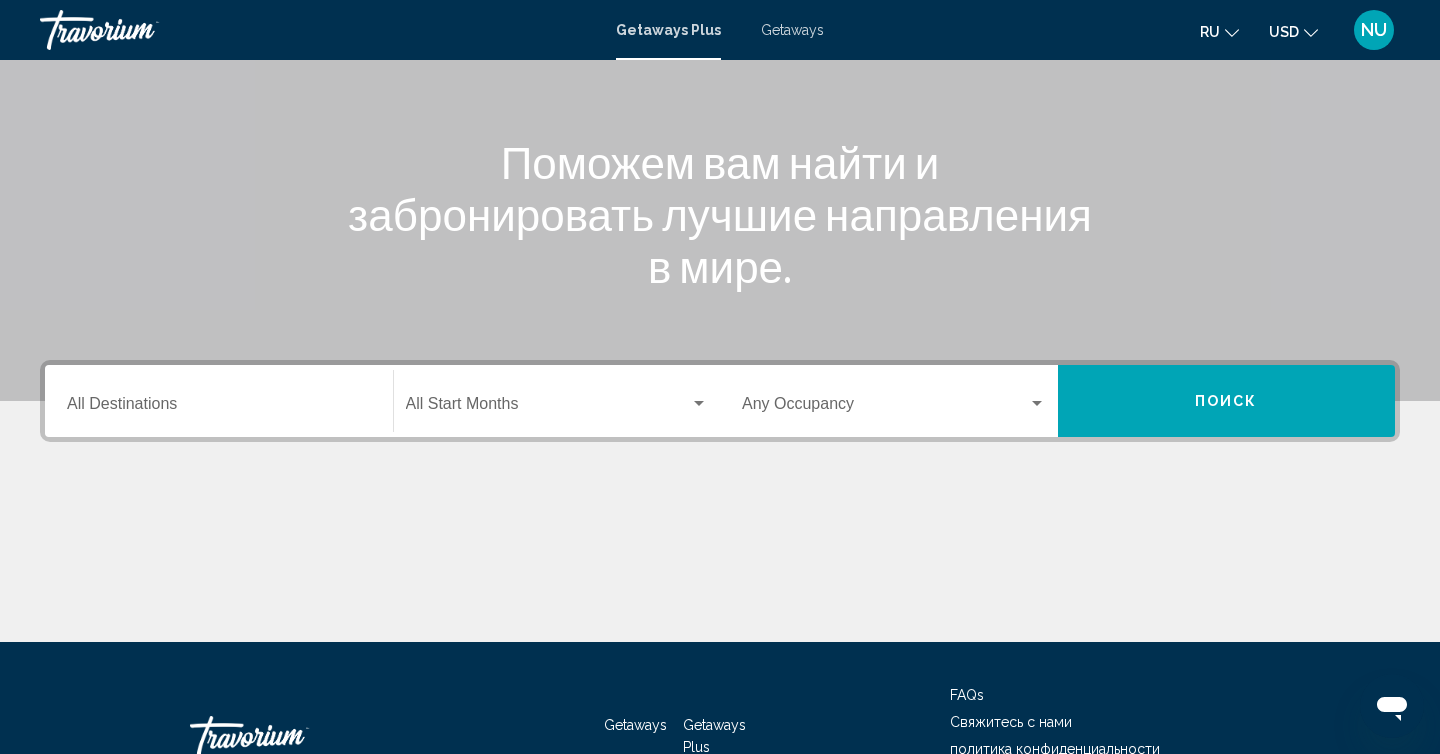 click on "Destination All Destinations" at bounding box center [219, 401] 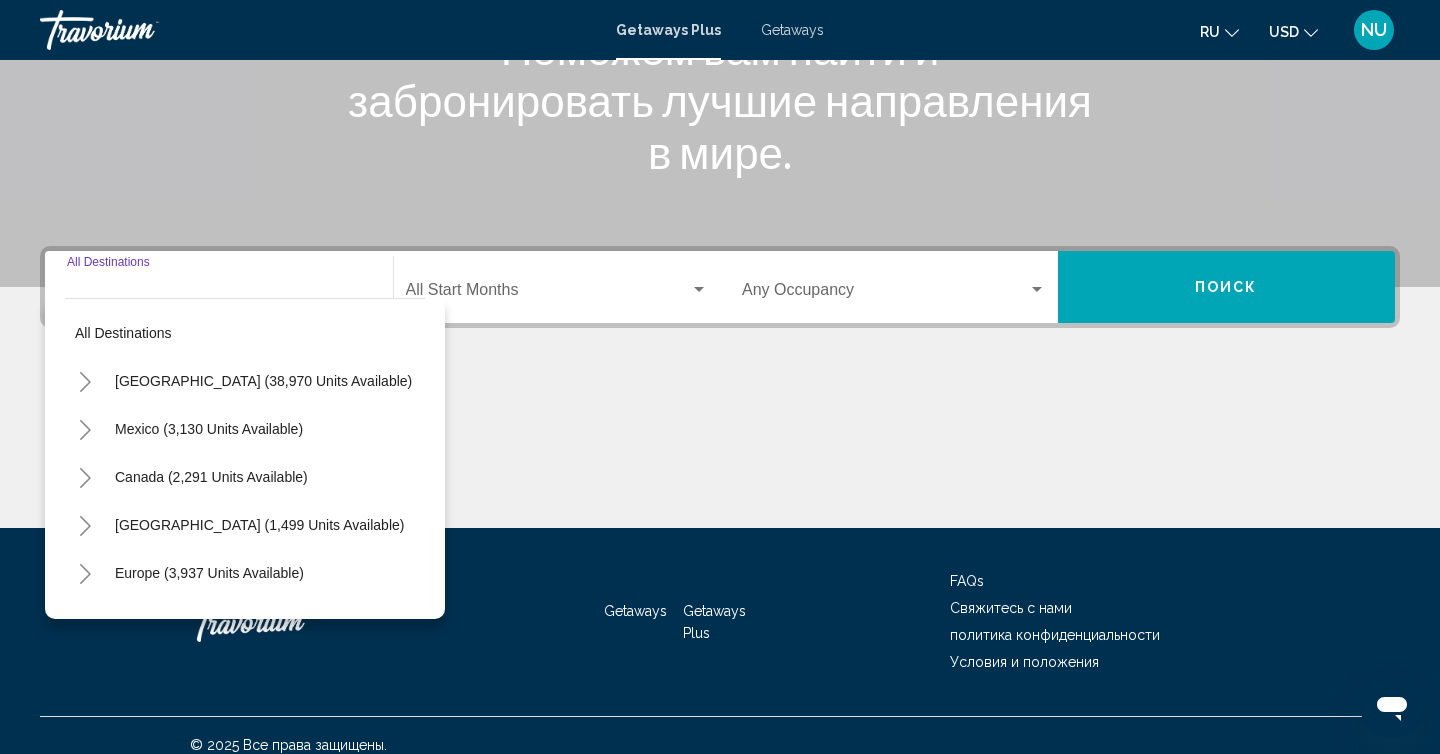 scroll, scrollTop: 332, scrollLeft: 0, axis: vertical 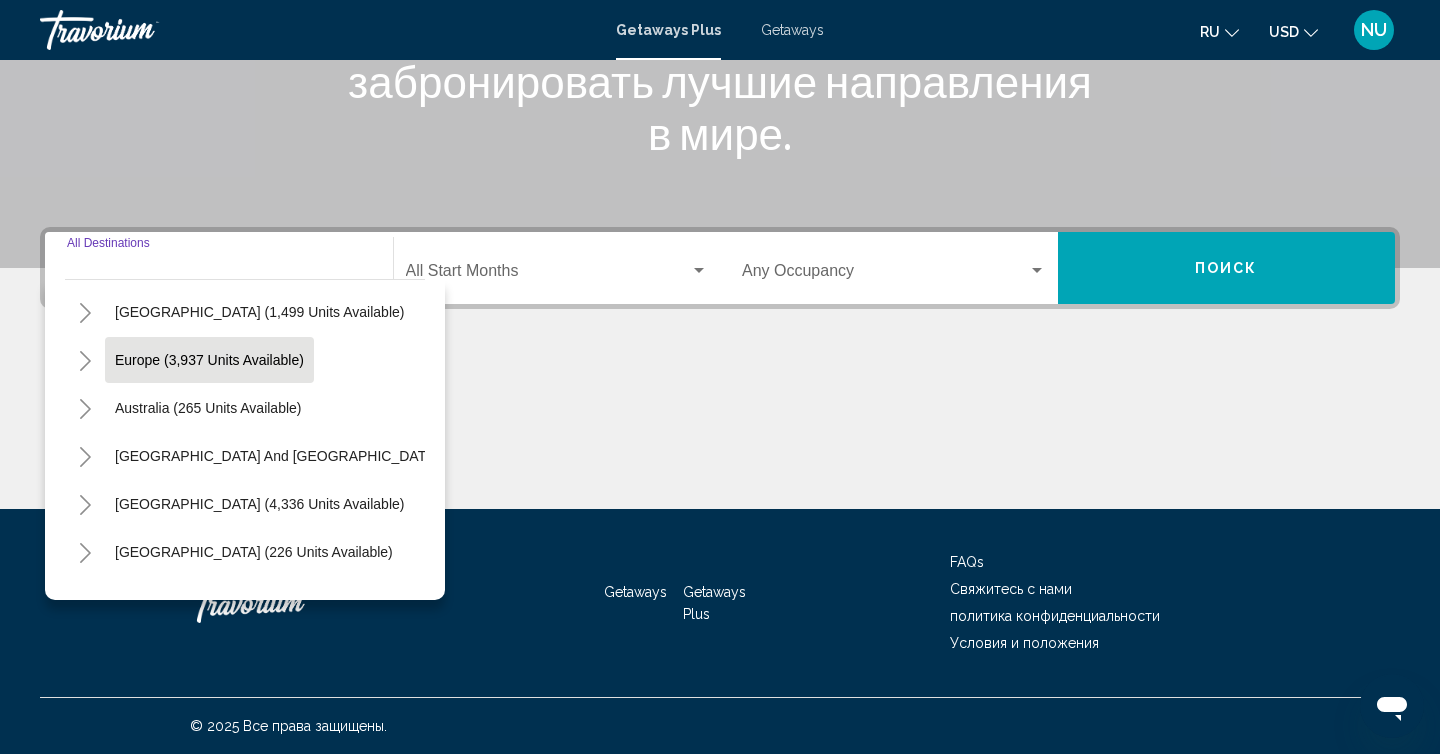 click on "Europe (3,937 units available)" at bounding box center (208, 408) 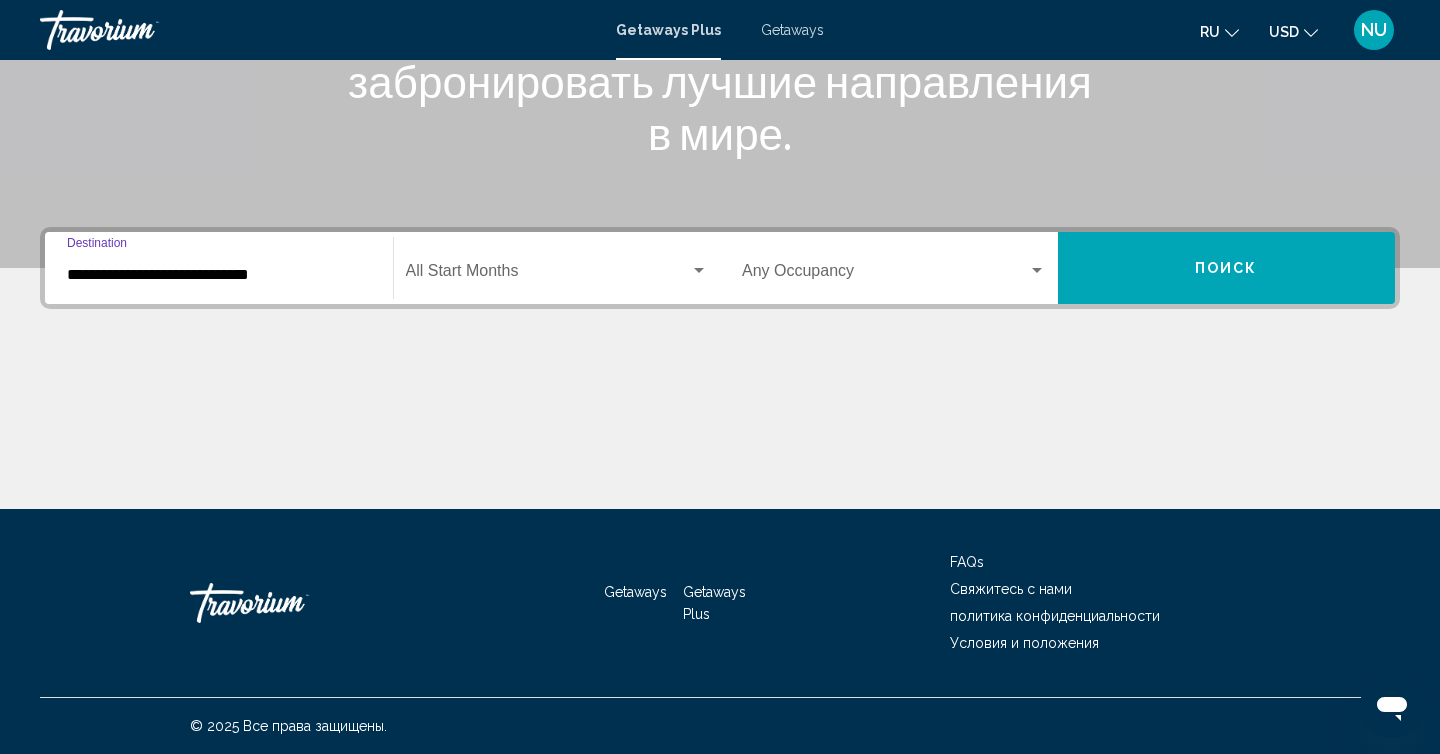 click on "Поиск" at bounding box center [1226, 269] 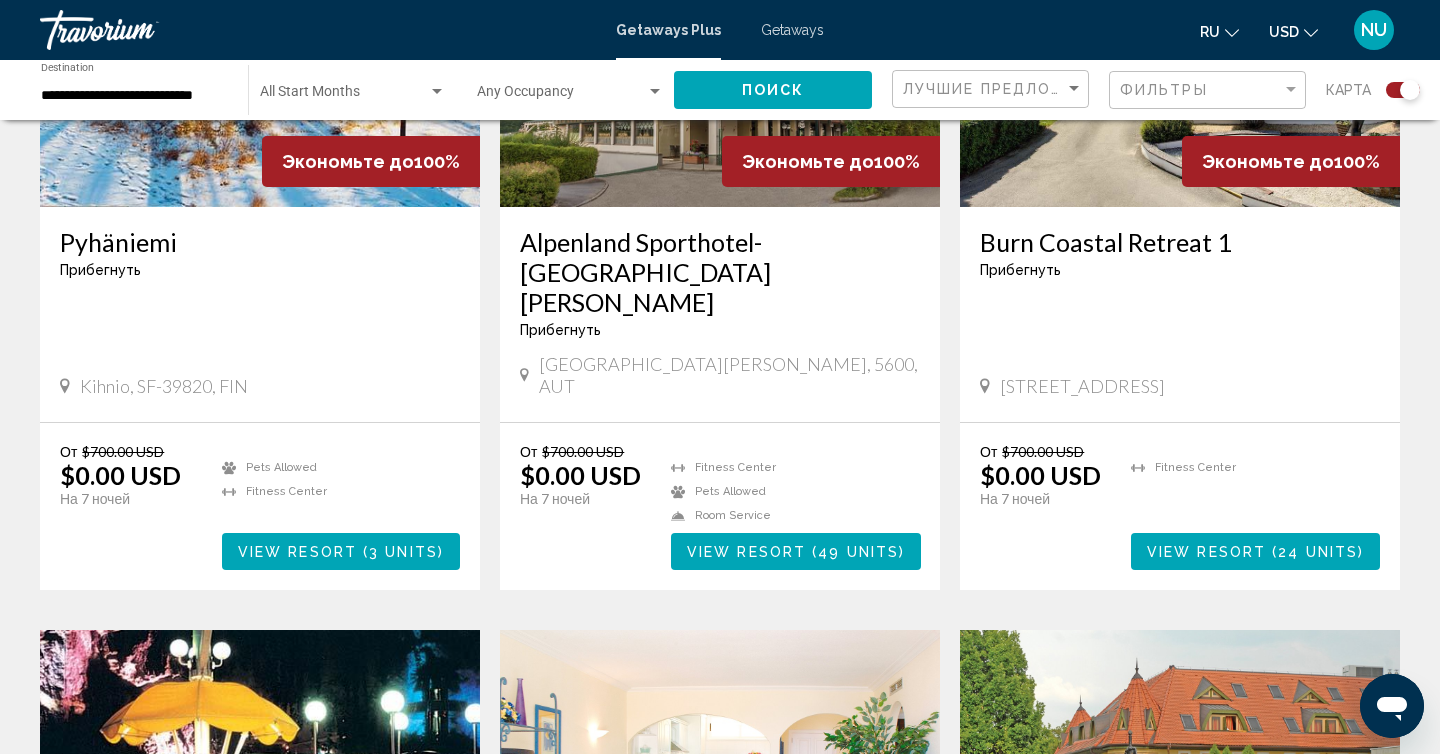 scroll, scrollTop: 944, scrollLeft: 0, axis: vertical 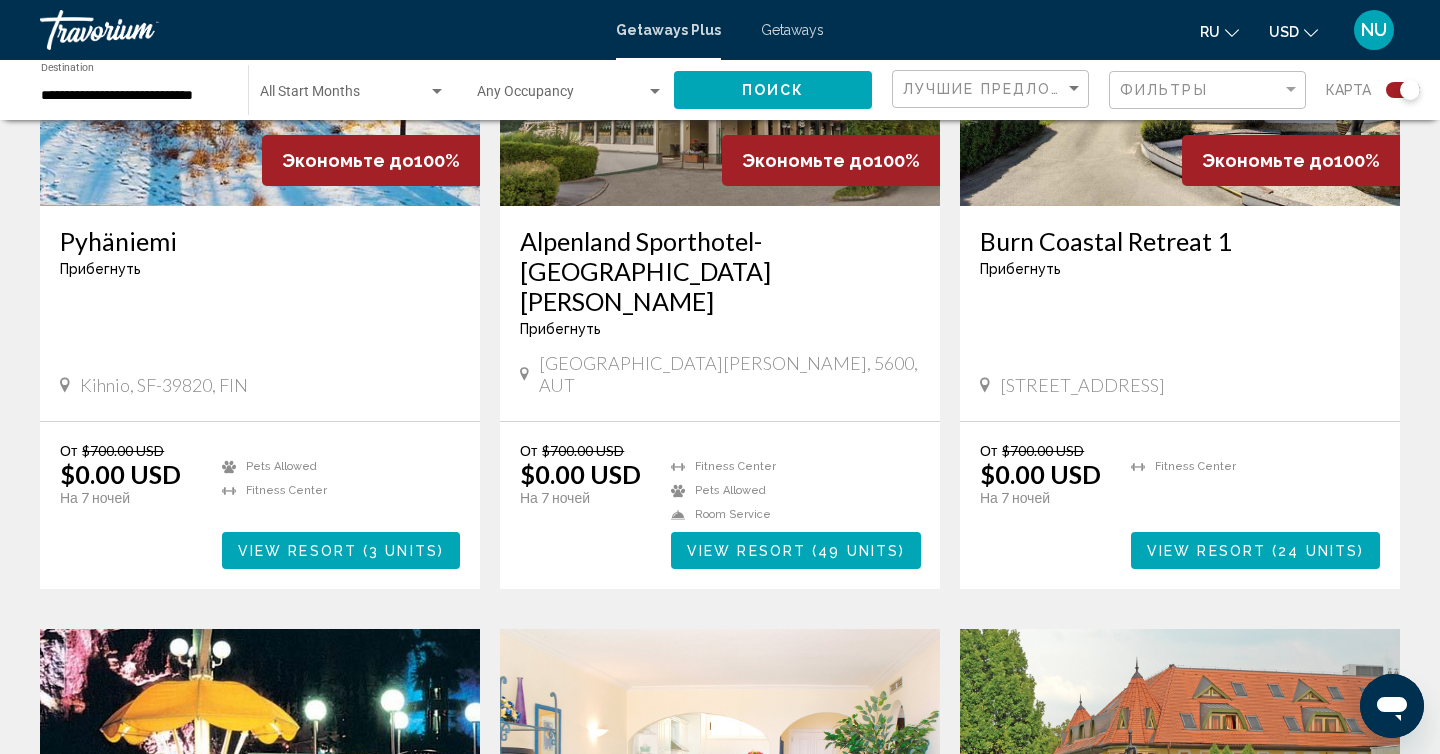 click on "Kihnio, SF-39820, FIN" at bounding box center (260, 387) 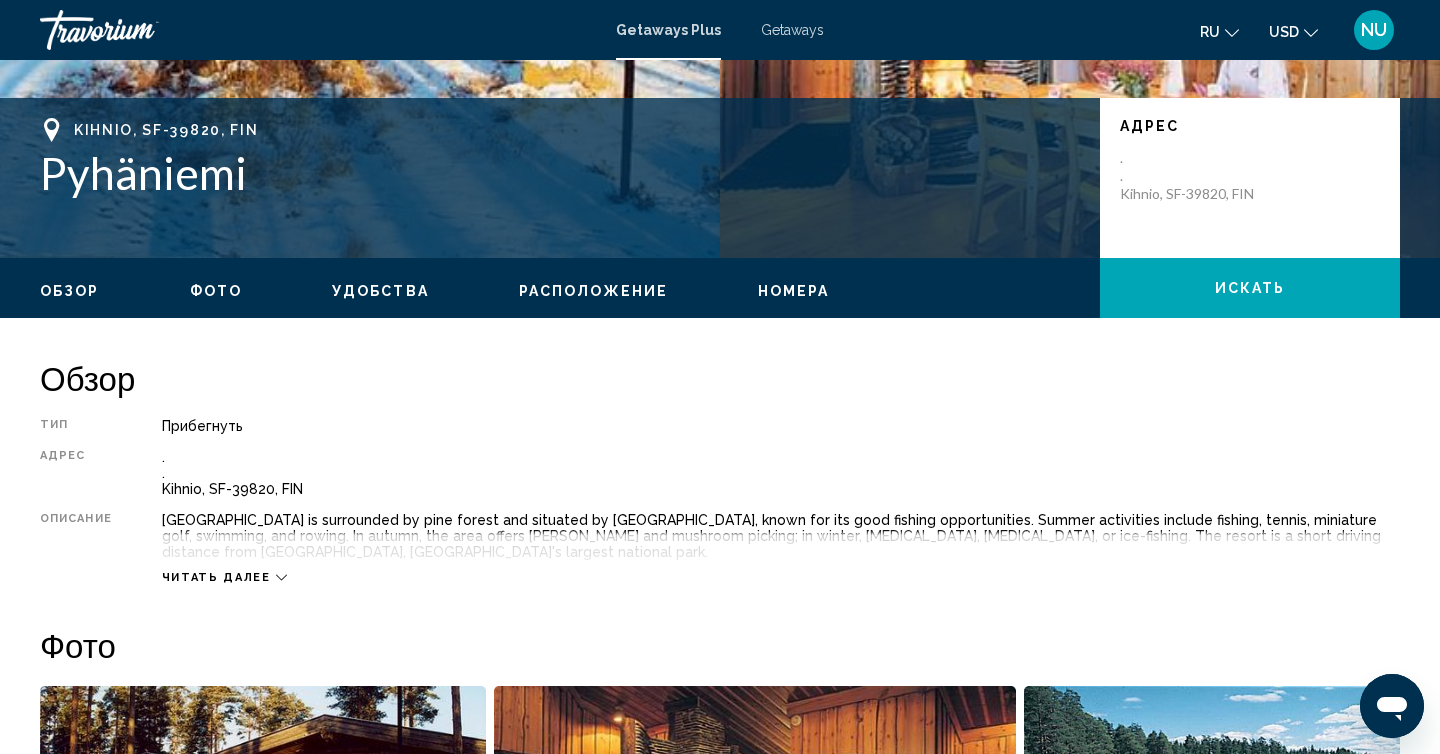 scroll, scrollTop: 405, scrollLeft: 0, axis: vertical 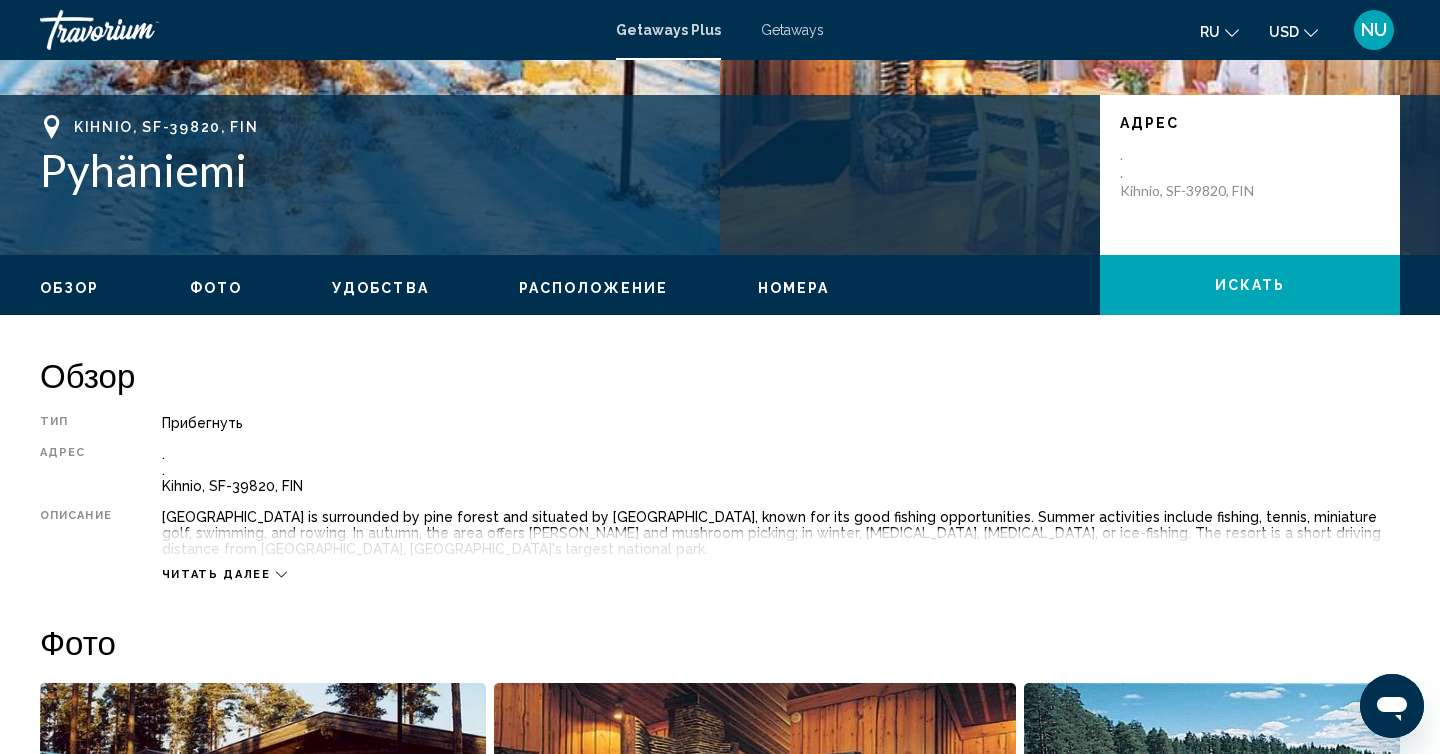 click on "Читать далее" at bounding box center [216, 574] 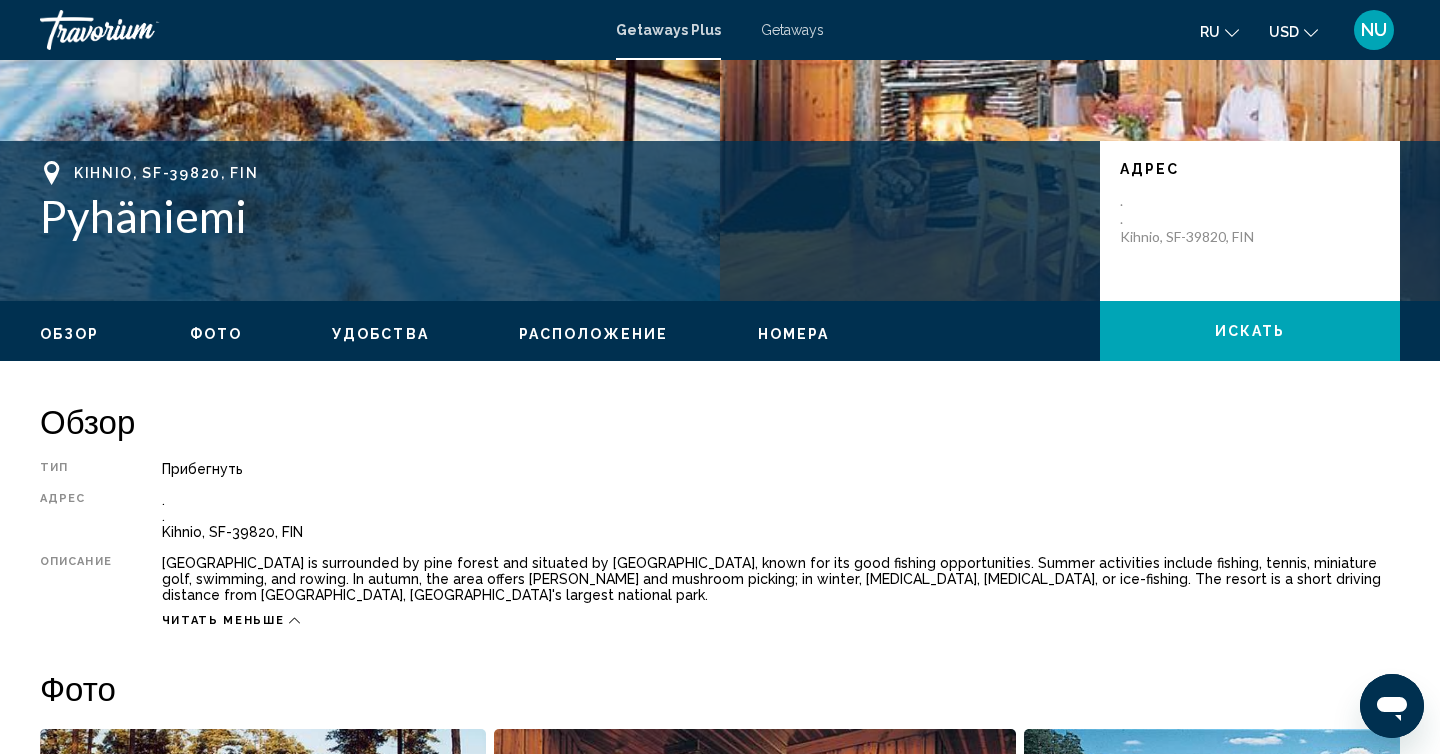 scroll, scrollTop: 0, scrollLeft: 0, axis: both 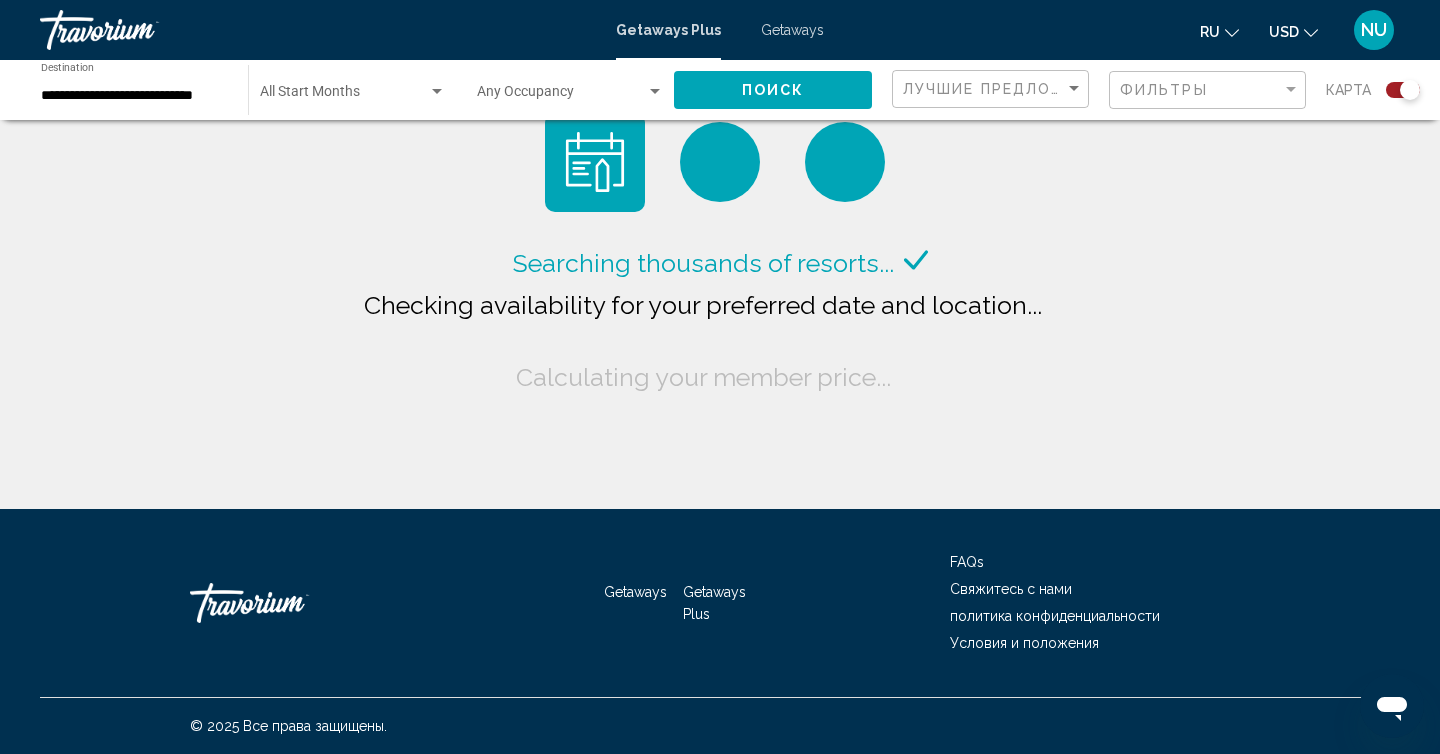 click on "**********" at bounding box center (134, 96) 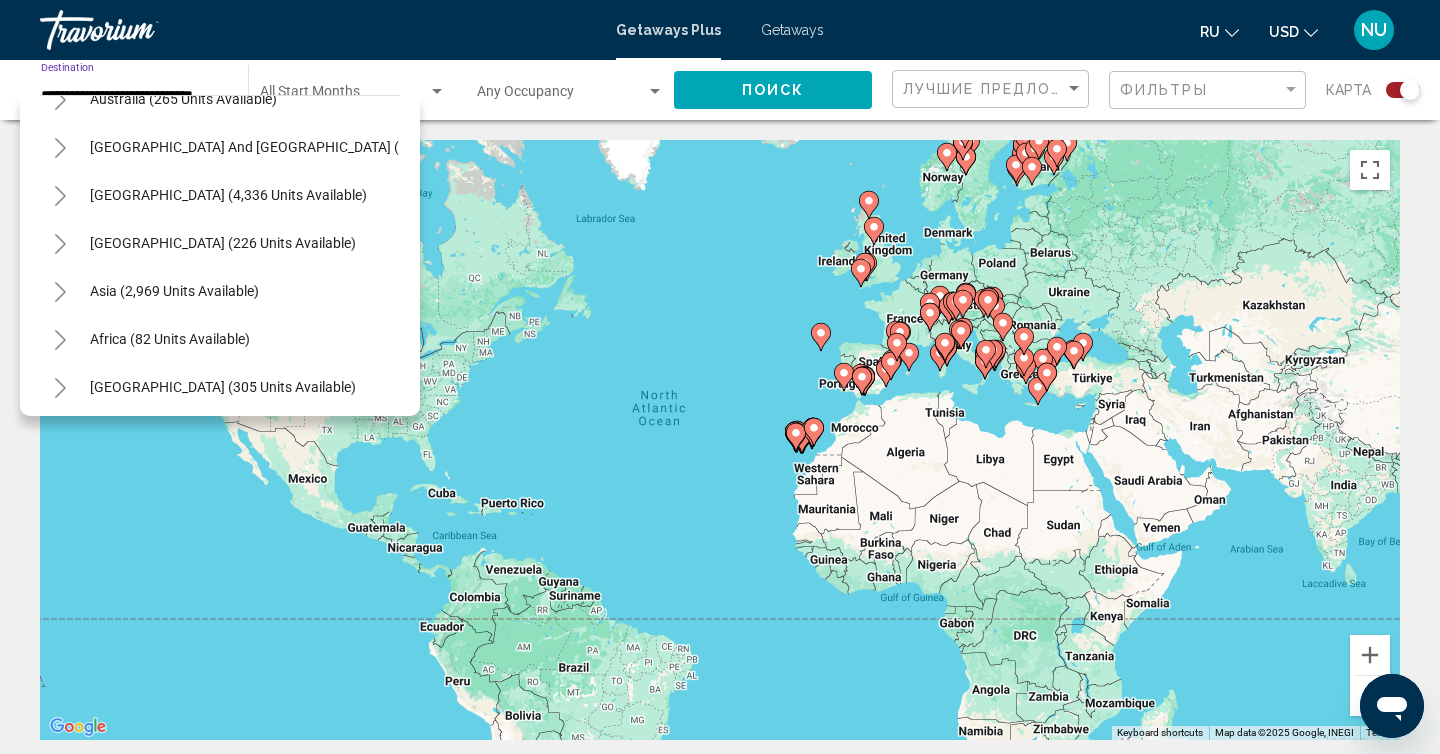 scroll, scrollTop: 1092, scrollLeft: 0, axis: vertical 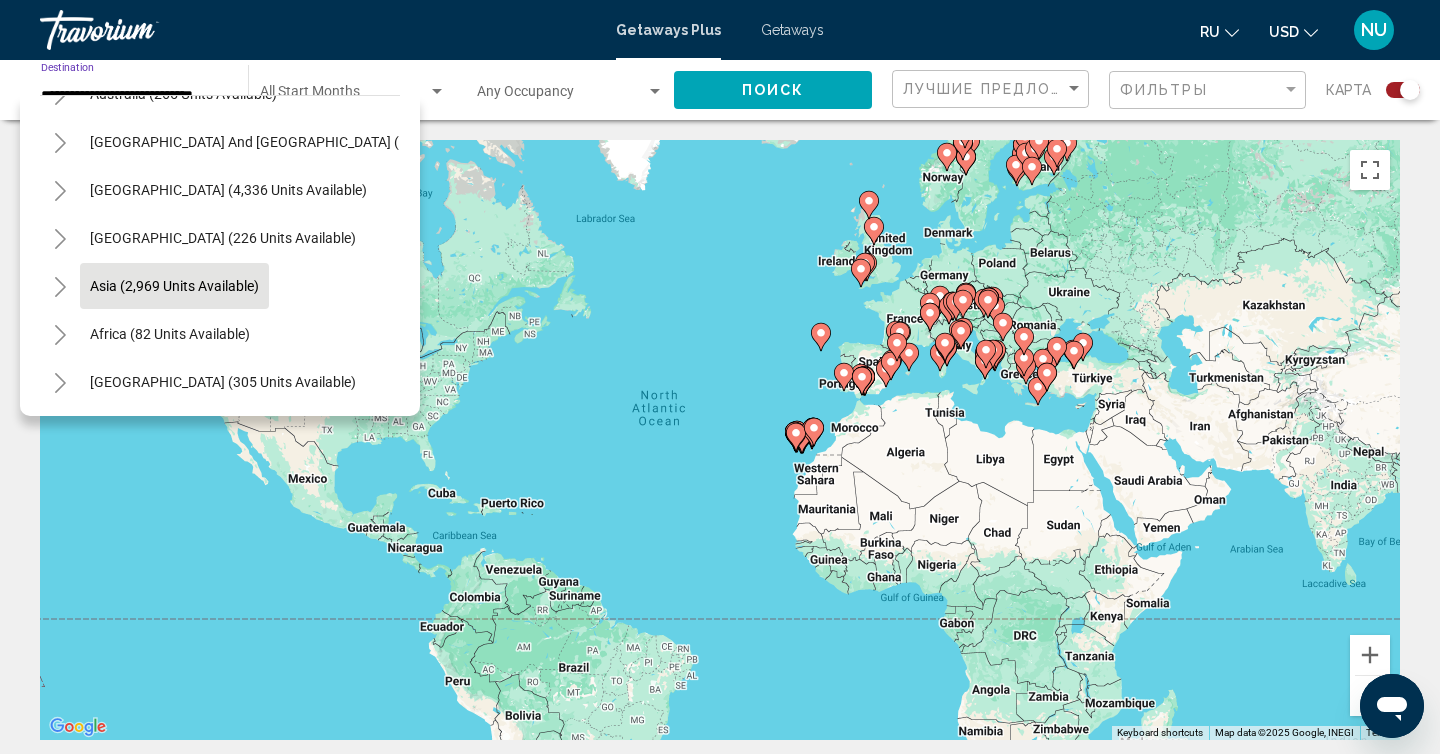 click on "Asia (2,969 units available)" at bounding box center (170, 334) 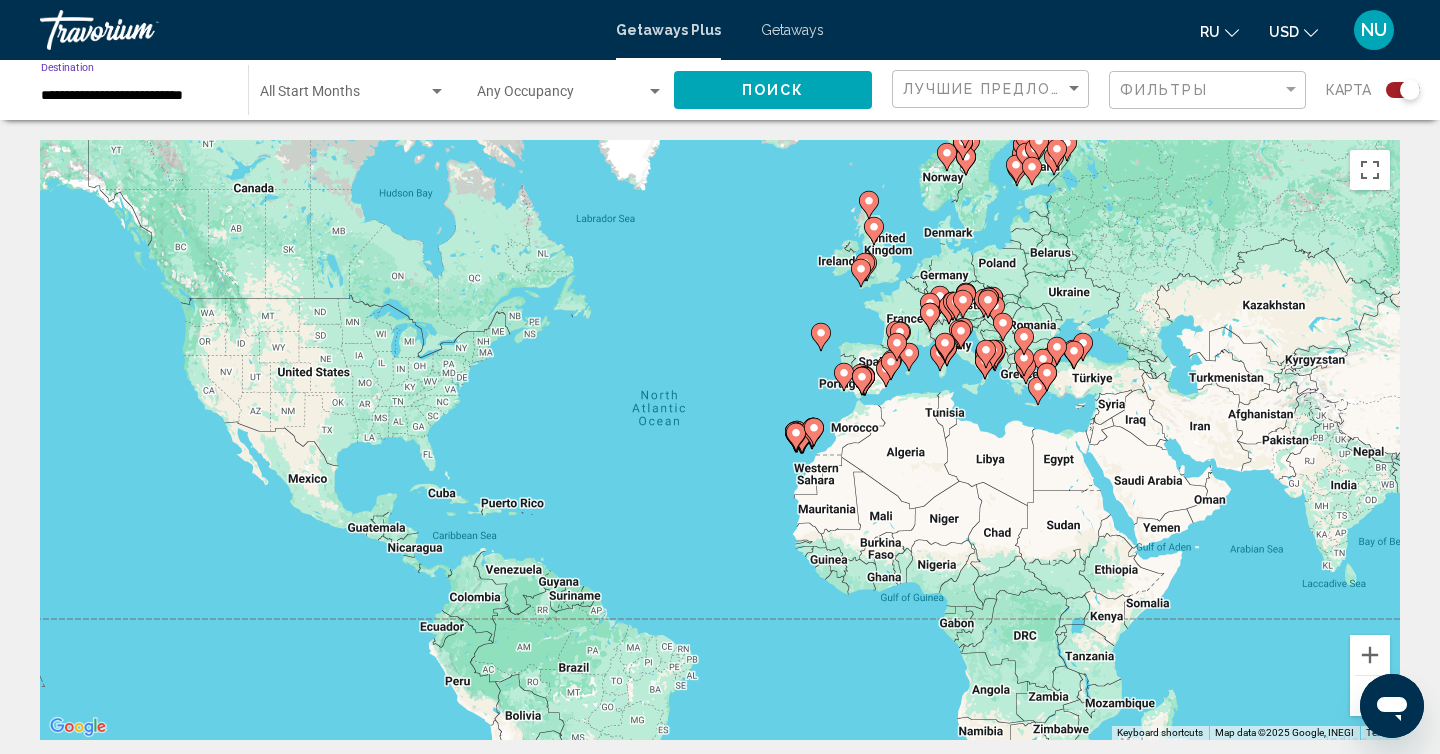 click on "**********" at bounding box center (134, 96) 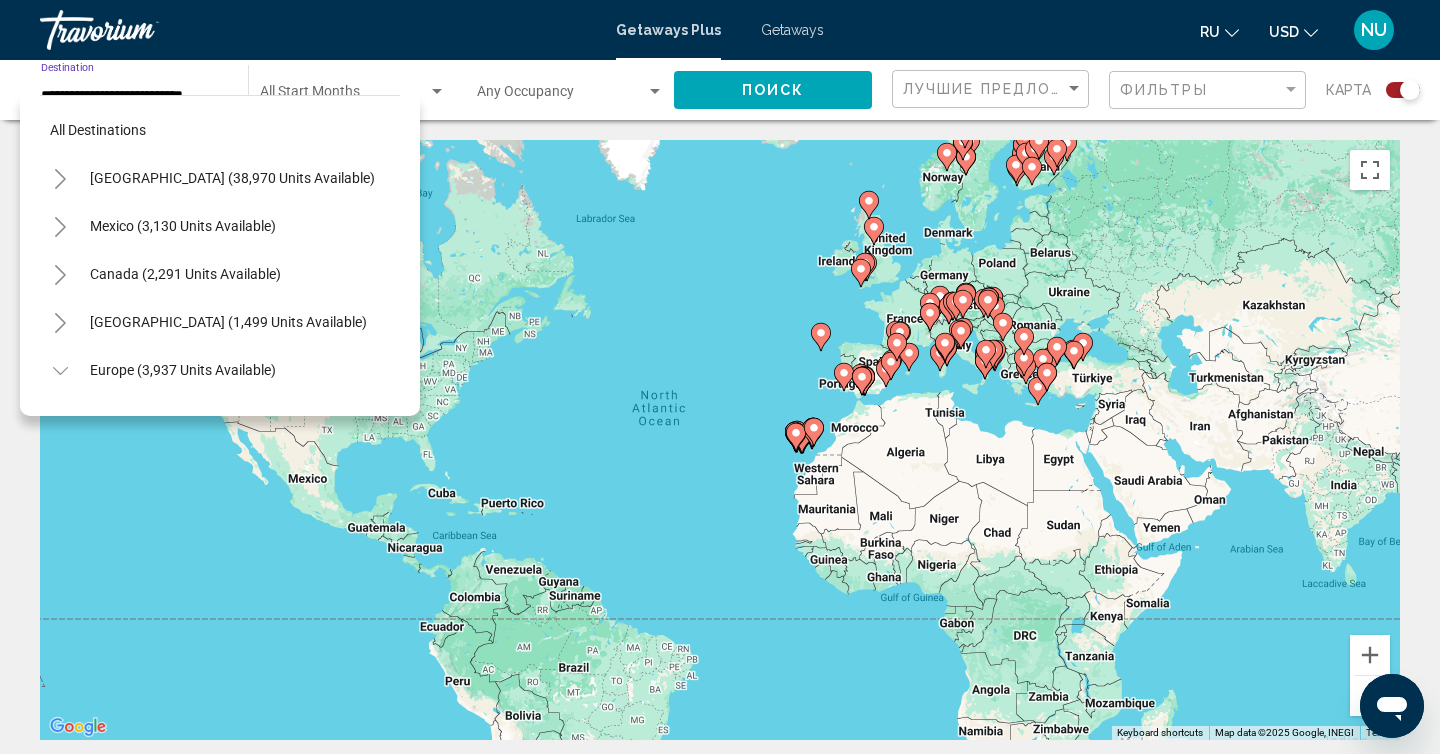 scroll, scrollTop: 1127, scrollLeft: 0, axis: vertical 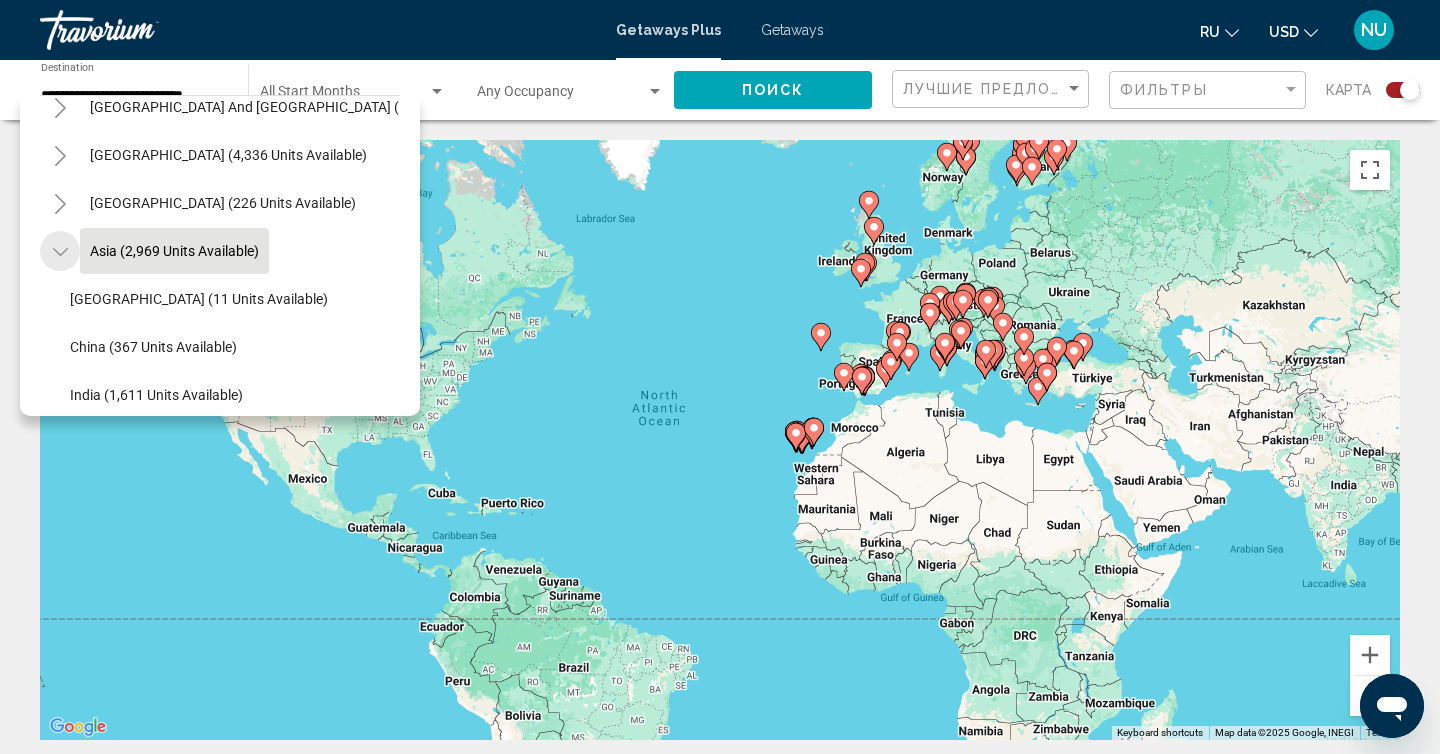 click 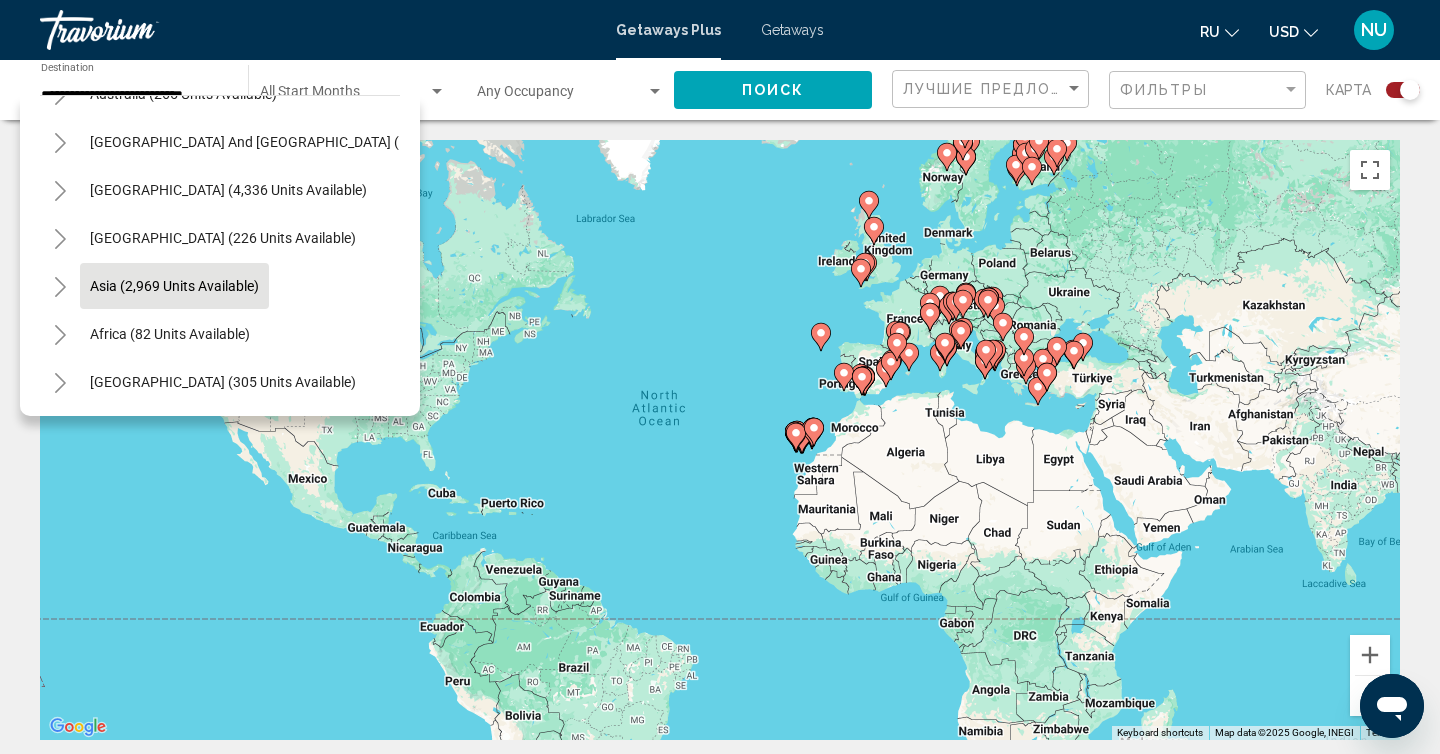 click 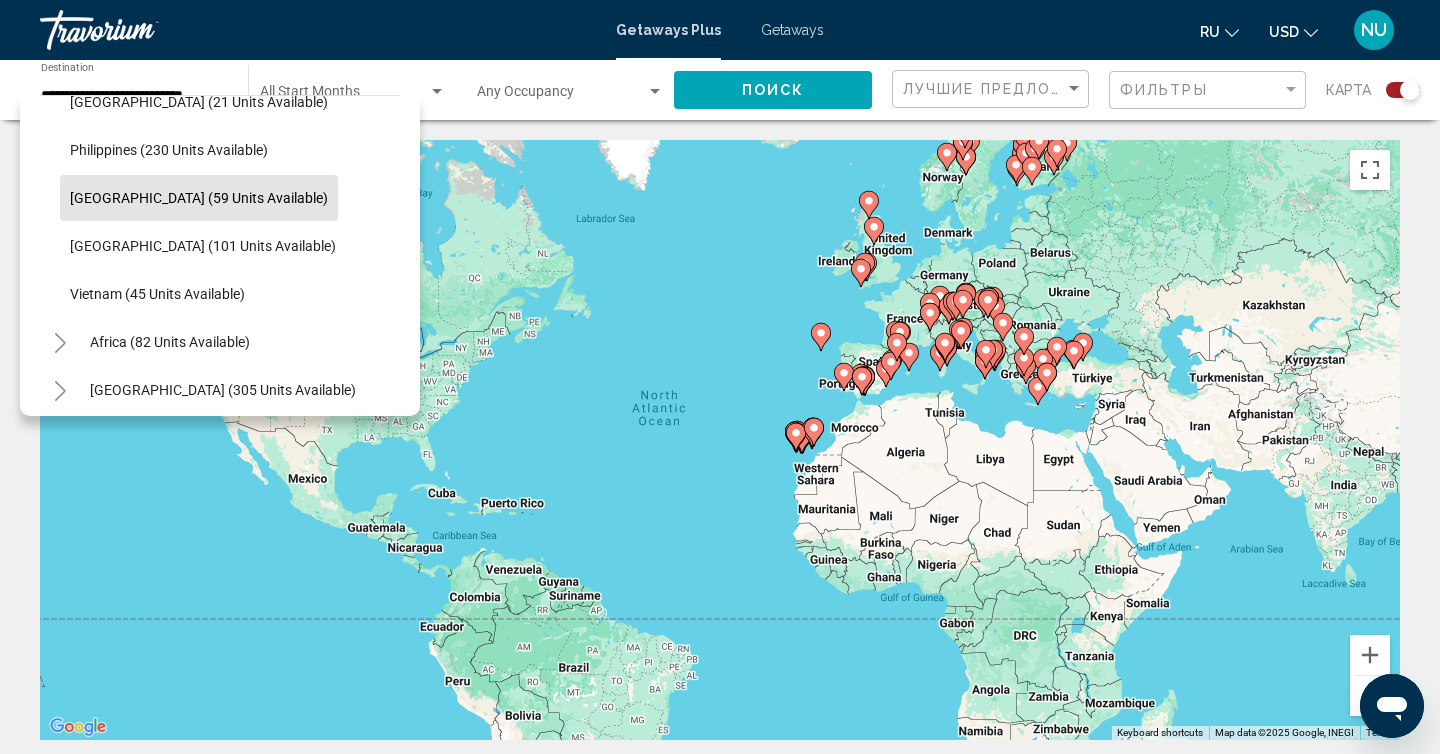scroll, scrollTop: 1572, scrollLeft: 0, axis: vertical 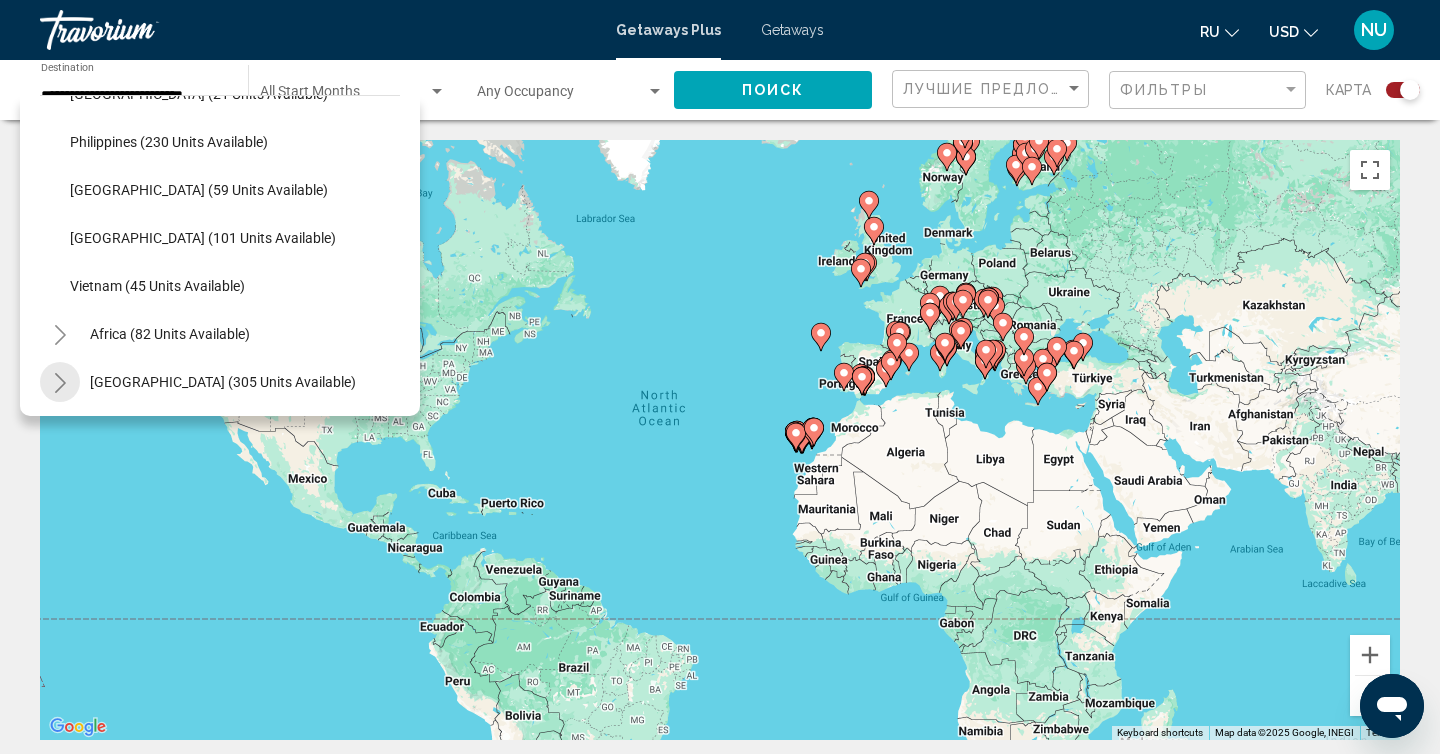click 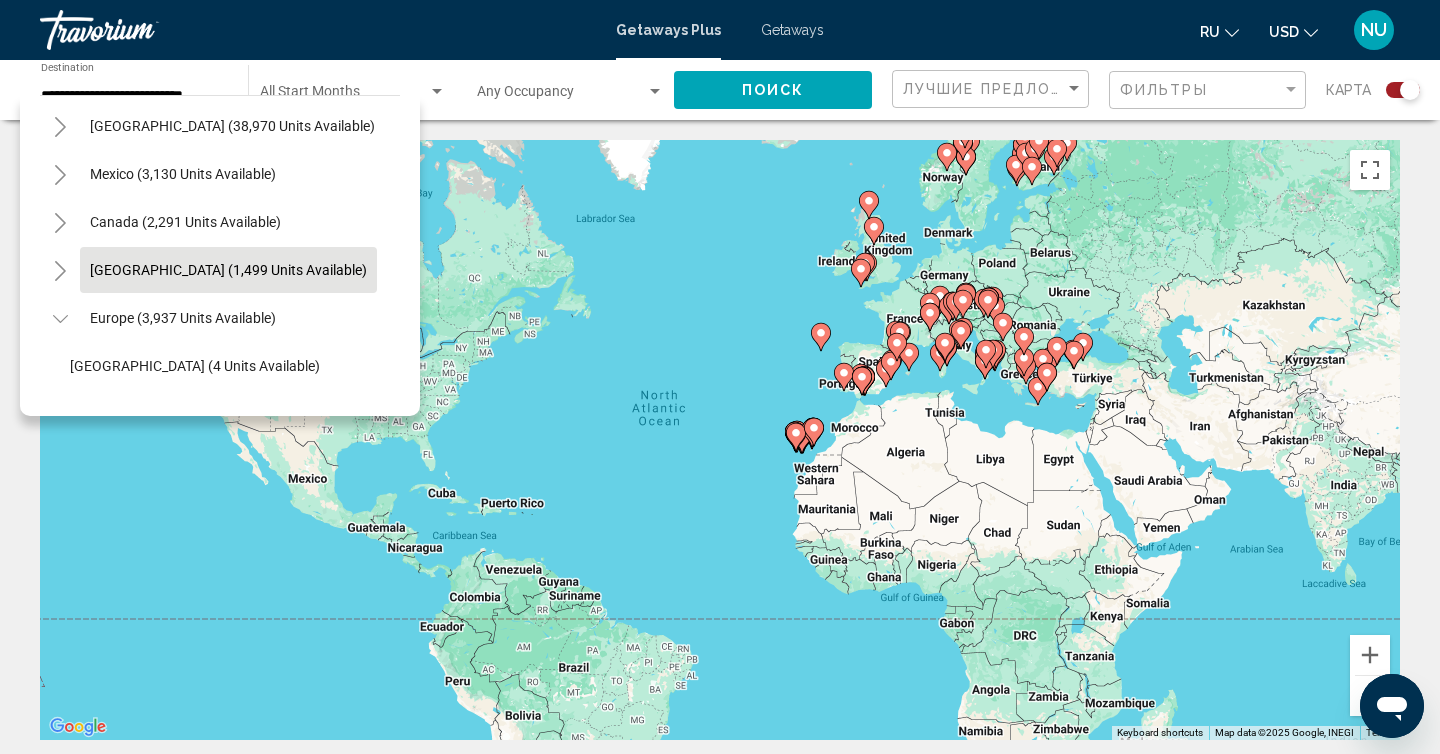 scroll, scrollTop: 0, scrollLeft: 0, axis: both 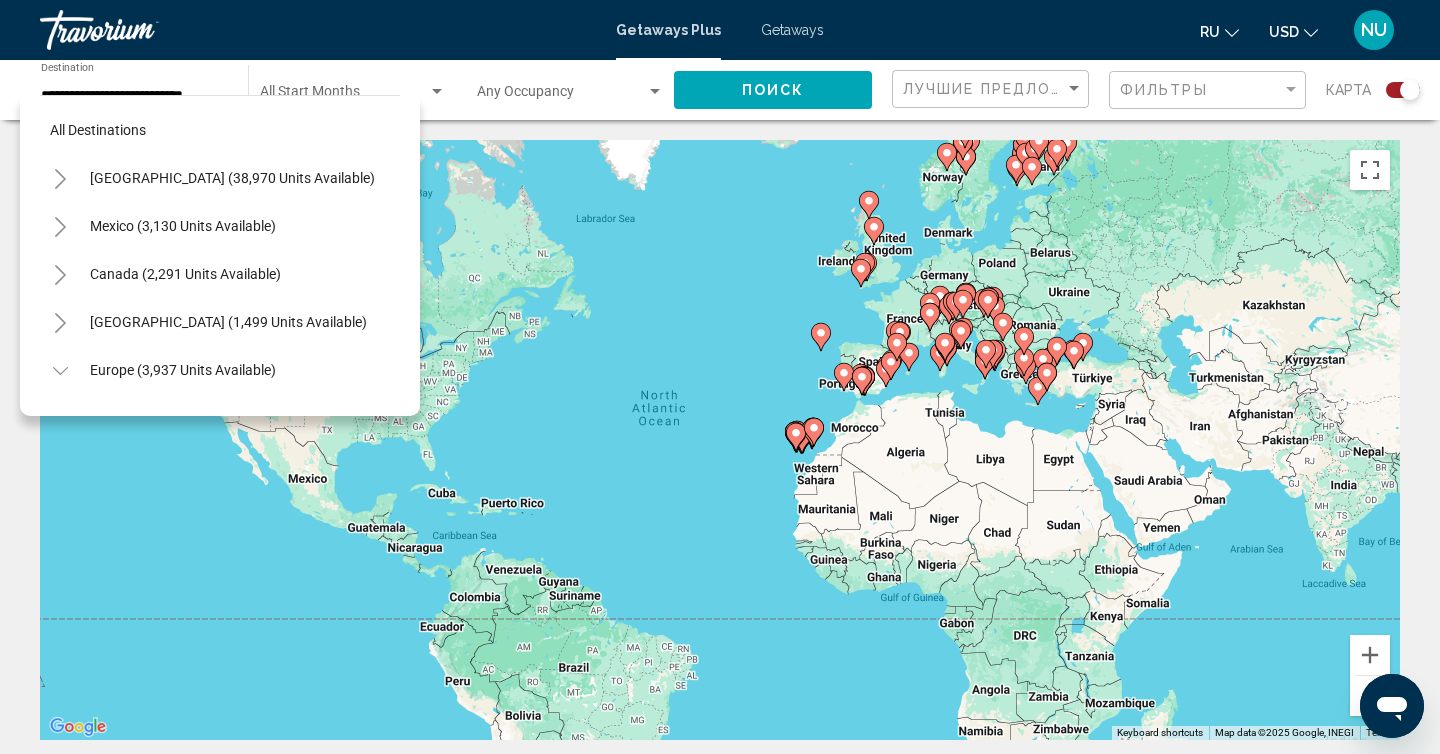 click 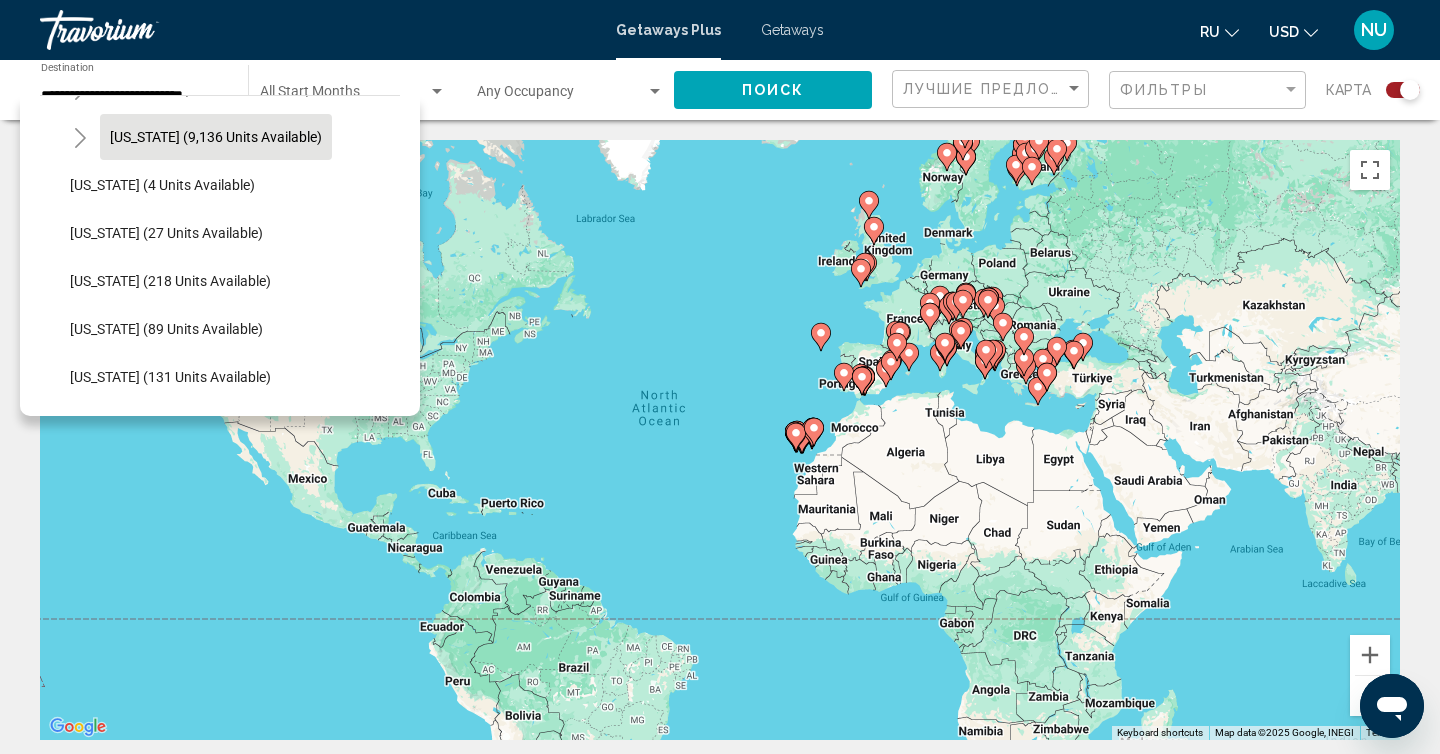 scroll, scrollTop: 284, scrollLeft: 0, axis: vertical 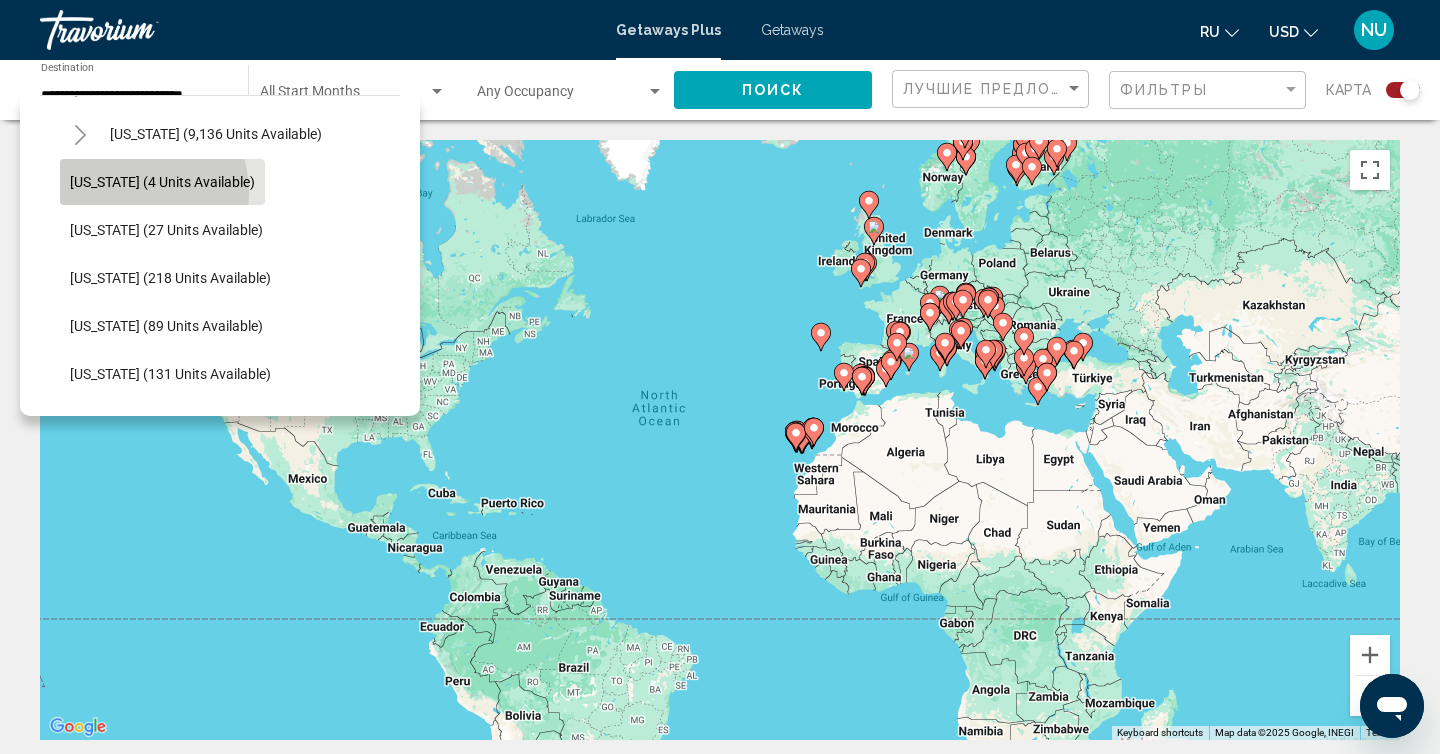 click on "Georgia (4 units available)" 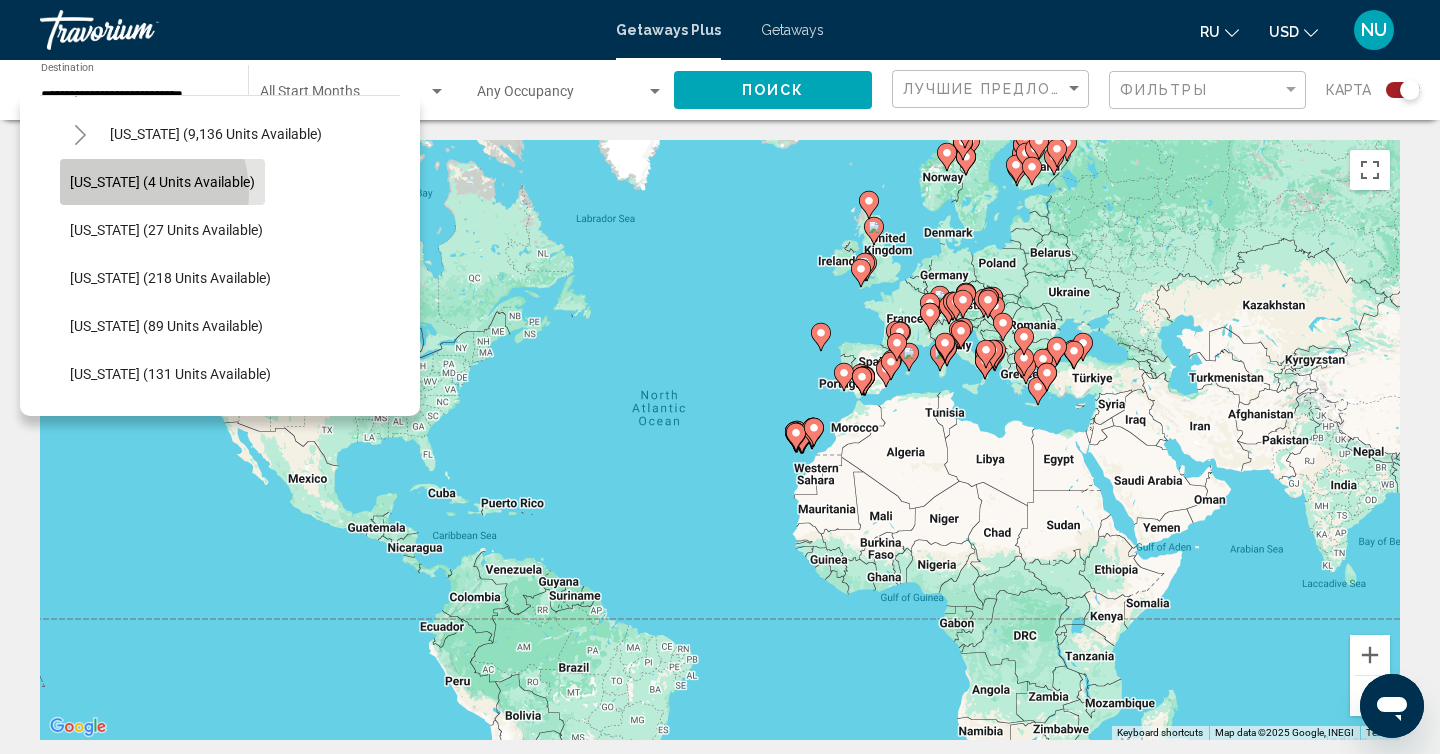 type on "**********" 